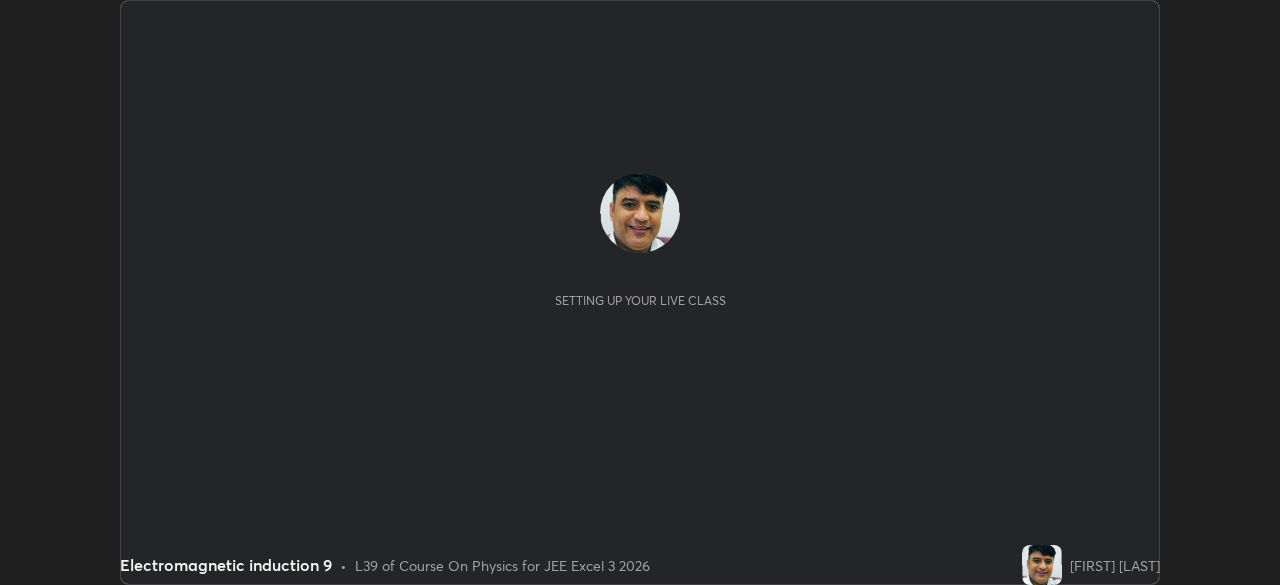 scroll, scrollTop: 0, scrollLeft: 0, axis: both 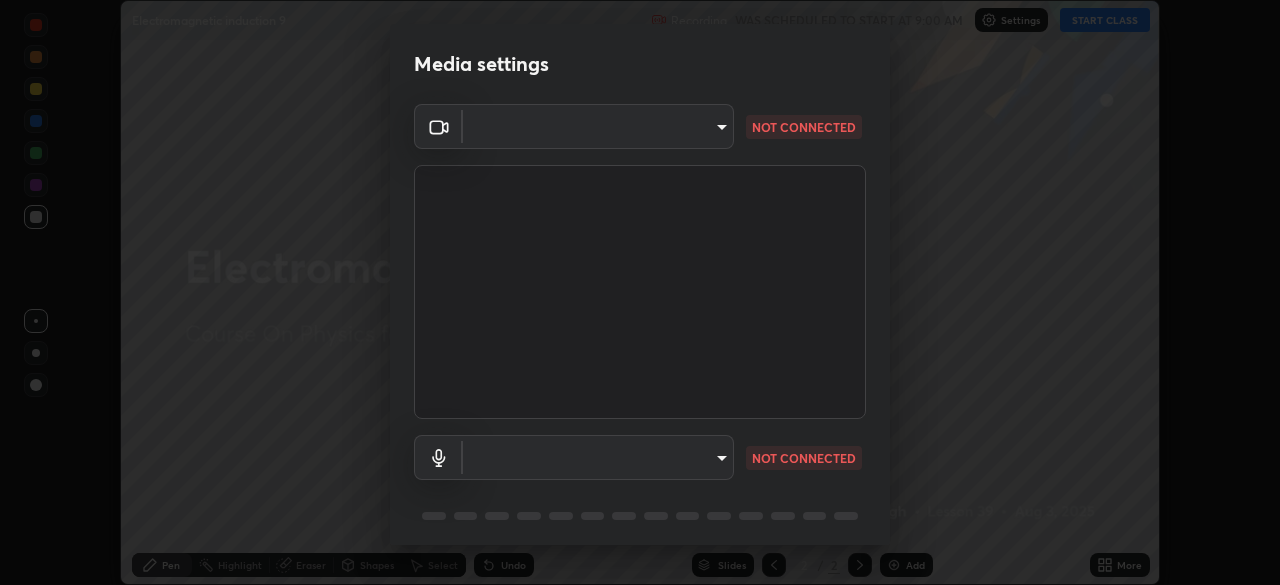 type on "14b787caa3234b54c591ffd1cb0d0a7c9d8495057a62f752d7397f13ea7eb8b5" 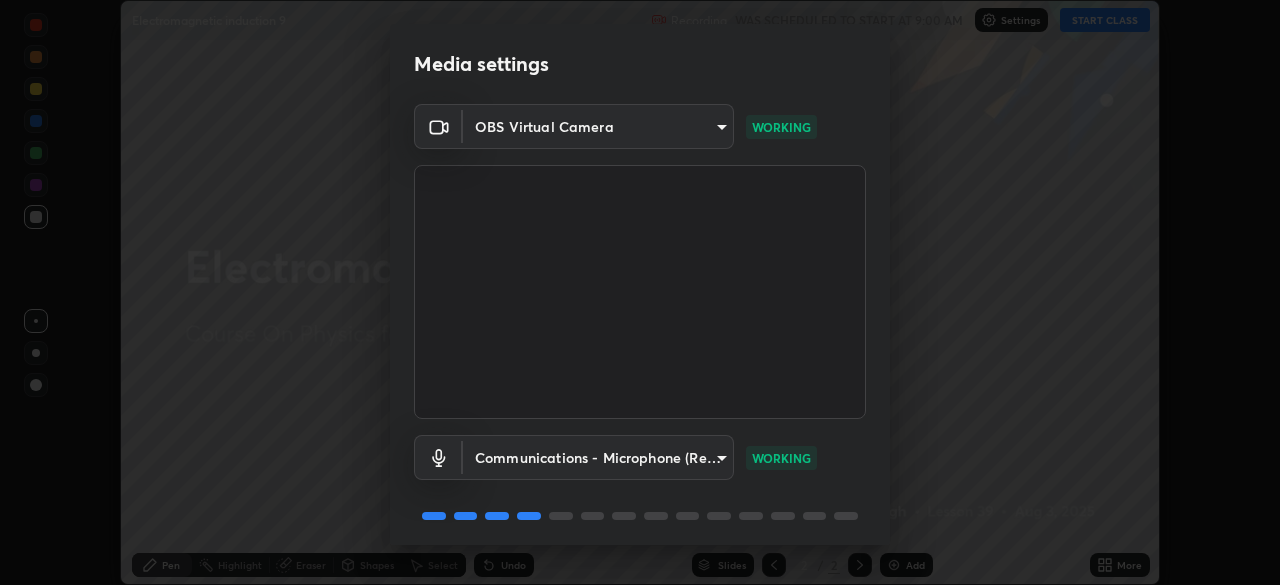 scroll, scrollTop: 71, scrollLeft: 0, axis: vertical 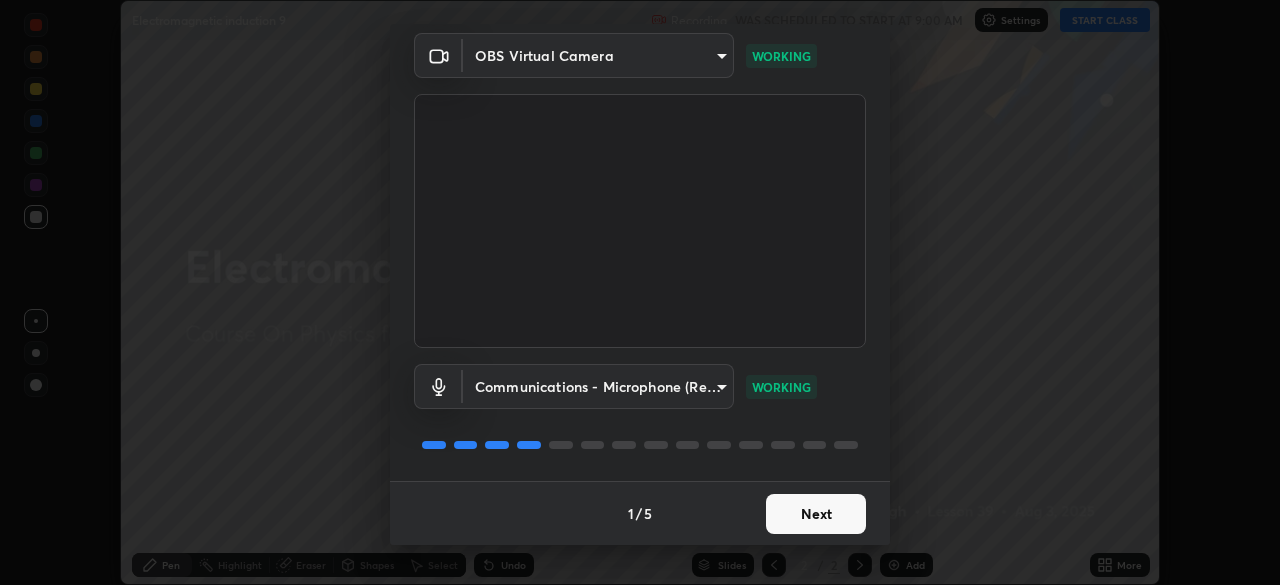 click on "Next" at bounding box center [816, 514] 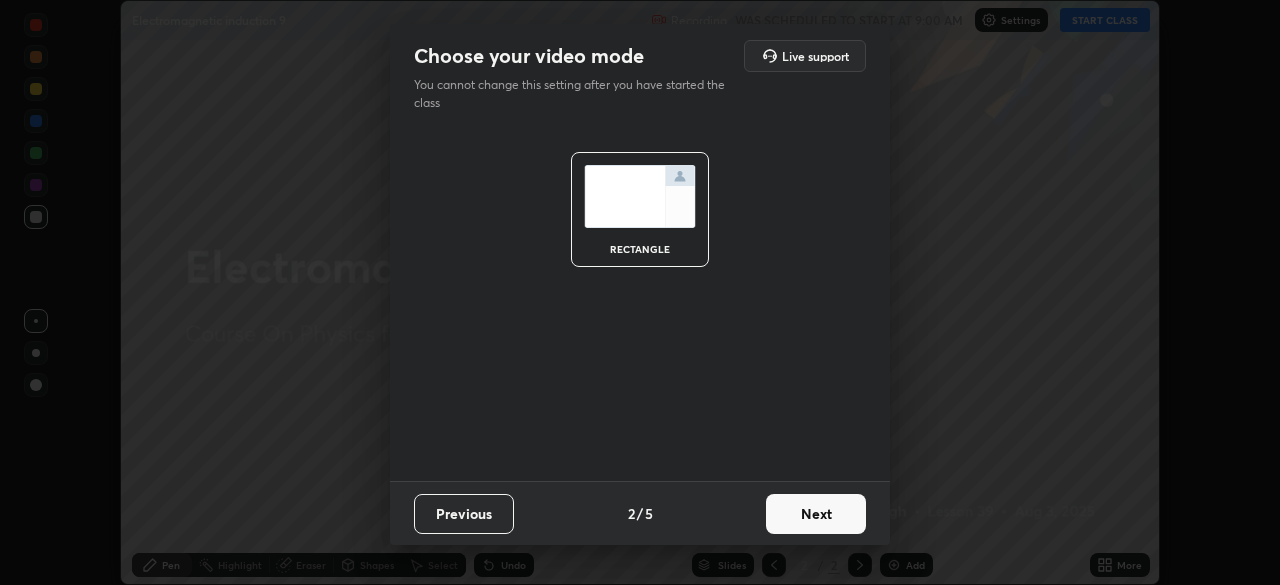 click on "Next" at bounding box center (816, 514) 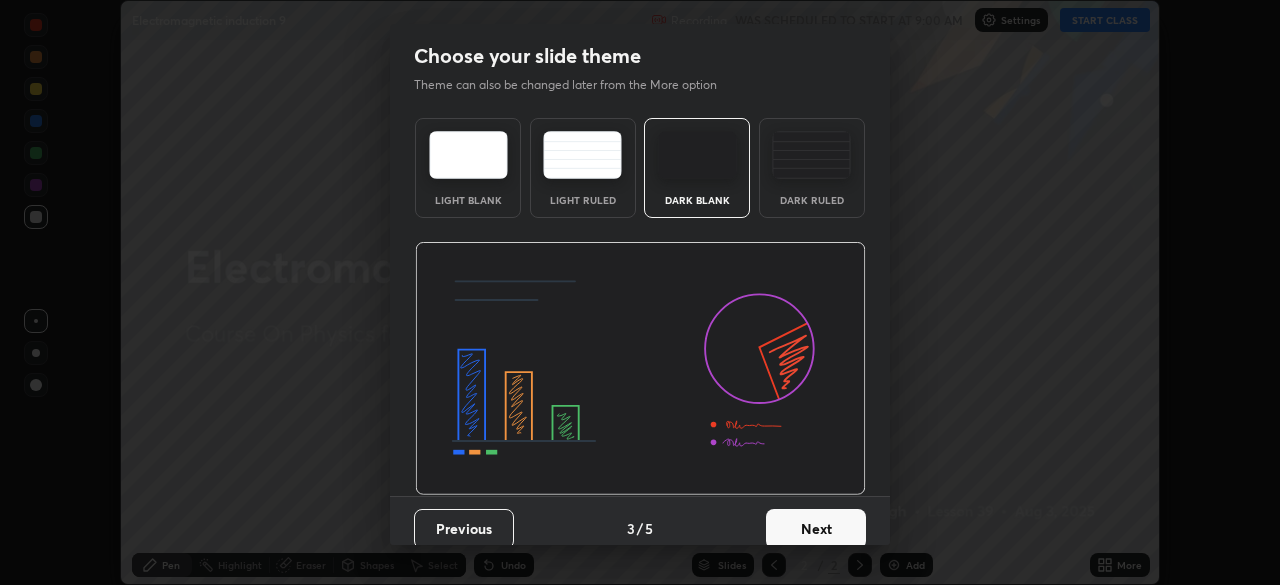 click on "Next" at bounding box center [816, 529] 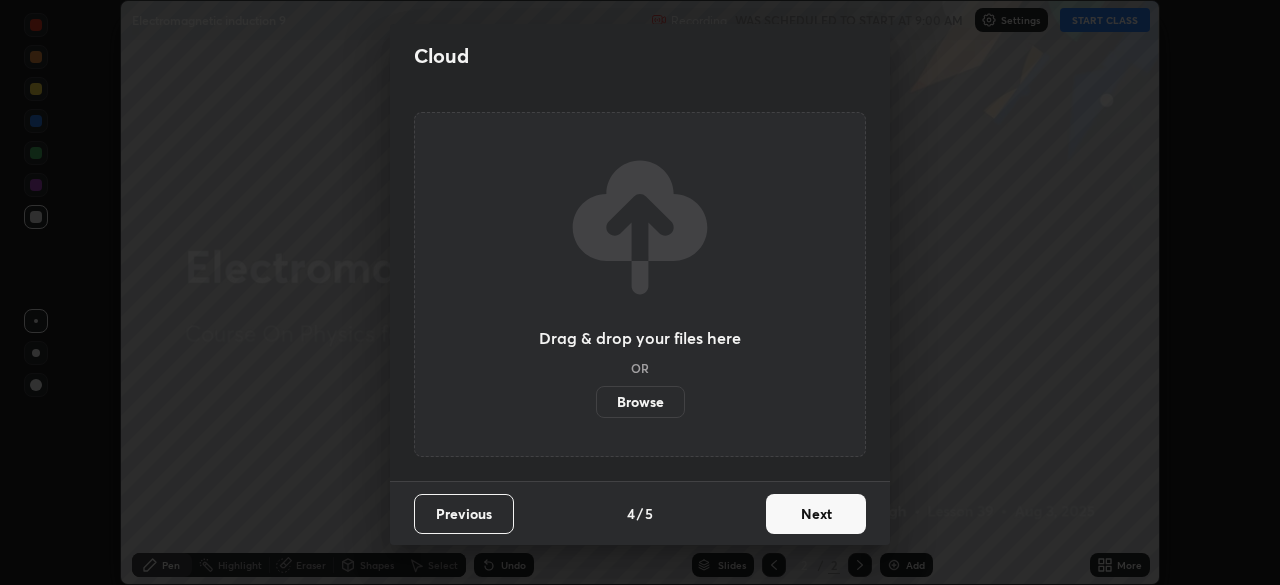 click on "Next" at bounding box center (816, 514) 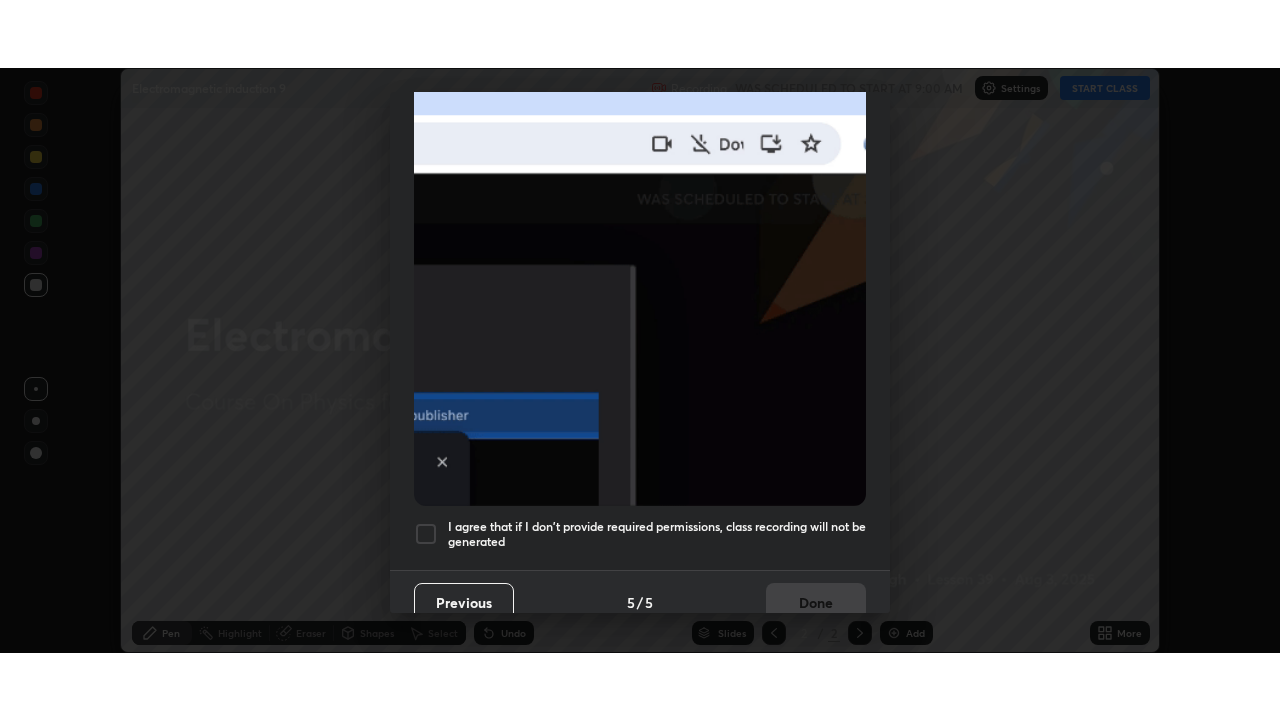 scroll, scrollTop: 479, scrollLeft: 0, axis: vertical 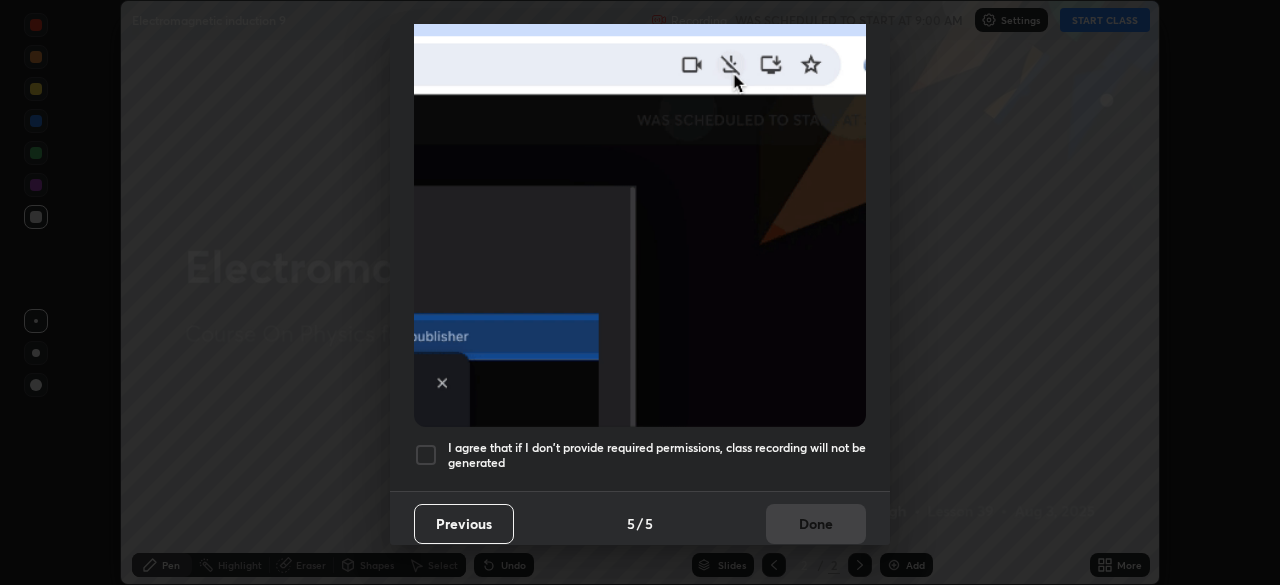 click at bounding box center (426, 455) 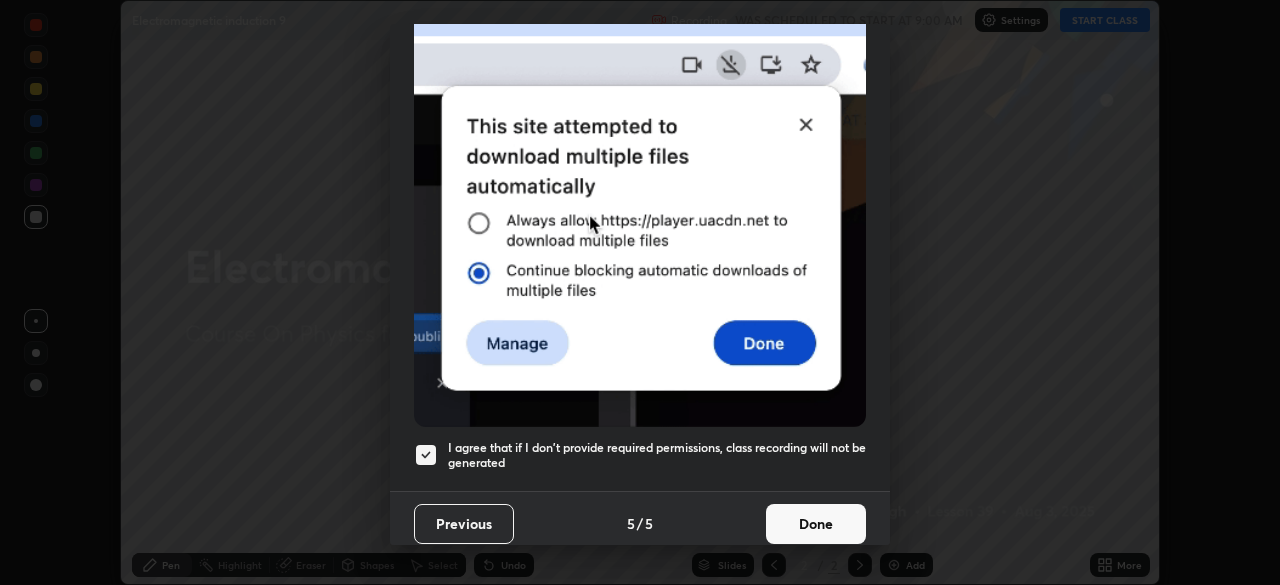 click on "Done" at bounding box center (816, 524) 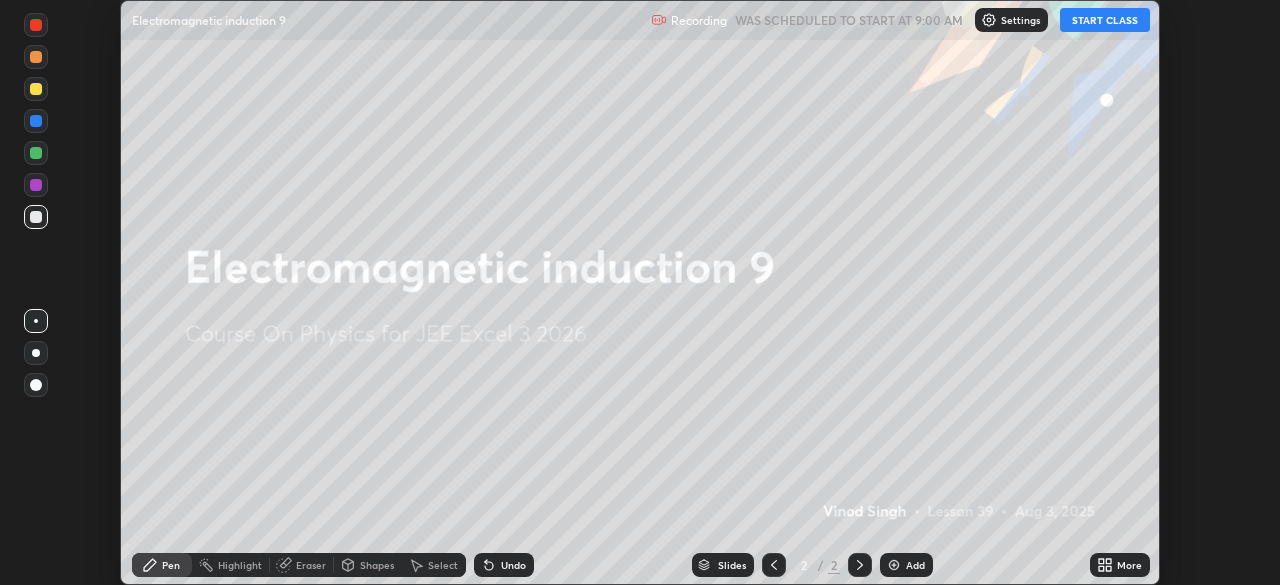 click on "START CLASS" at bounding box center (1105, 20) 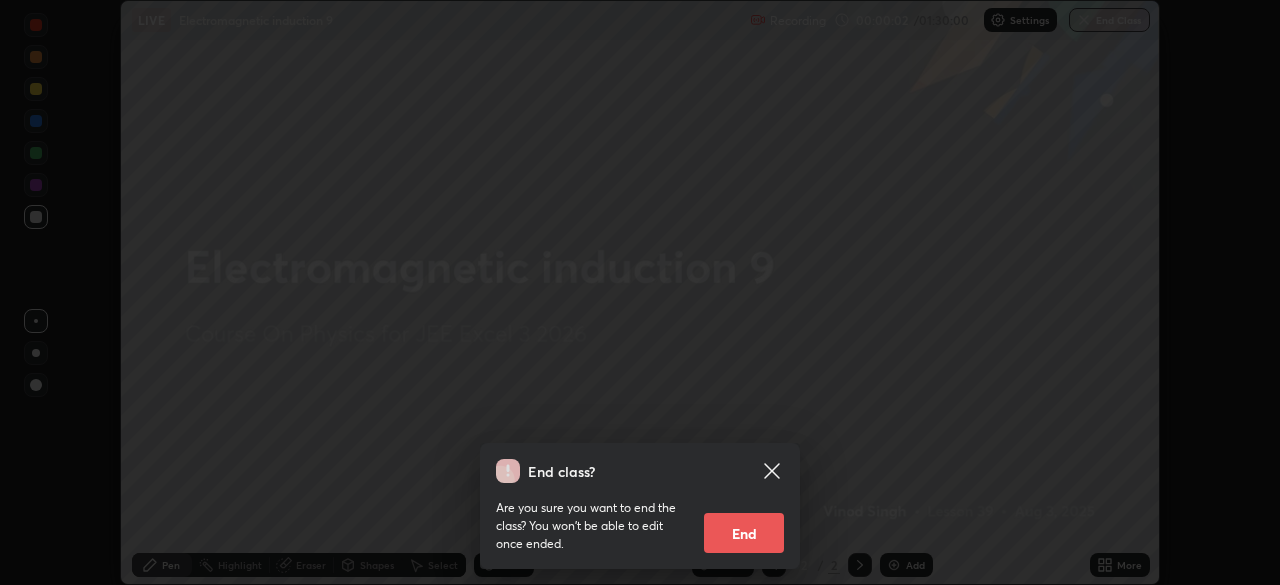 click 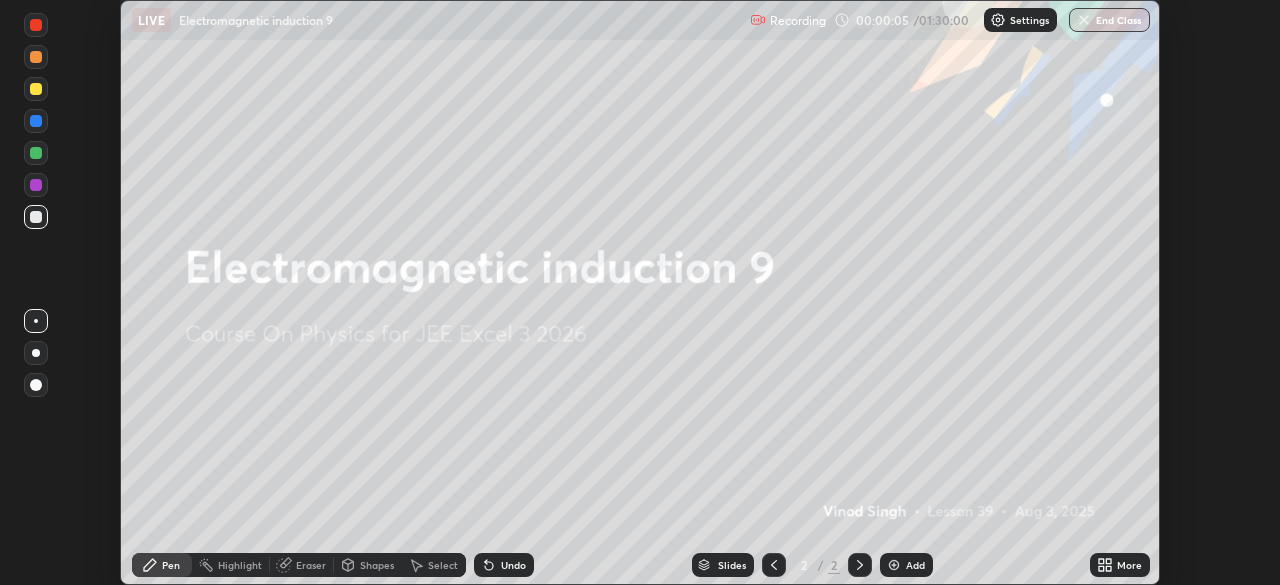 click 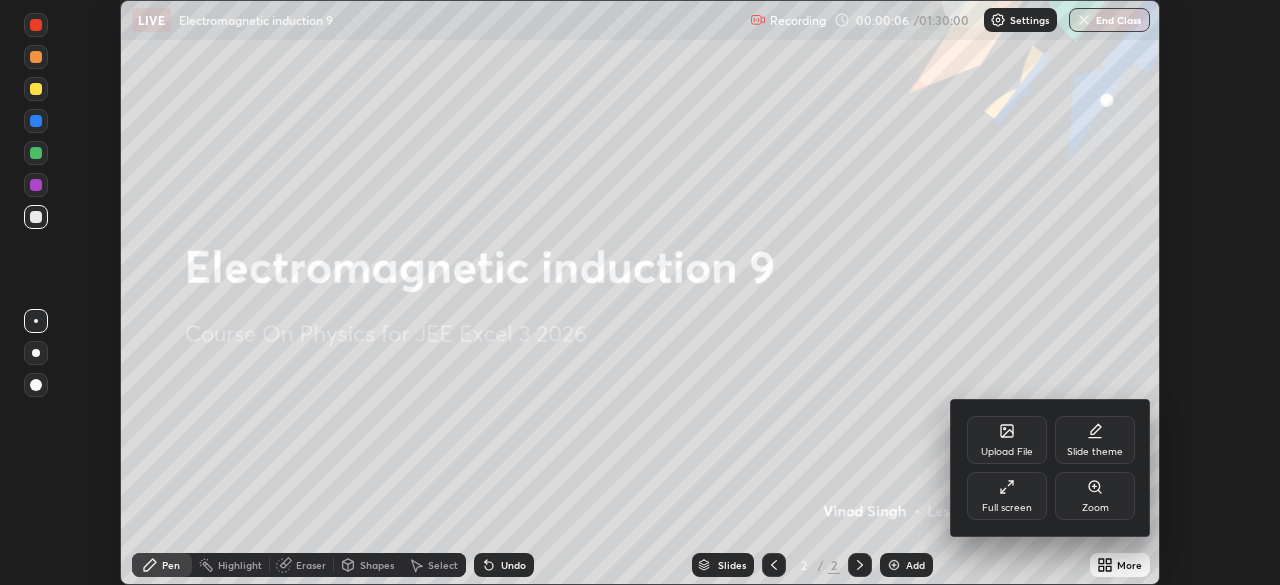 click on "Full screen" at bounding box center (1007, 508) 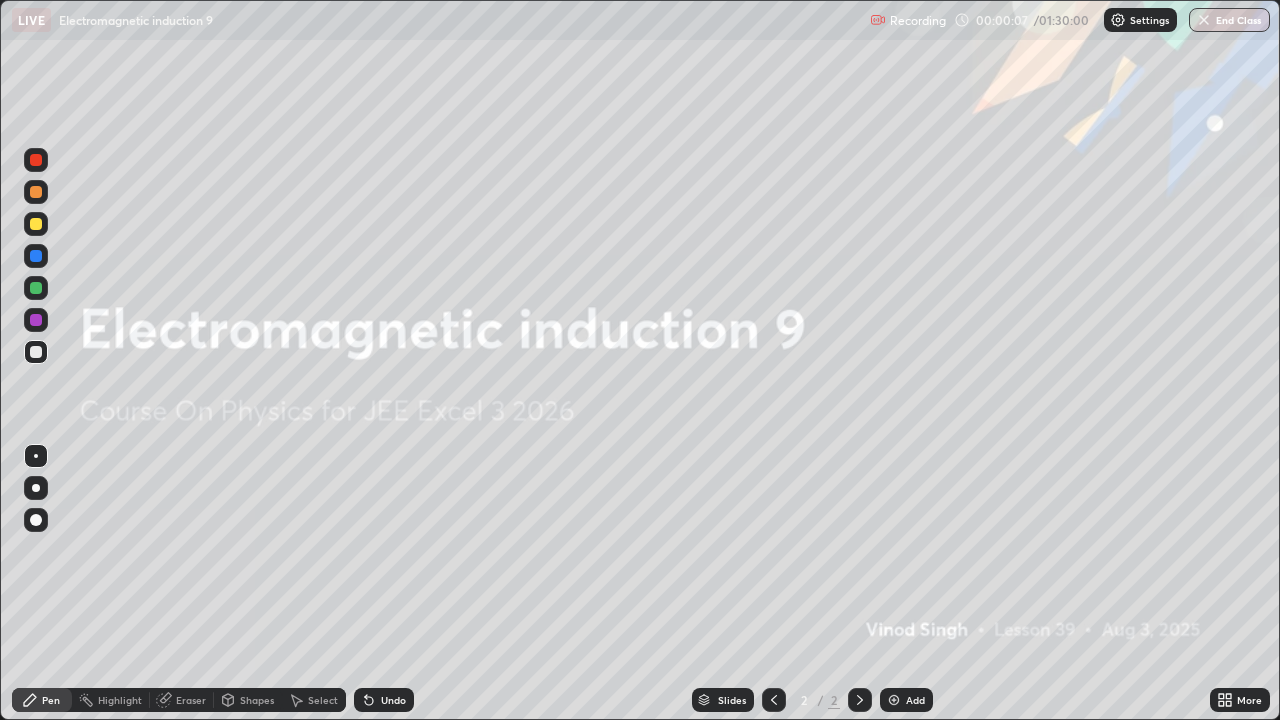 scroll, scrollTop: 99280, scrollLeft: 98720, axis: both 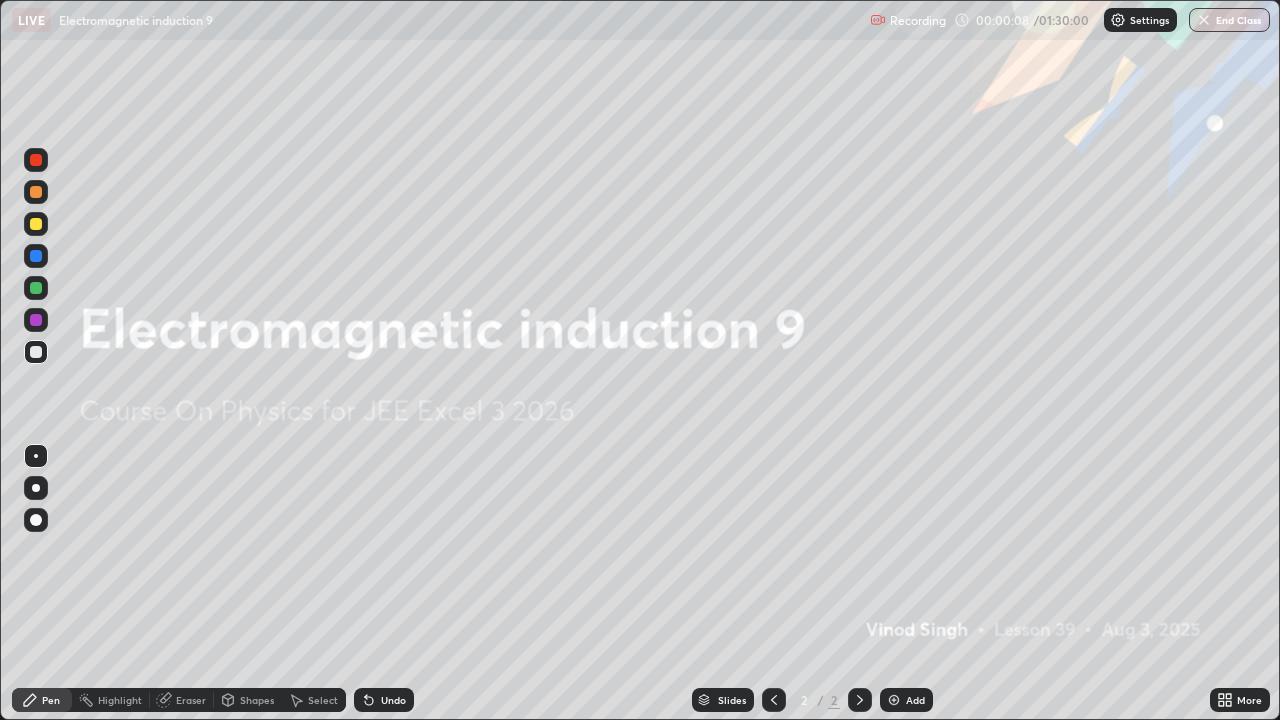 click at bounding box center [894, 700] 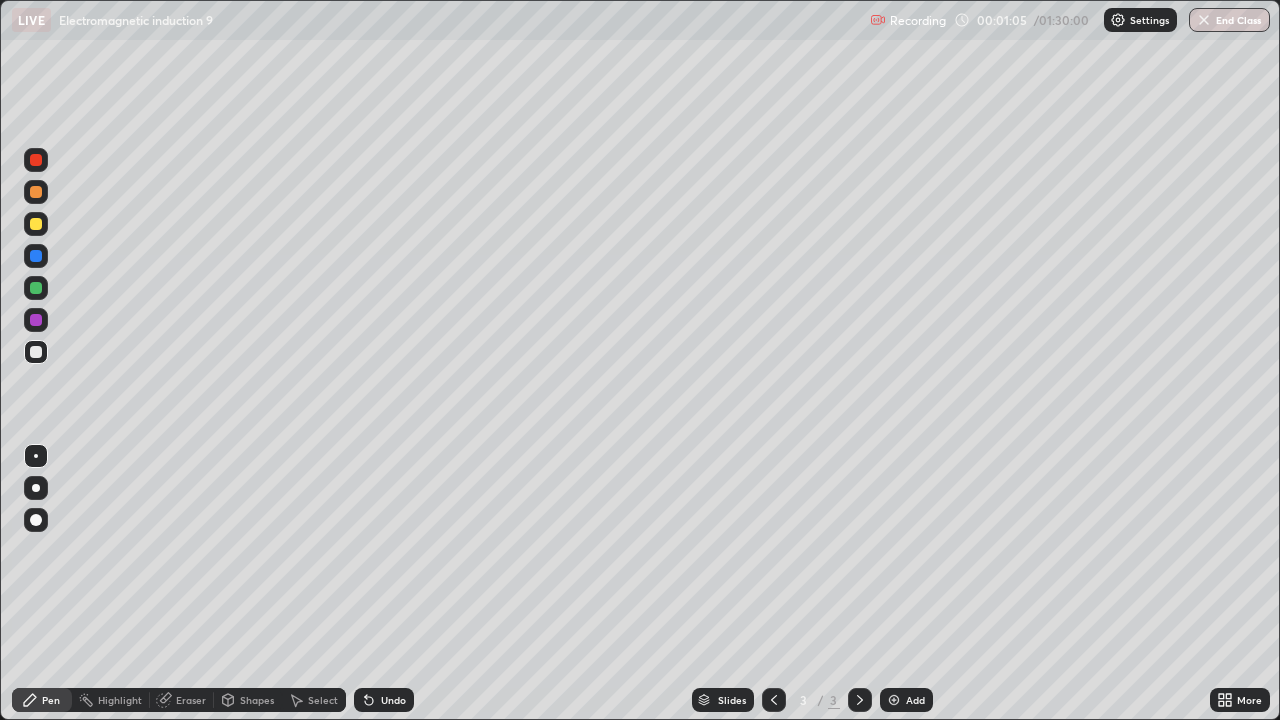 click 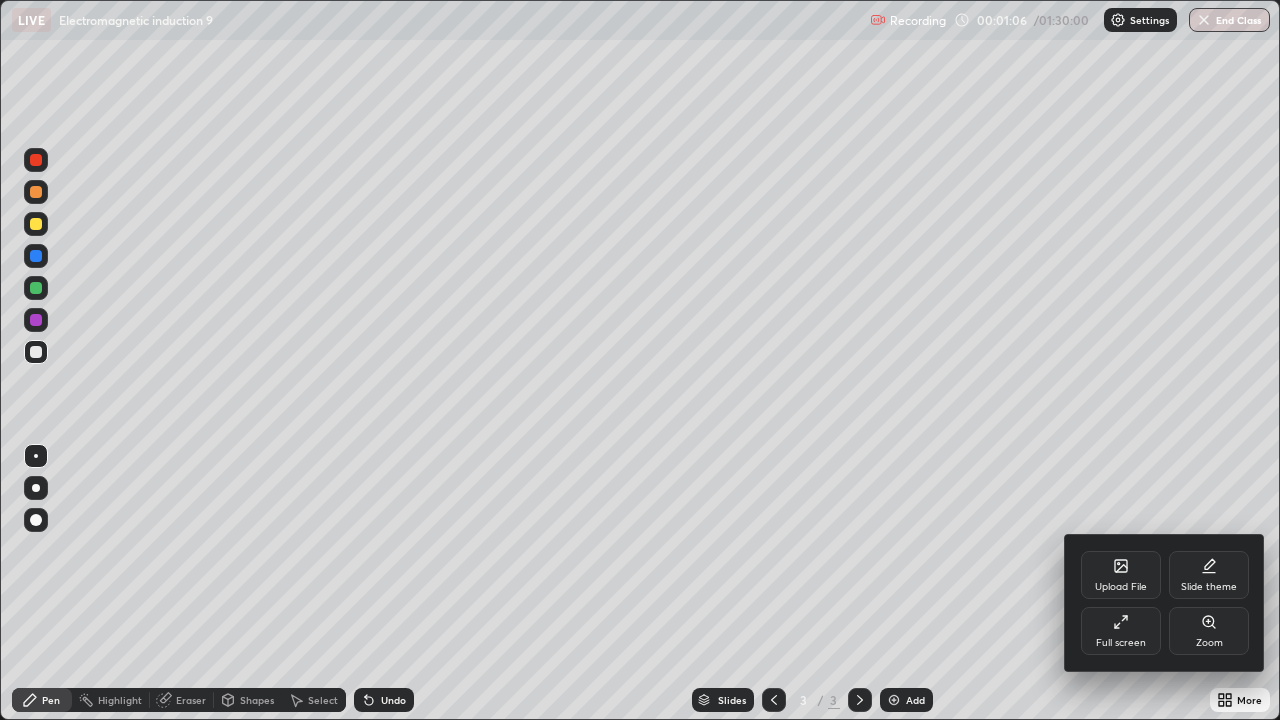 click on "Full screen" at bounding box center [1121, 631] 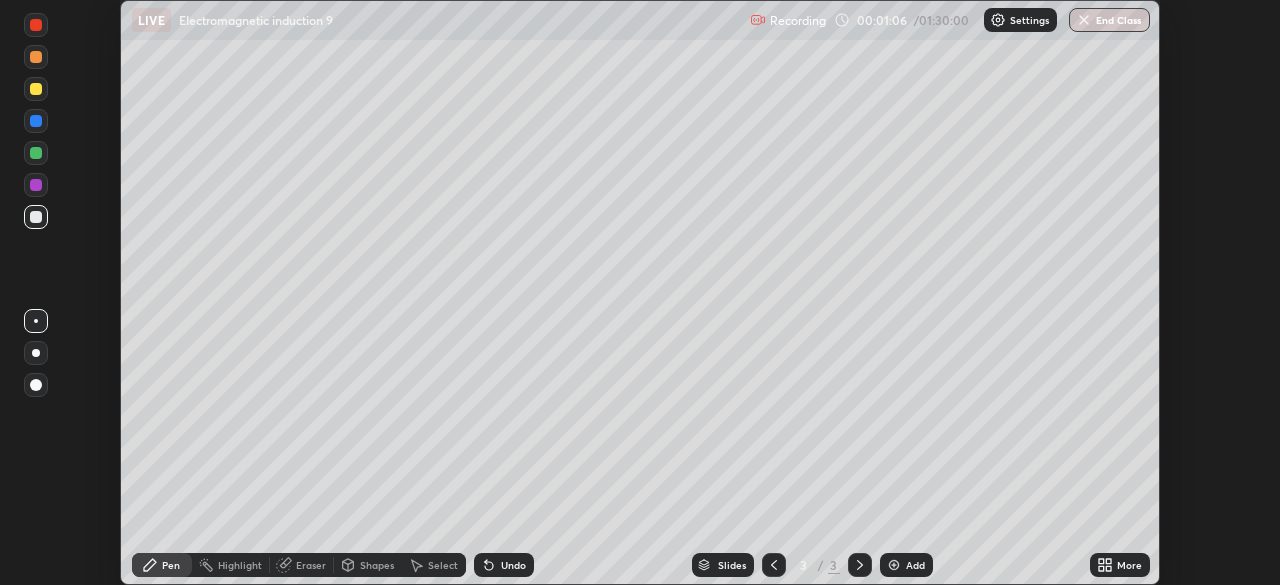 scroll, scrollTop: 585, scrollLeft: 1280, axis: both 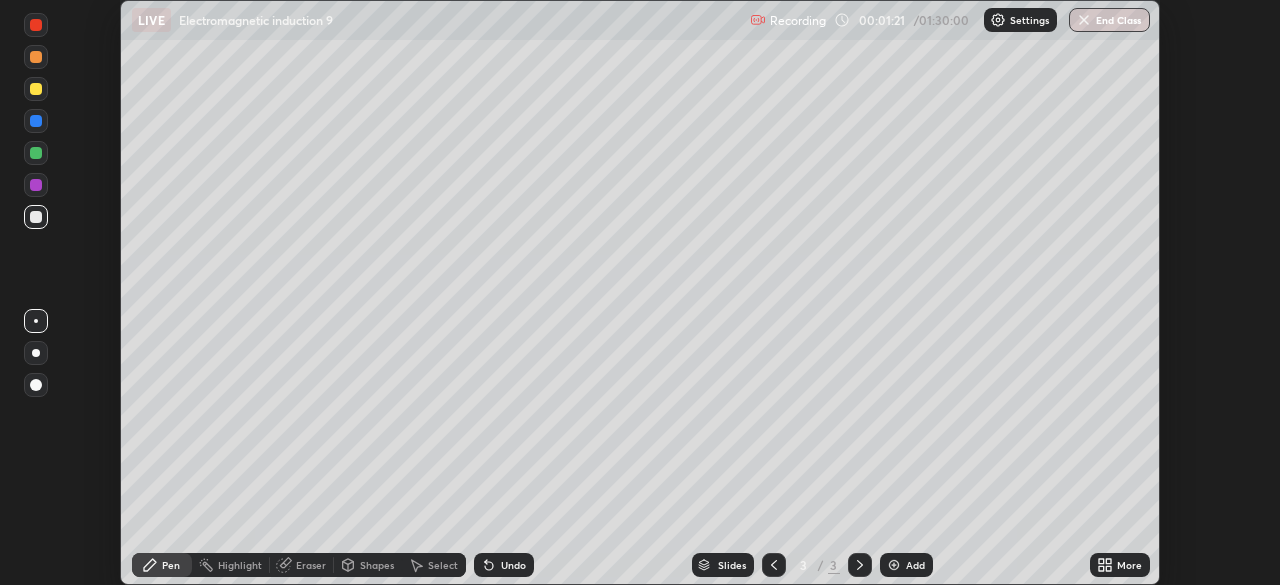 click 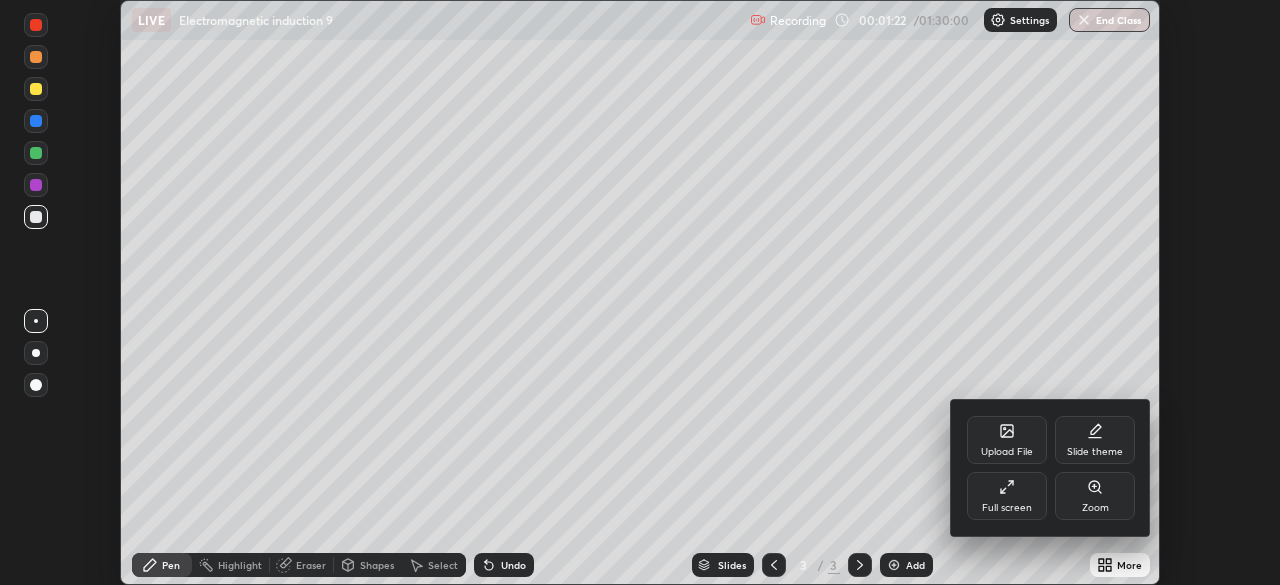 click on "Full screen" at bounding box center (1007, 496) 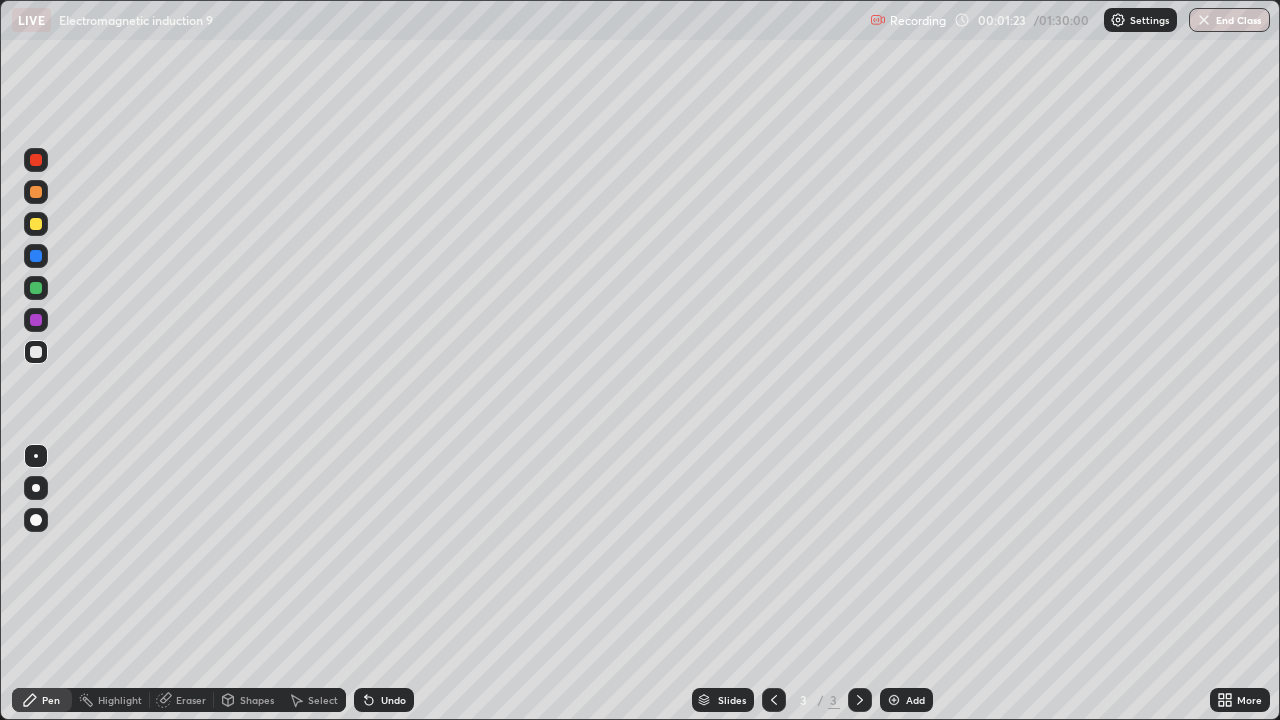 scroll, scrollTop: 99280, scrollLeft: 98720, axis: both 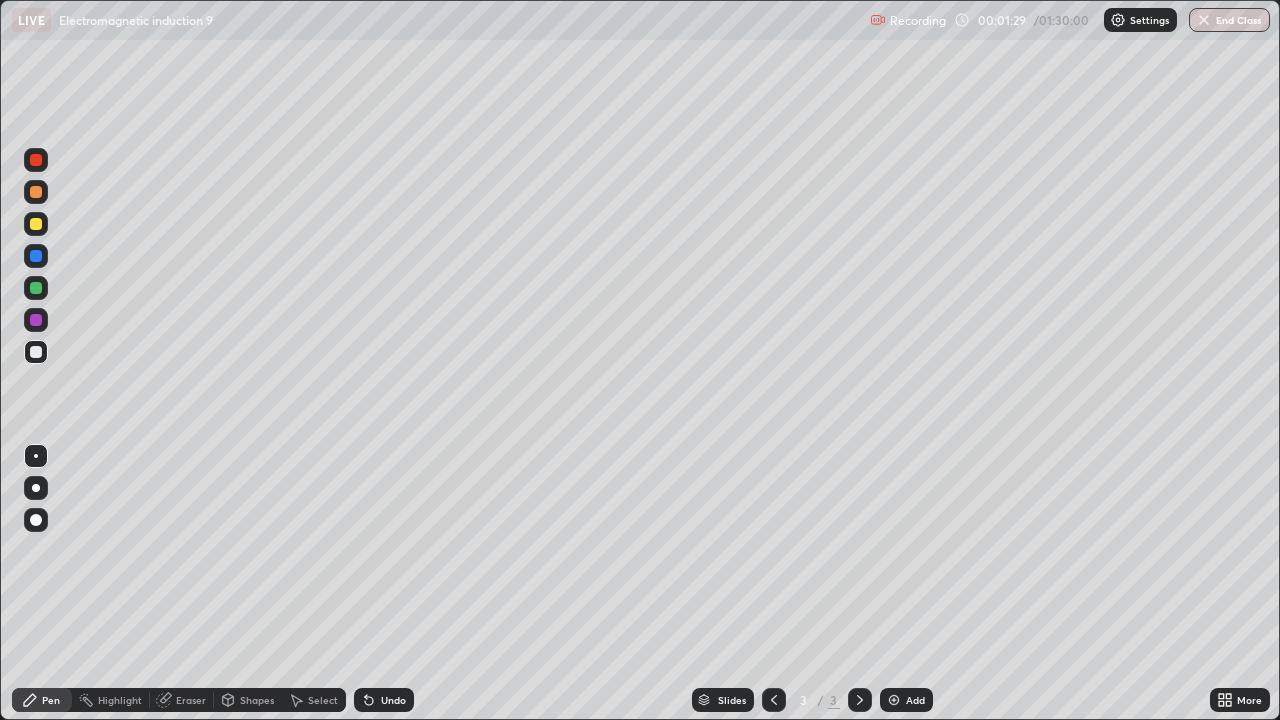 click at bounding box center (36, 256) 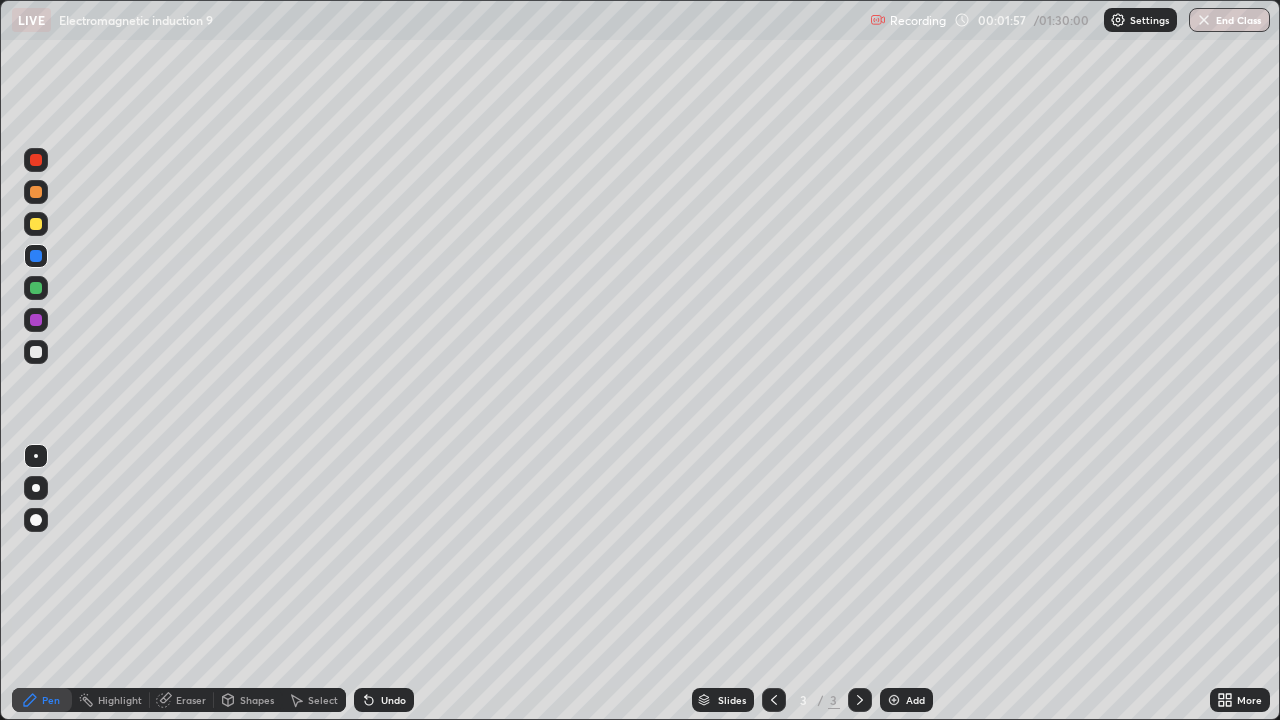 click at bounding box center [36, 224] 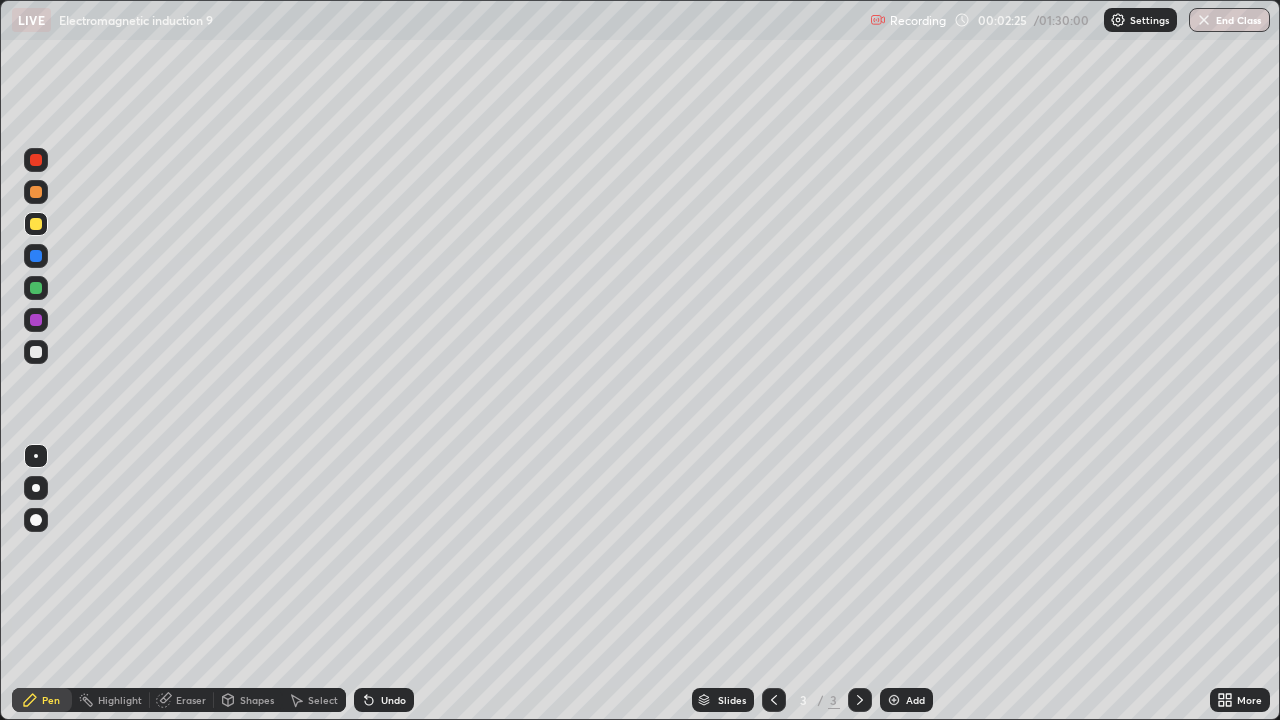 click on "Eraser" at bounding box center [191, 700] 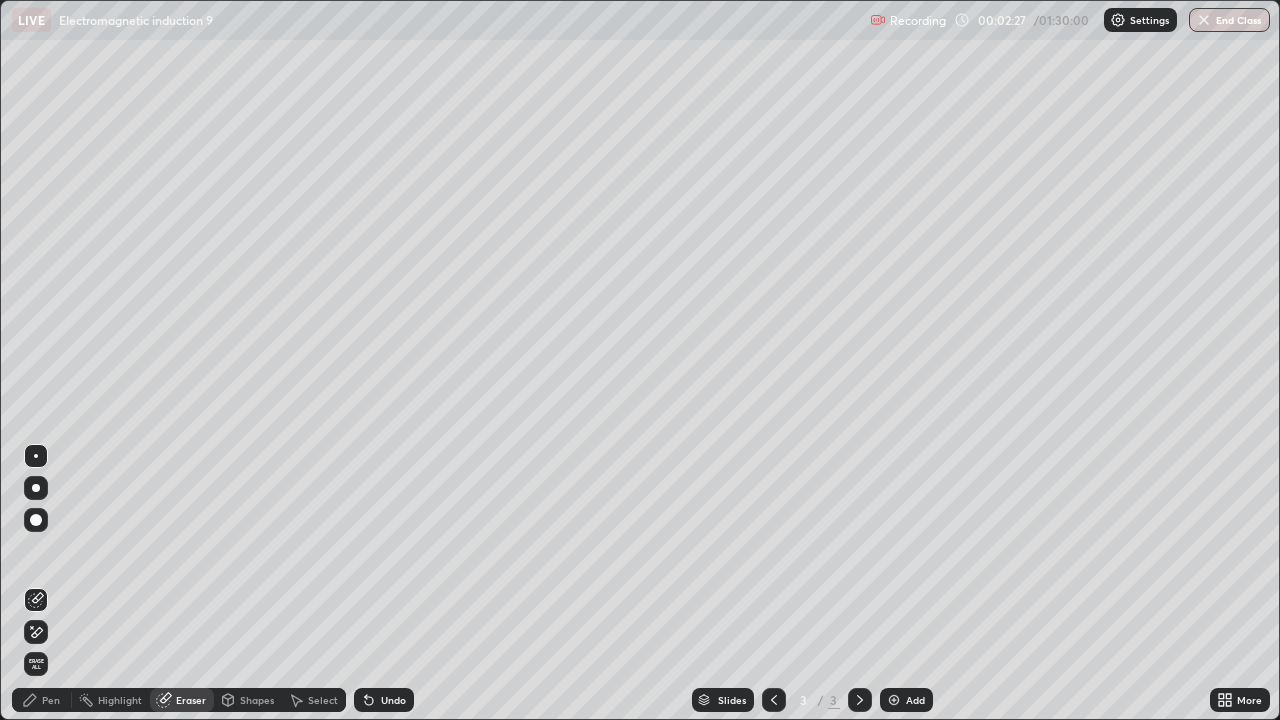 click on "Pen" at bounding box center (51, 700) 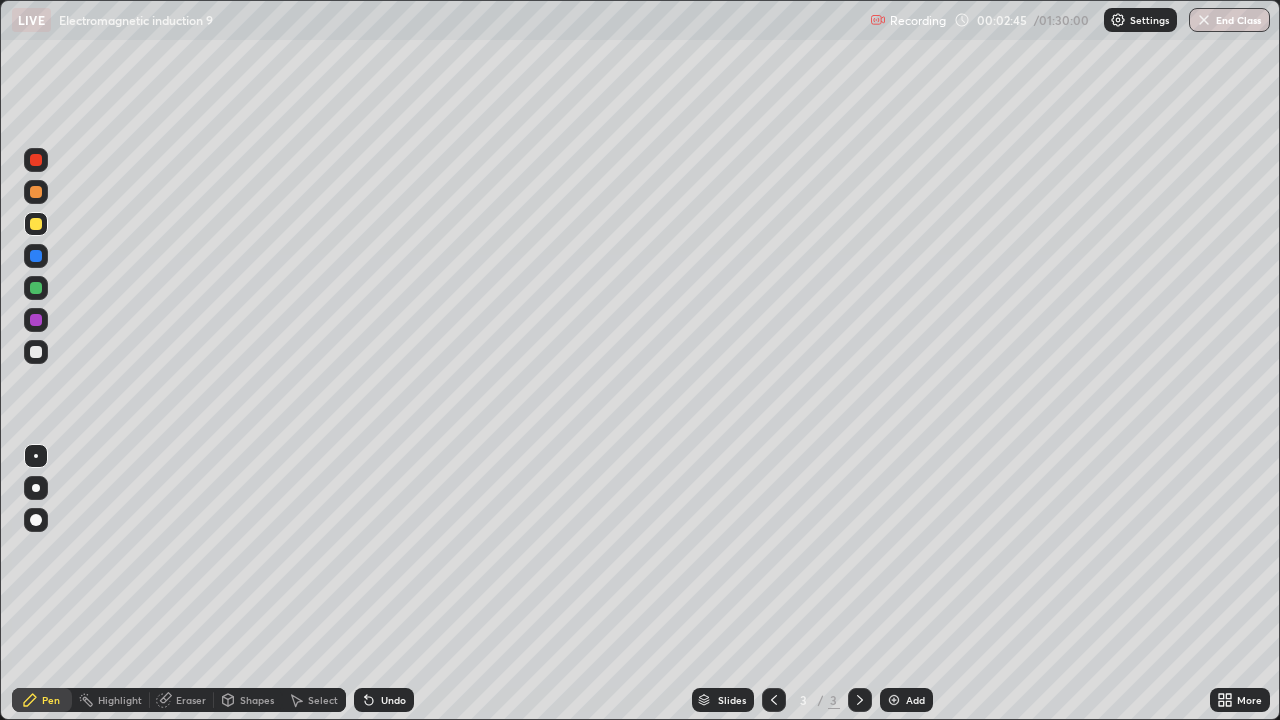 click on "Eraser" at bounding box center (191, 700) 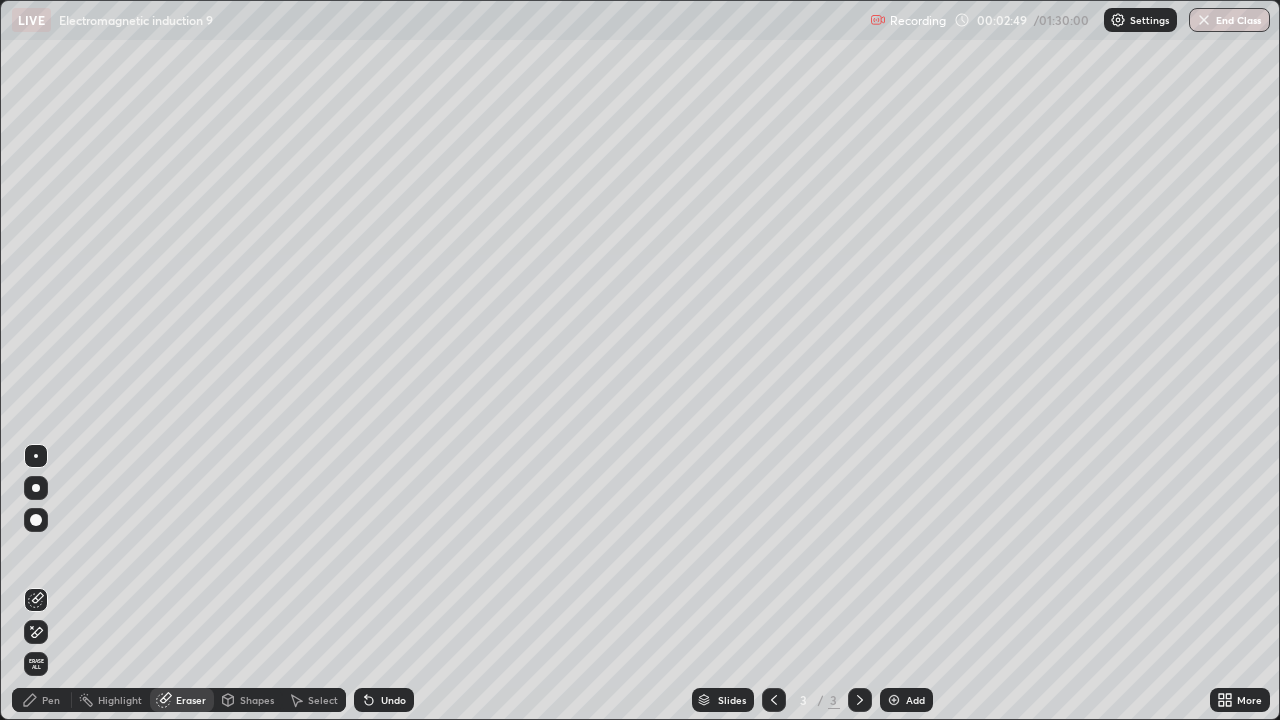 click on "Pen" at bounding box center [51, 700] 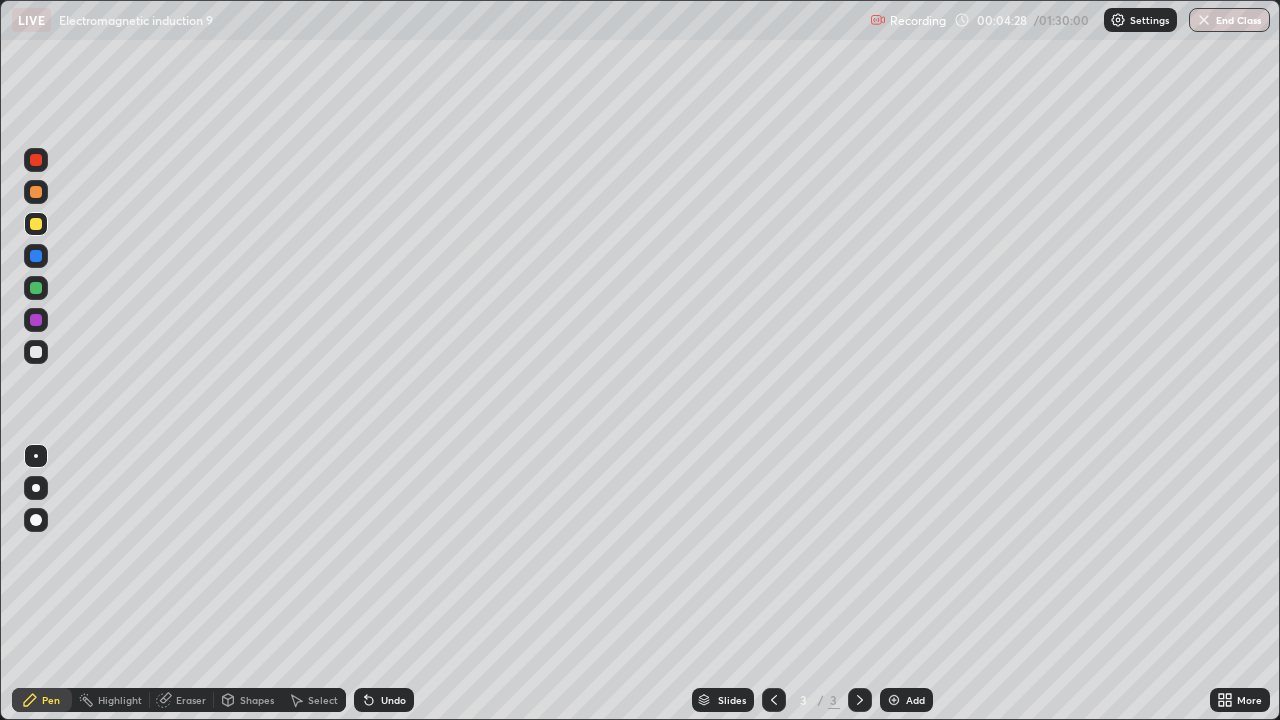 click on "Eraser" at bounding box center (191, 700) 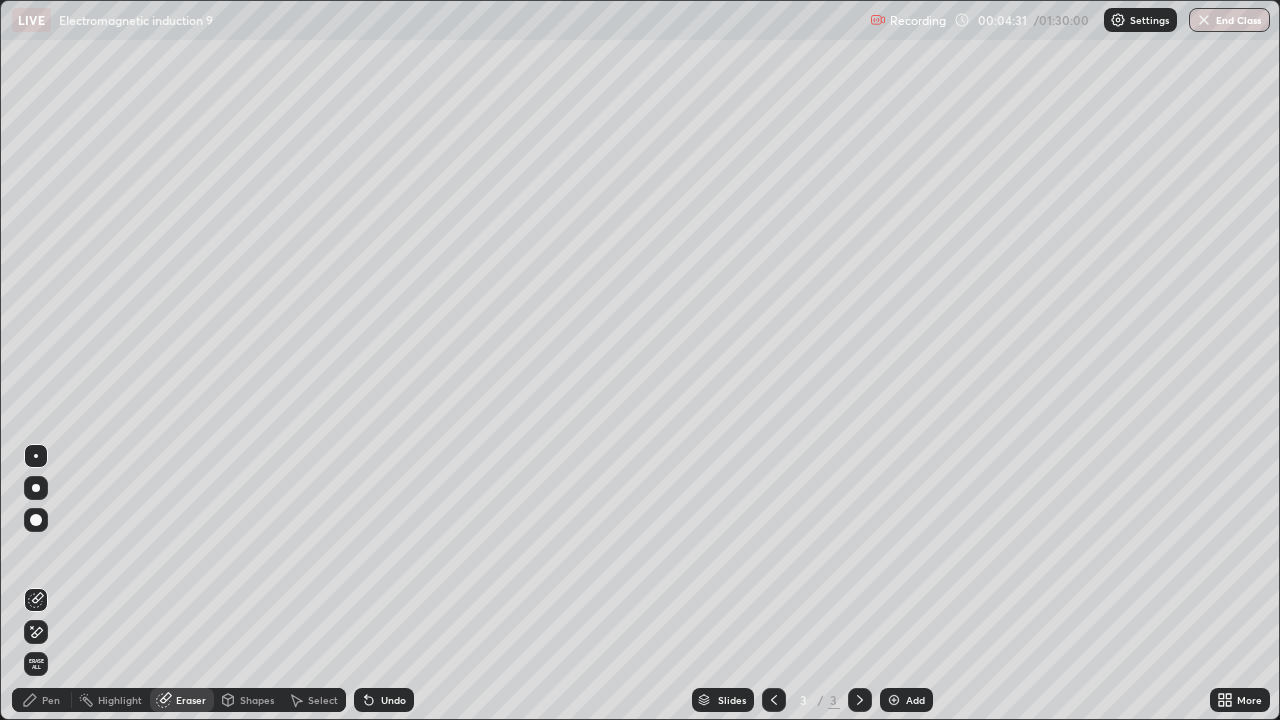 click on "Pen" at bounding box center [42, 700] 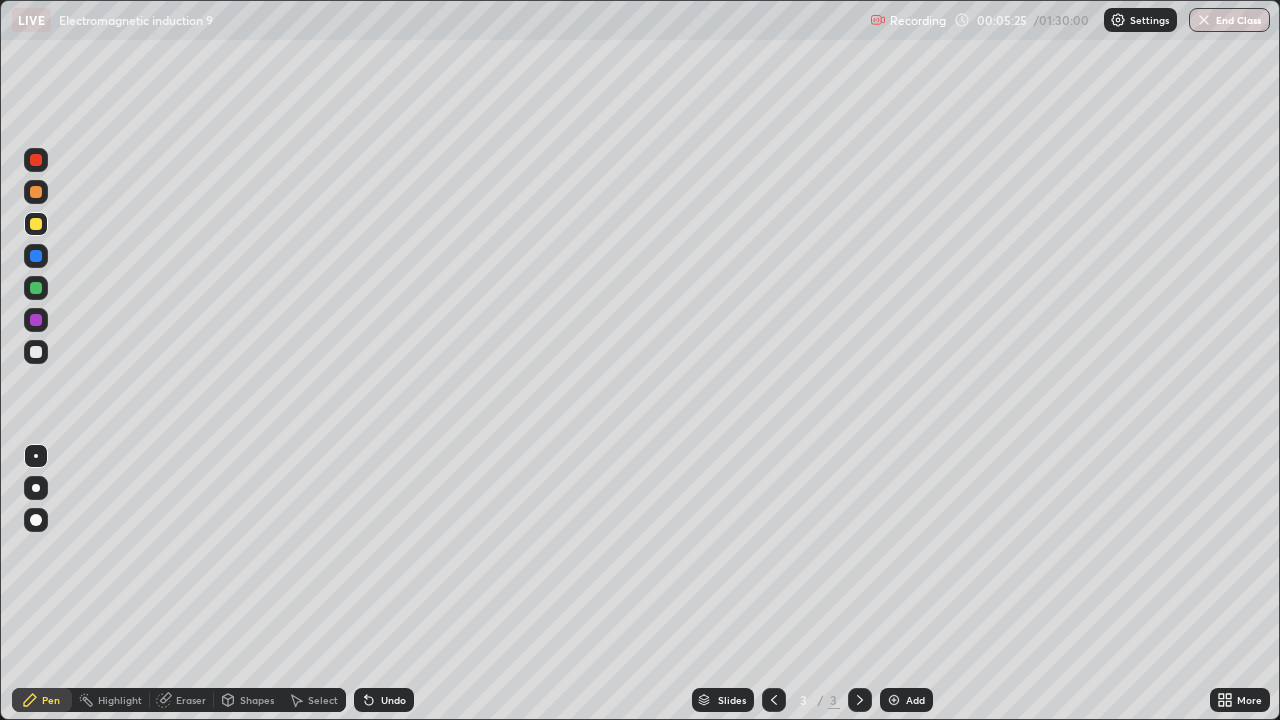 click on "Eraser" at bounding box center [191, 700] 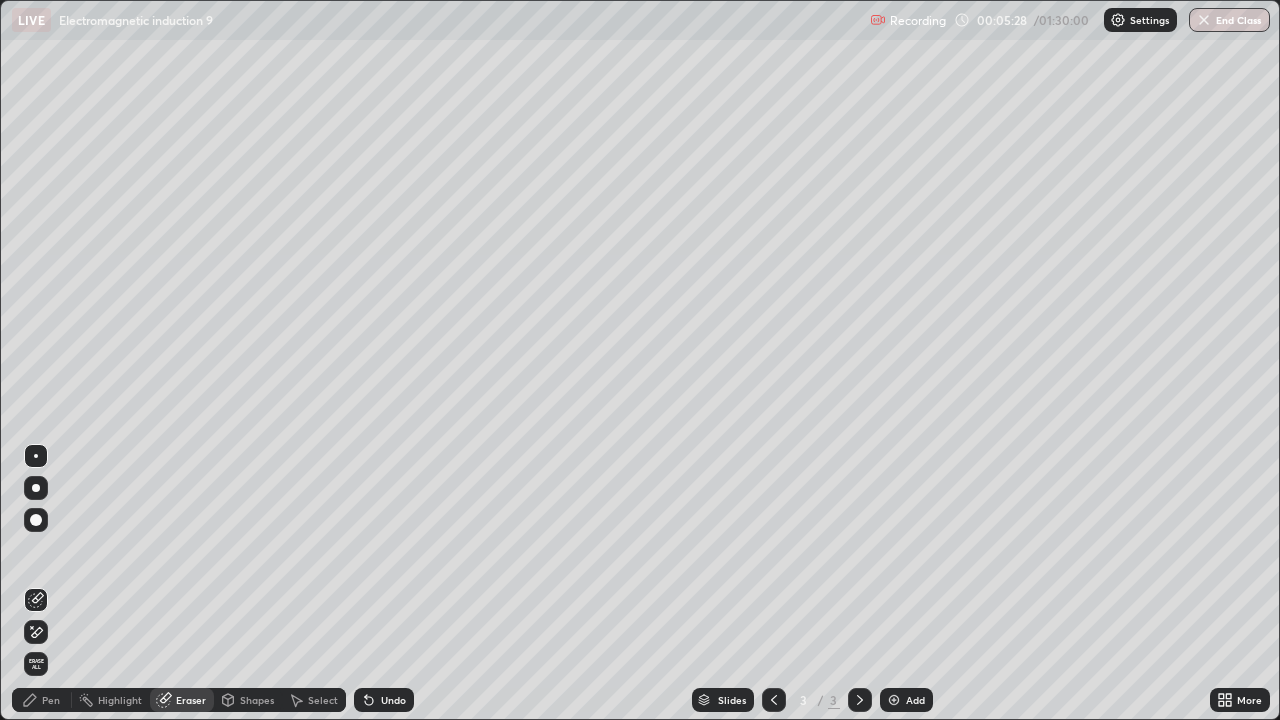 click on "Pen" at bounding box center (42, 700) 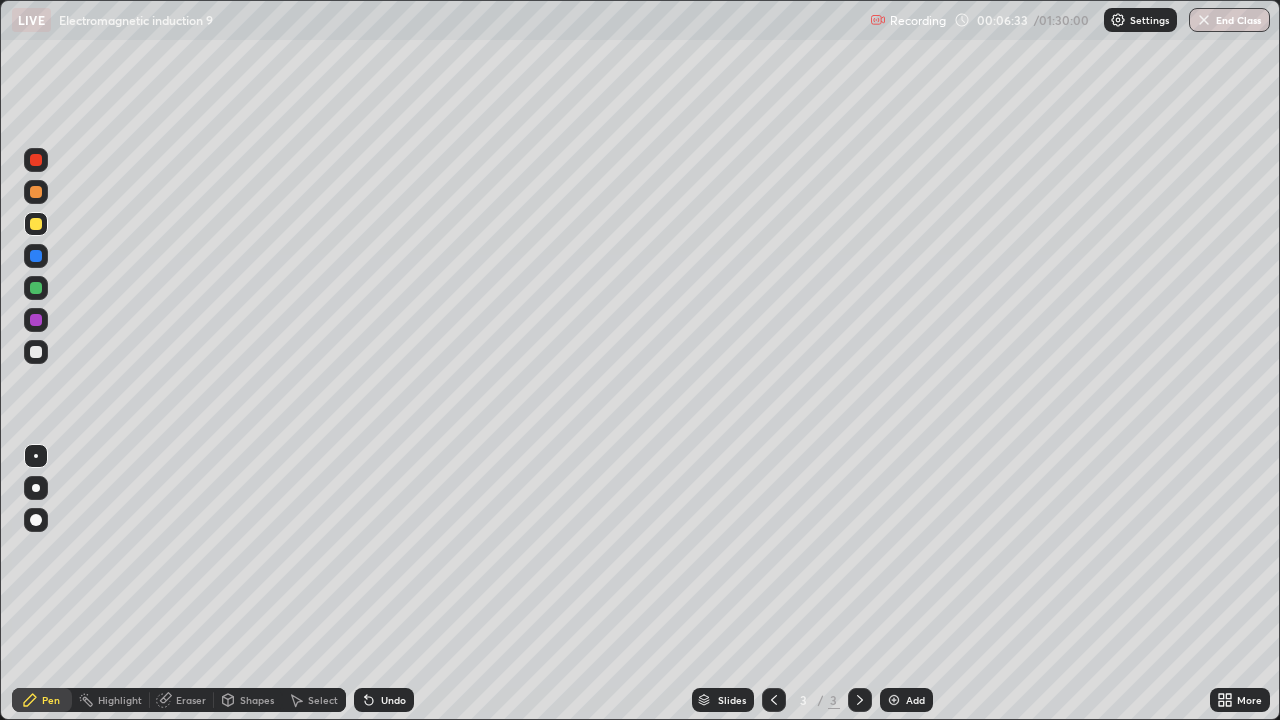 click on "Eraser" at bounding box center (191, 700) 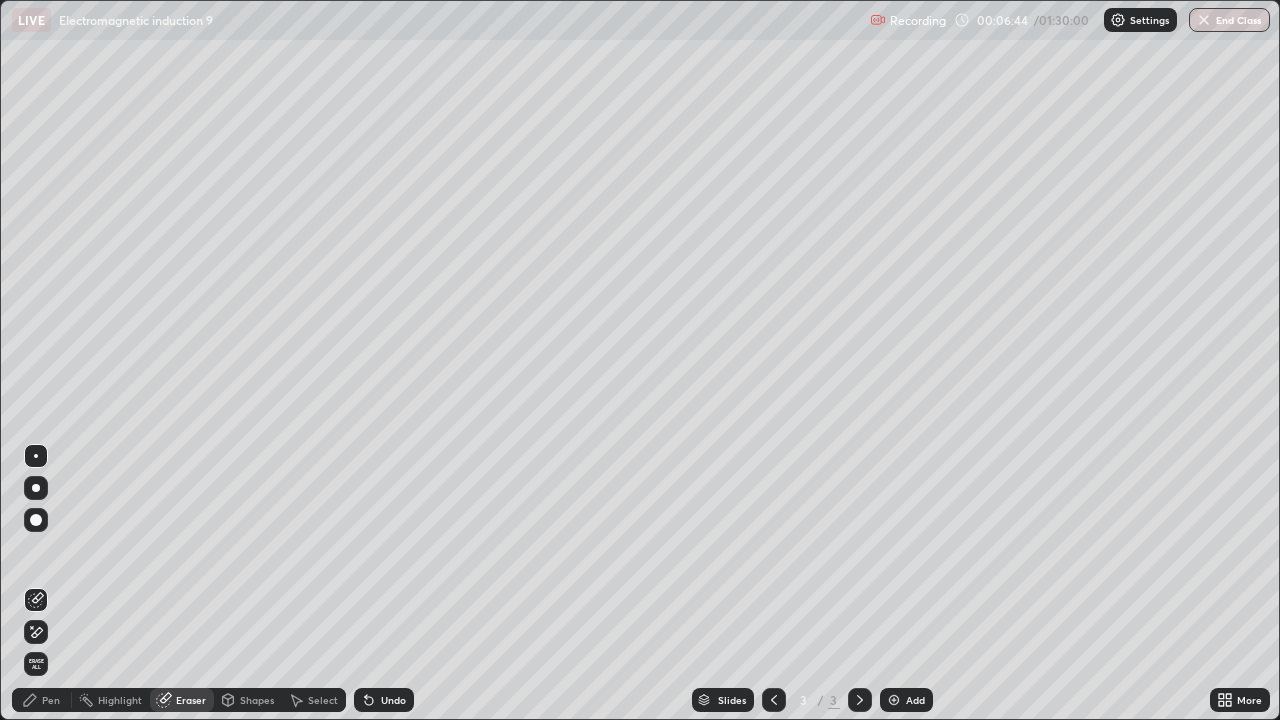 click on "Pen" at bounding box center (51, 700) 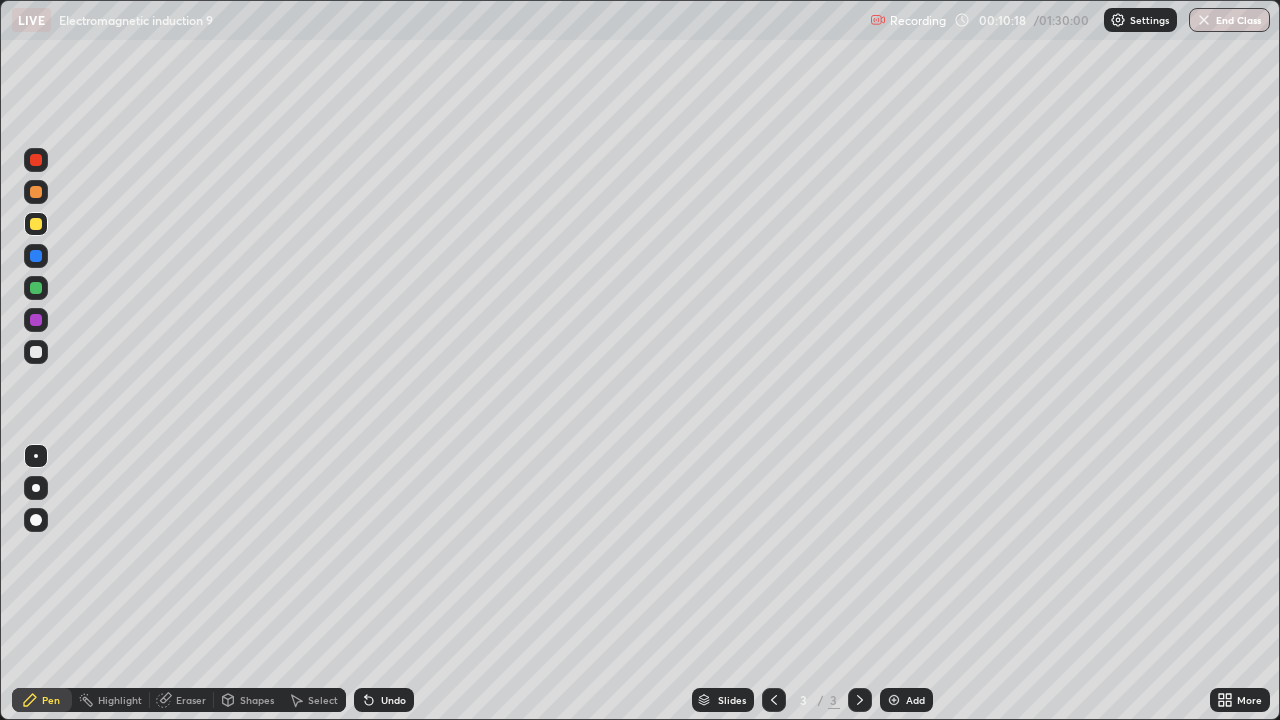 click at bounding box center [894, 700] 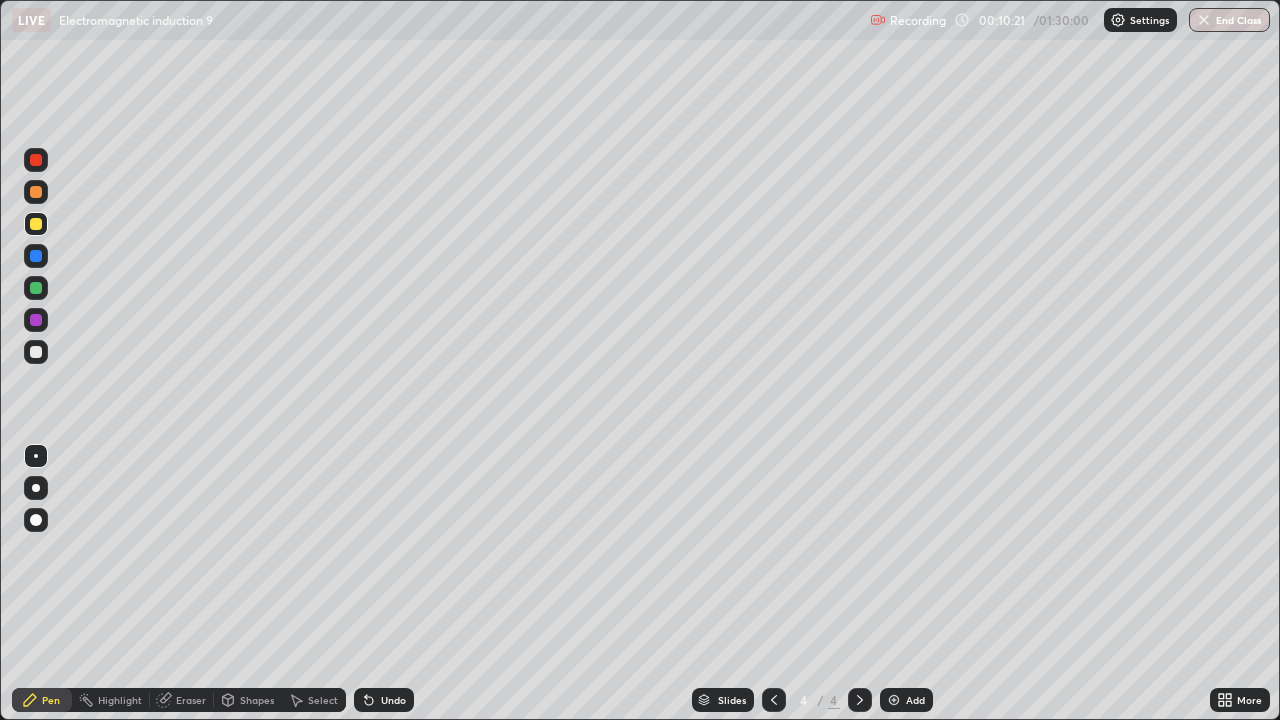 click at bounding box center [36, 352] 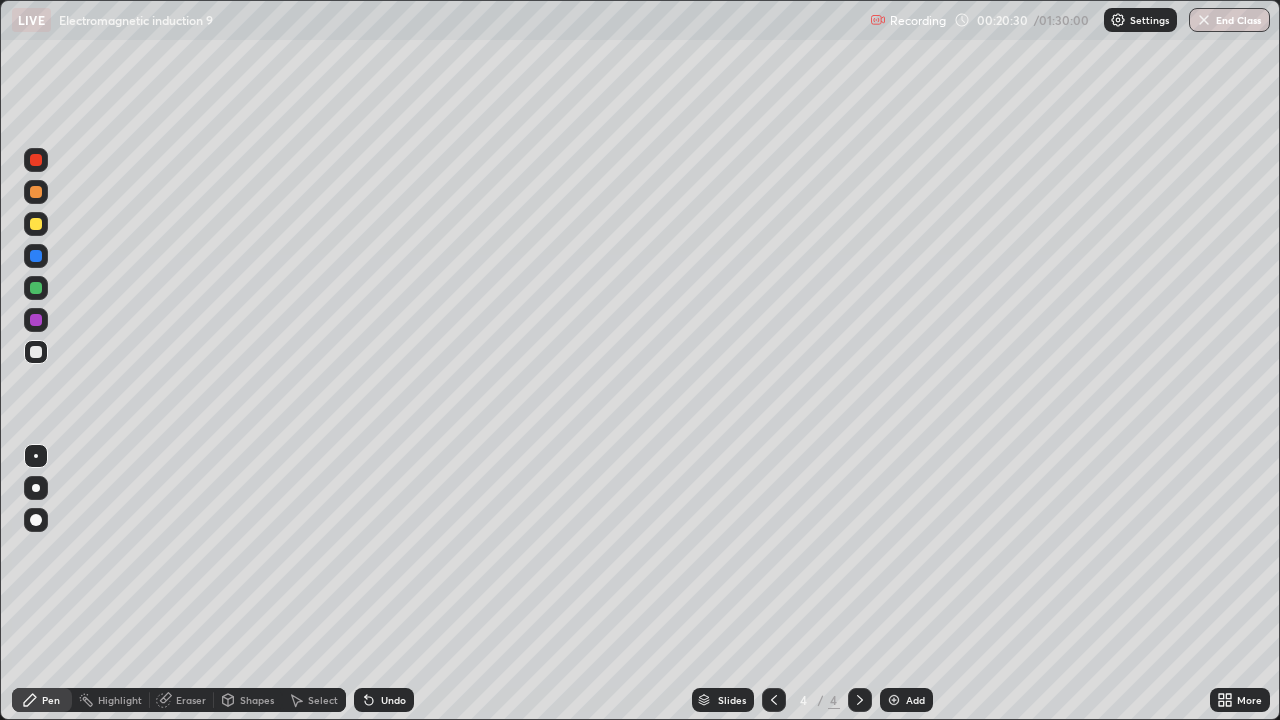 click at bounding box center (894, 700) 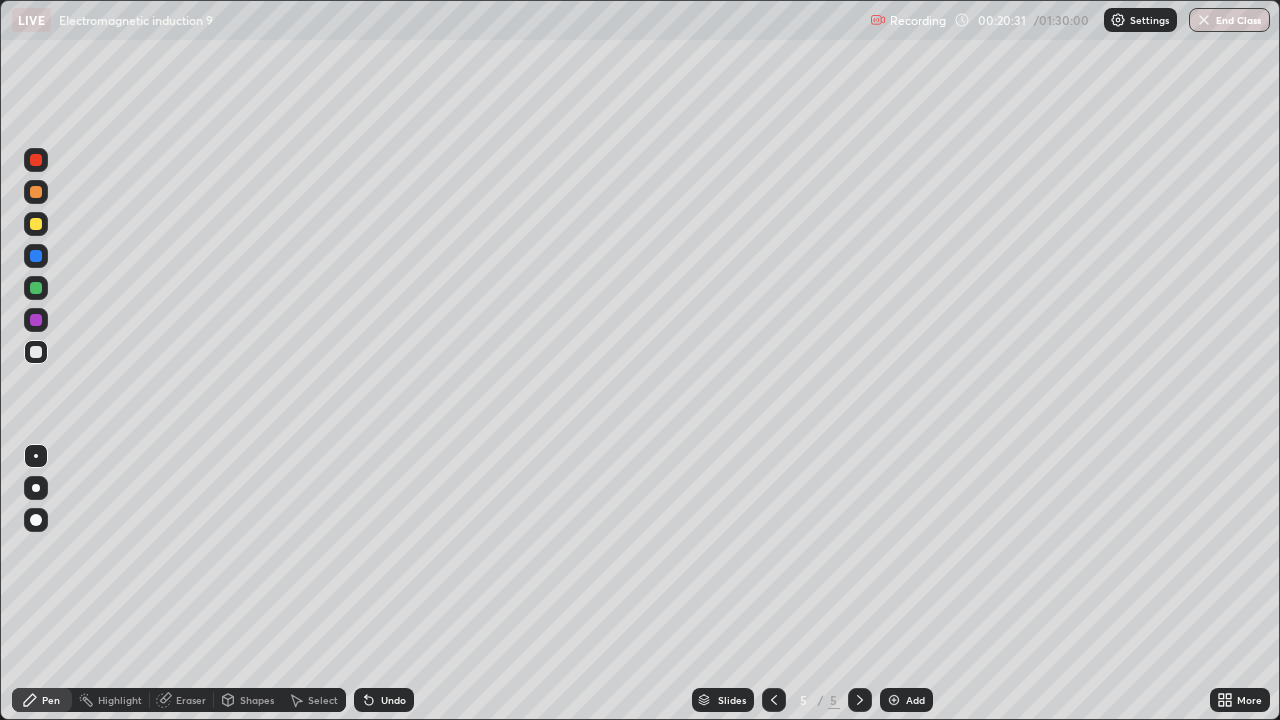 click 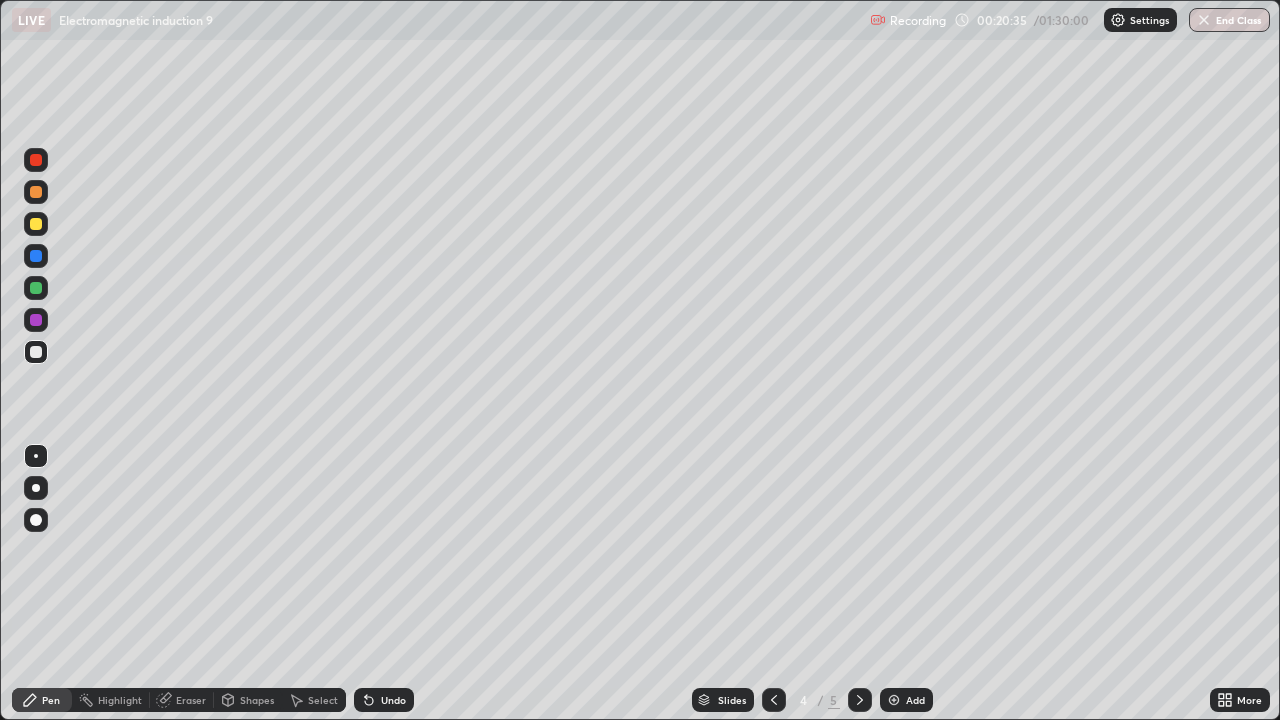 click 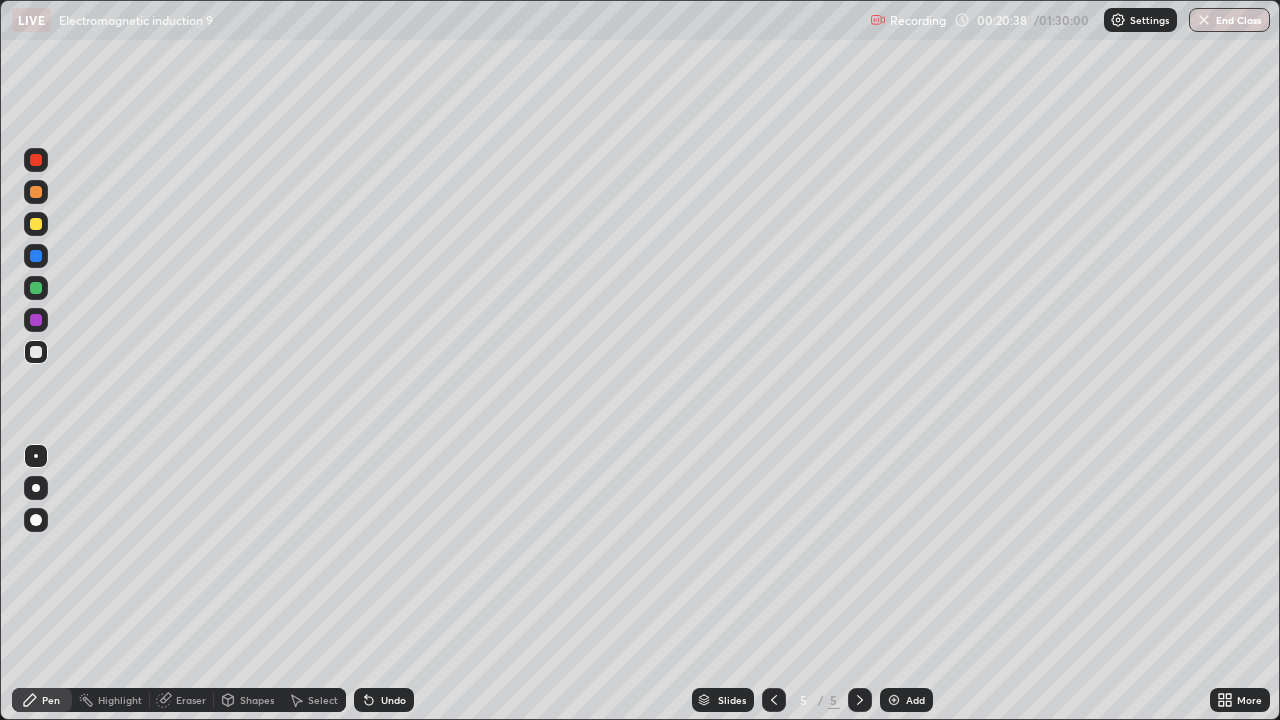 click at bounding box center (36, 256) 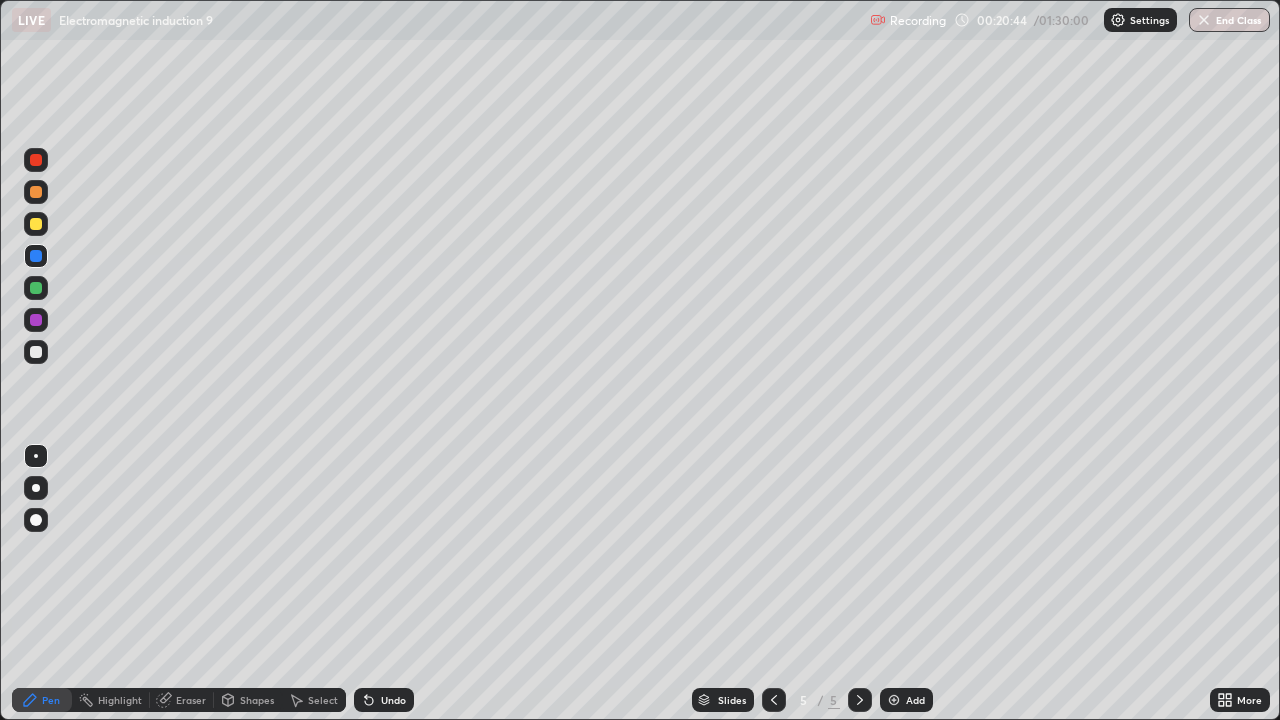 click on "Shapes" at bounding box center (257, 700) 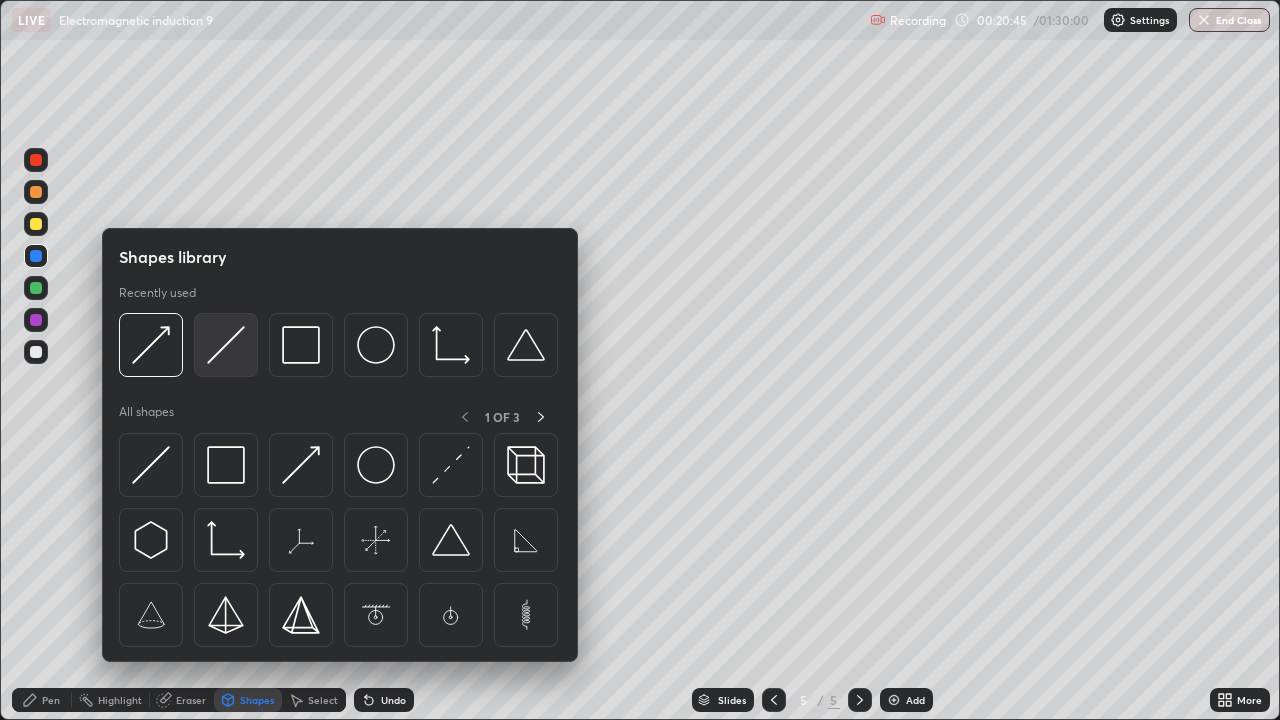 click at bounding box center (226, 345) 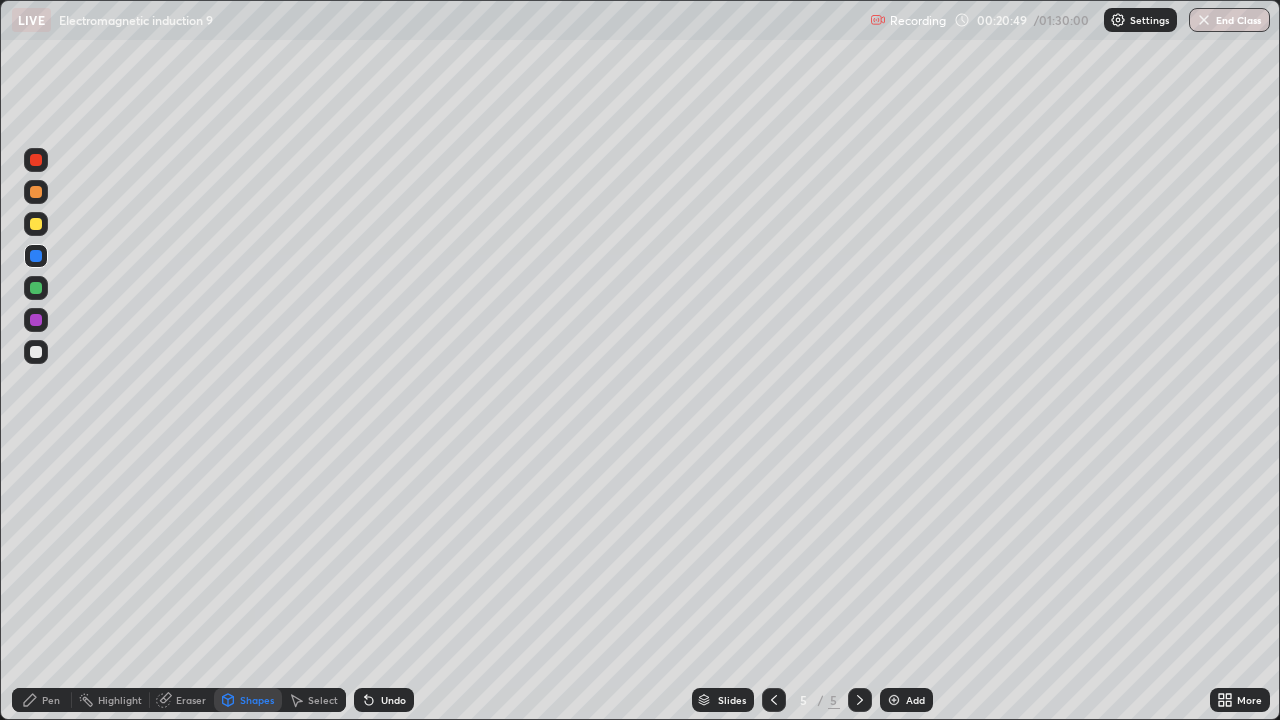 click at bounding box center (36, 352) 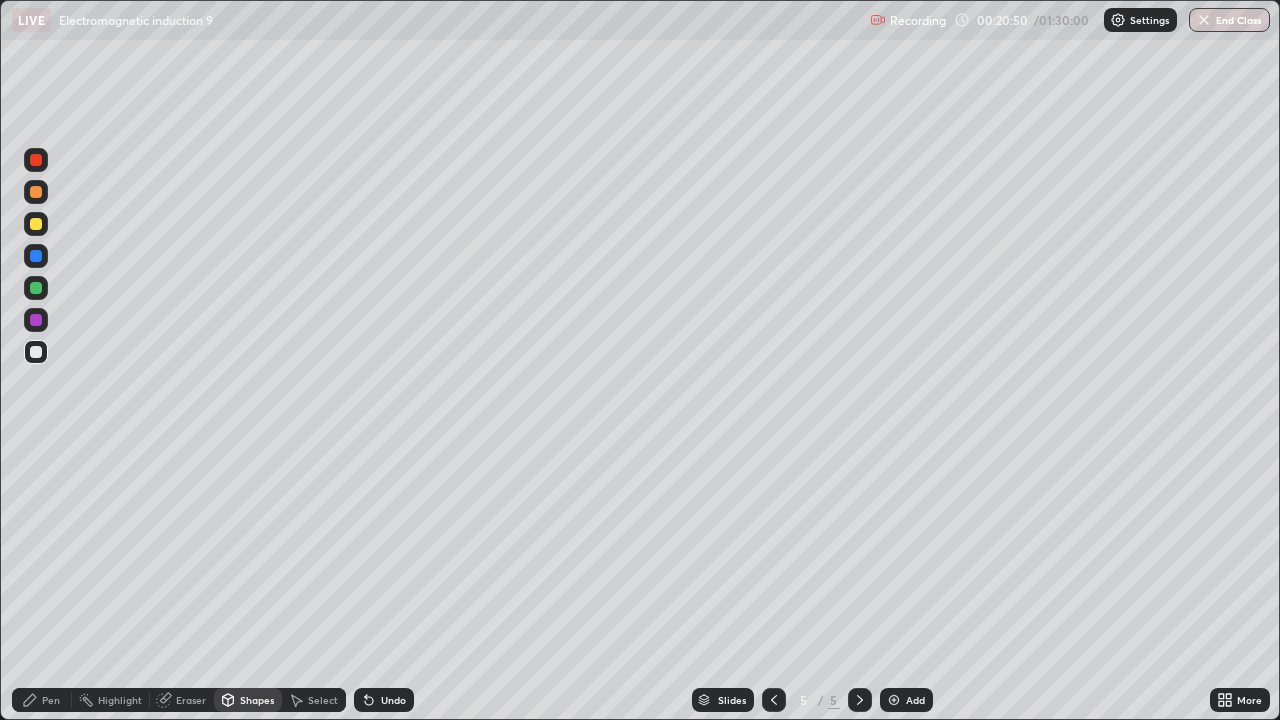 click on "Pen" at bounding box center (51, 700) 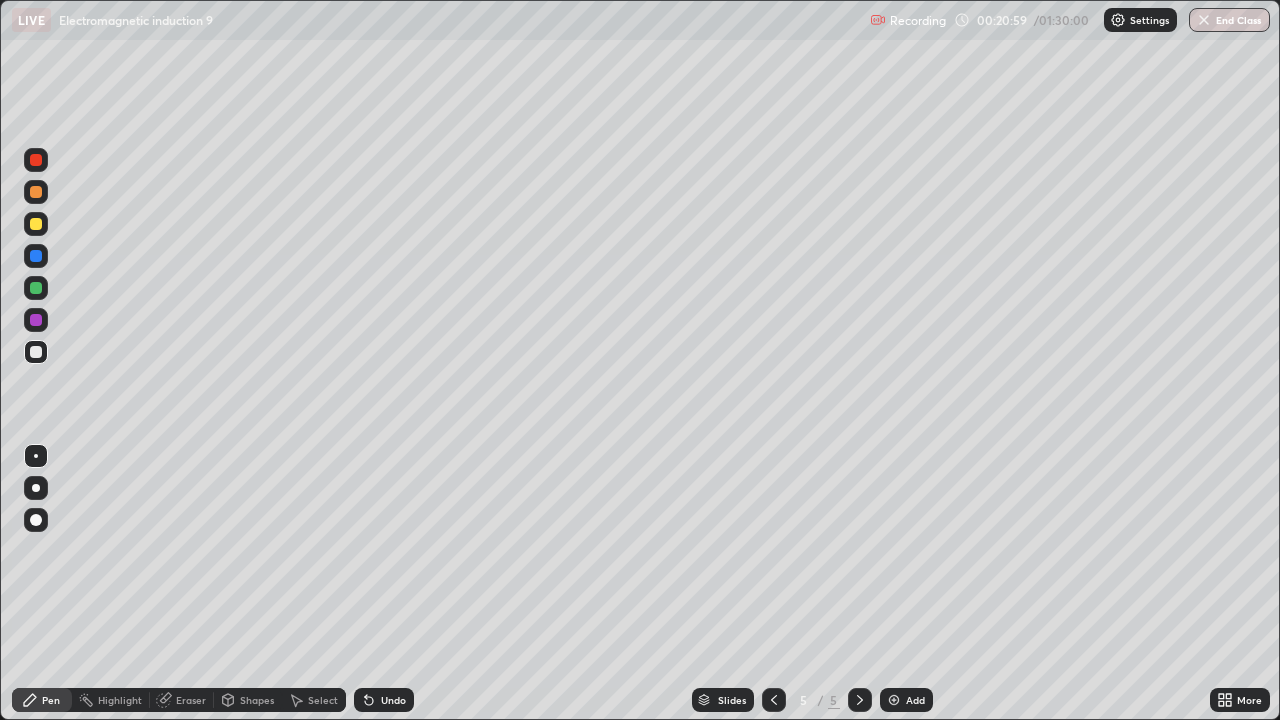 click on "Eraser" at bounding box center [191, 700] 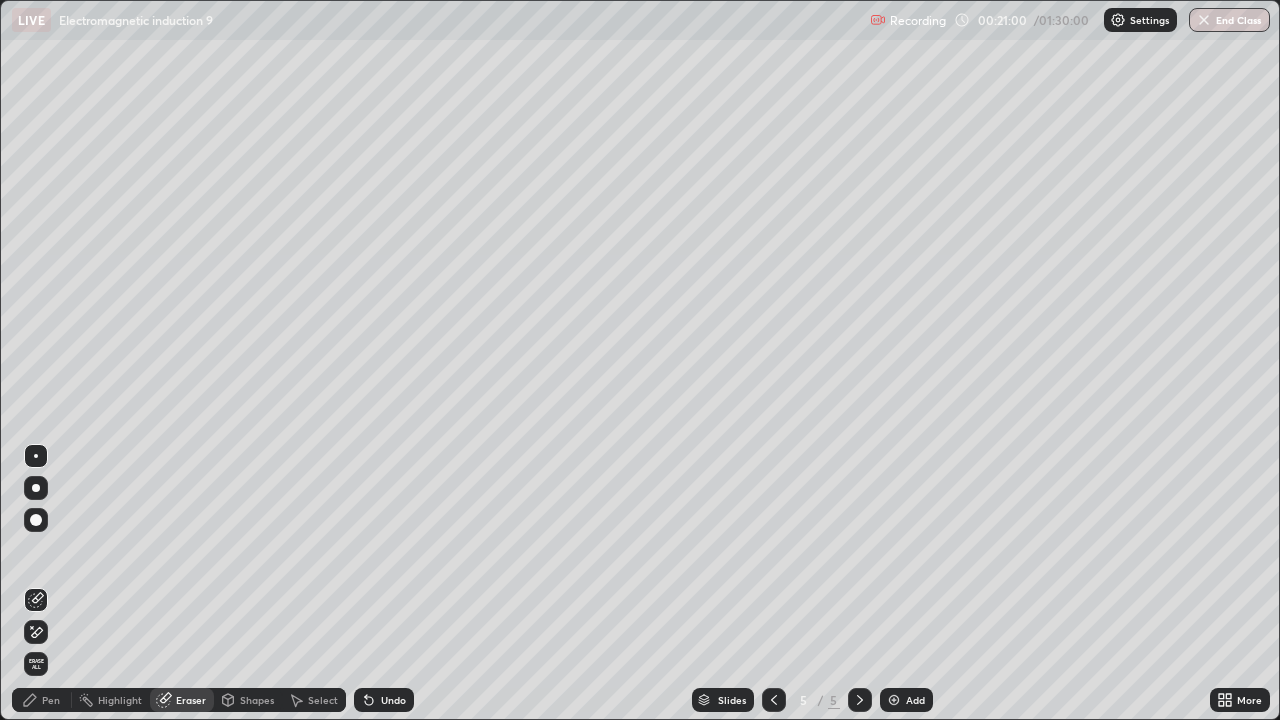 click on "Shapes" at bounding box center [257, 700] 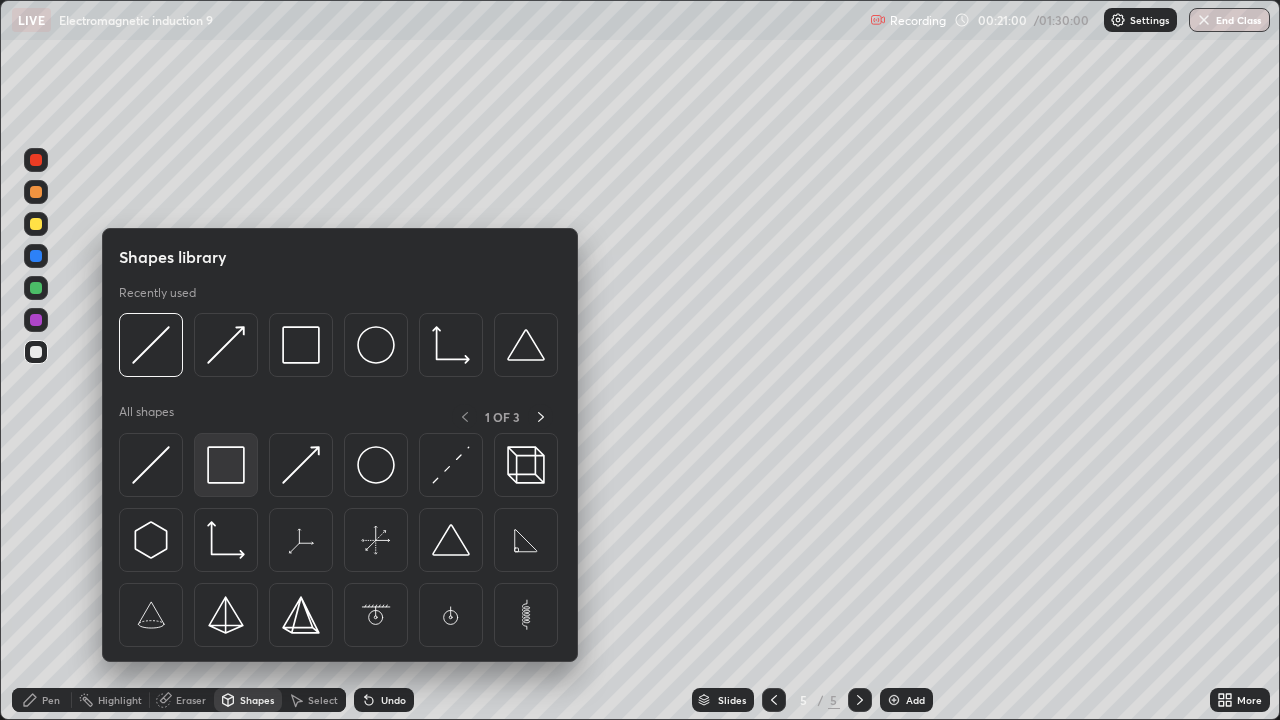 click at bounding box center [226, 465] 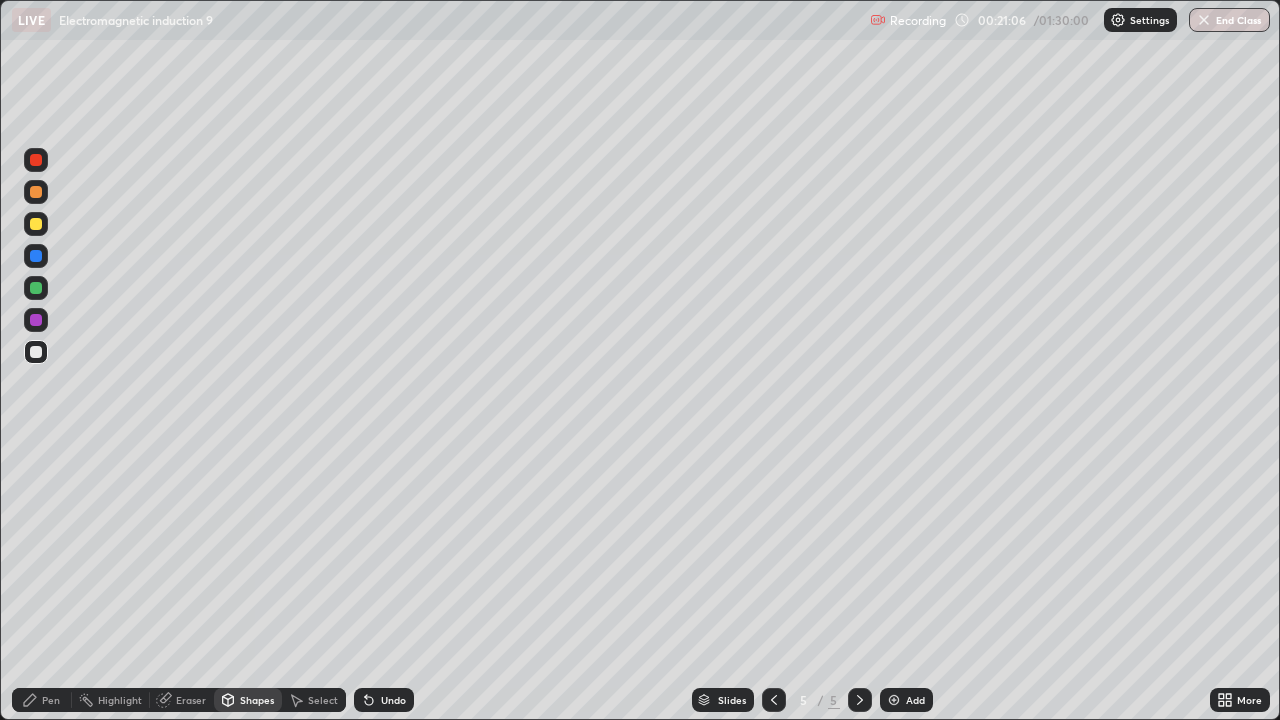 click on "Shapes" at bounding box center (257, 700) 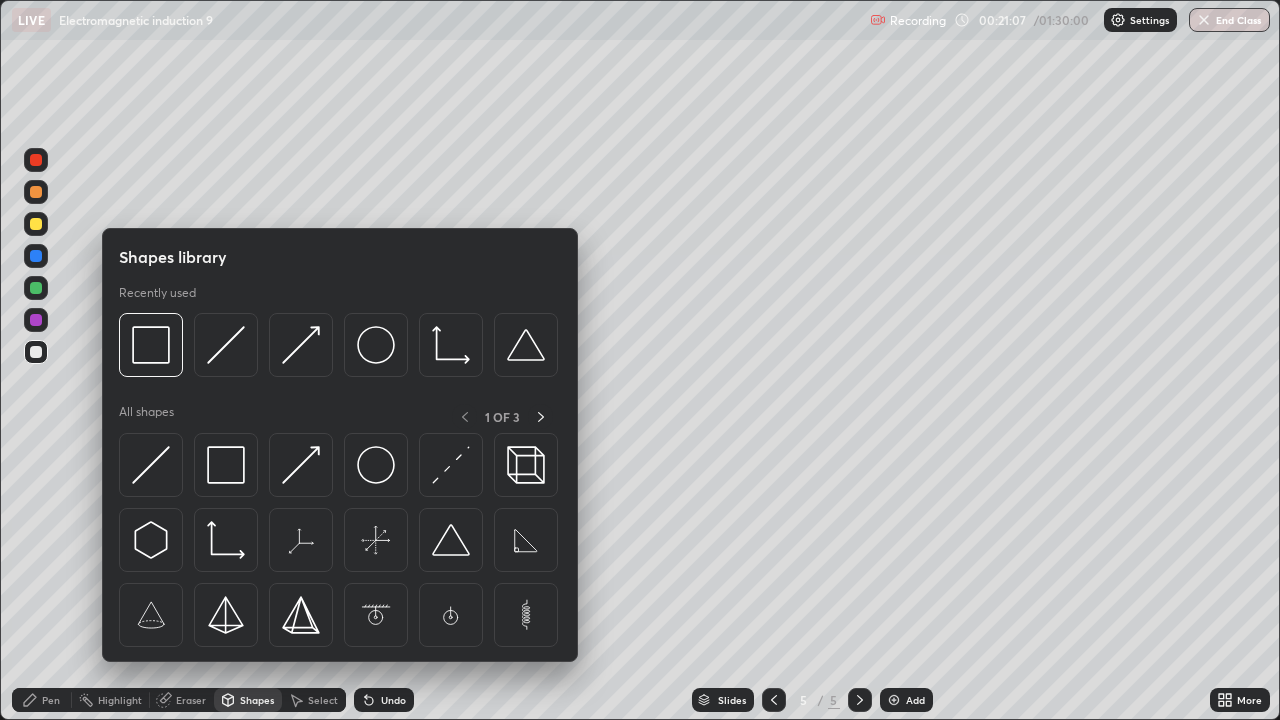 click on "Eraser" at bounding box center [191, 700] 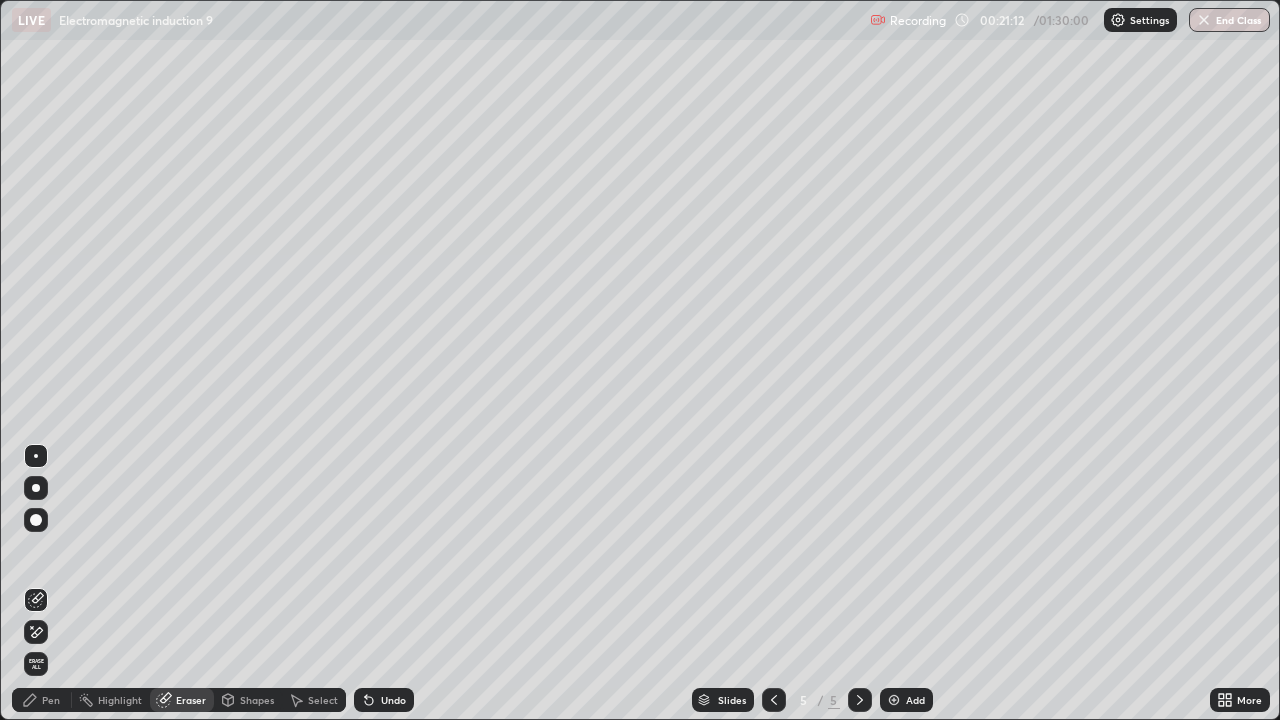 click on "Shapes" at bounding box center (257, 700) 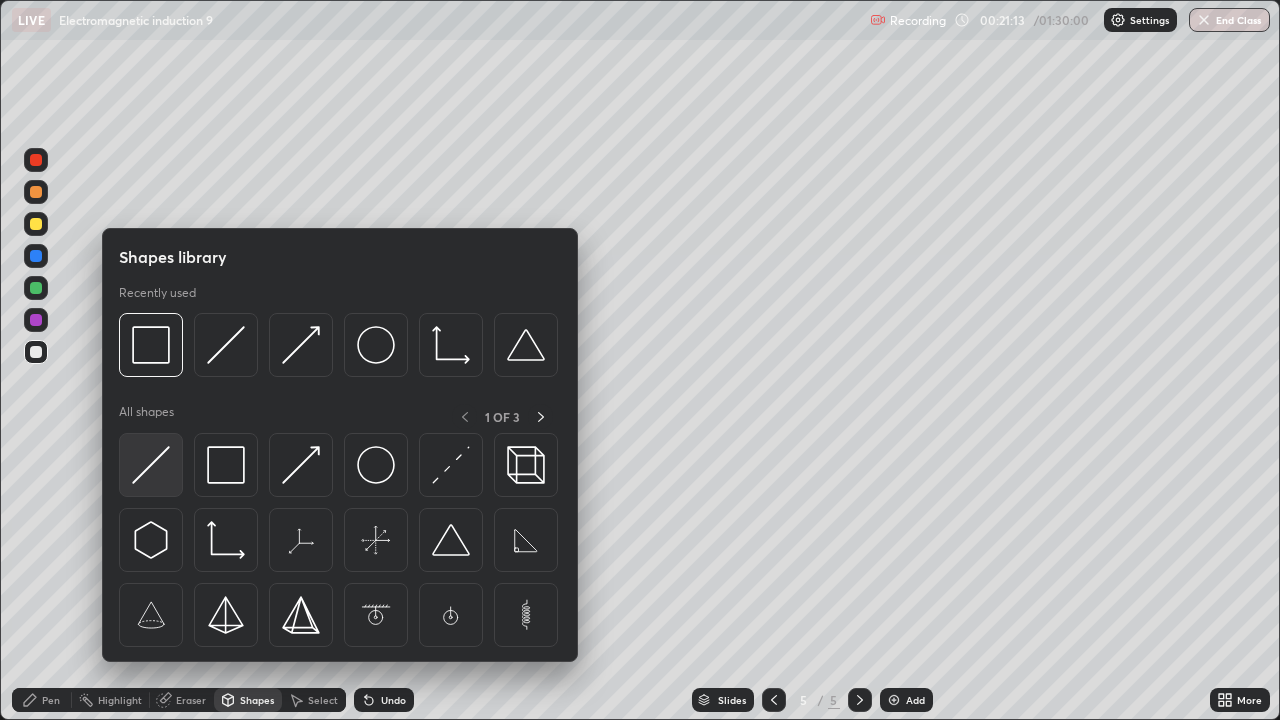 click at bounding box center [151, 465] 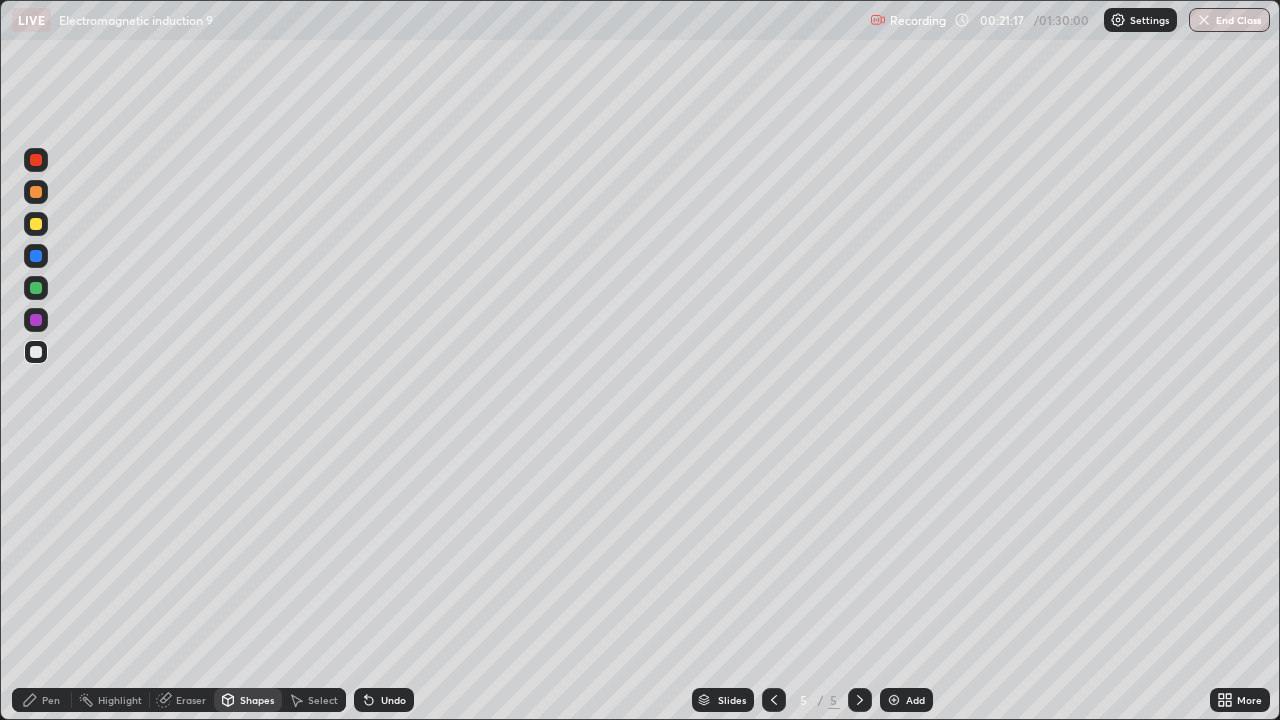 click on "Eraser" at bounding box center [191, 700] 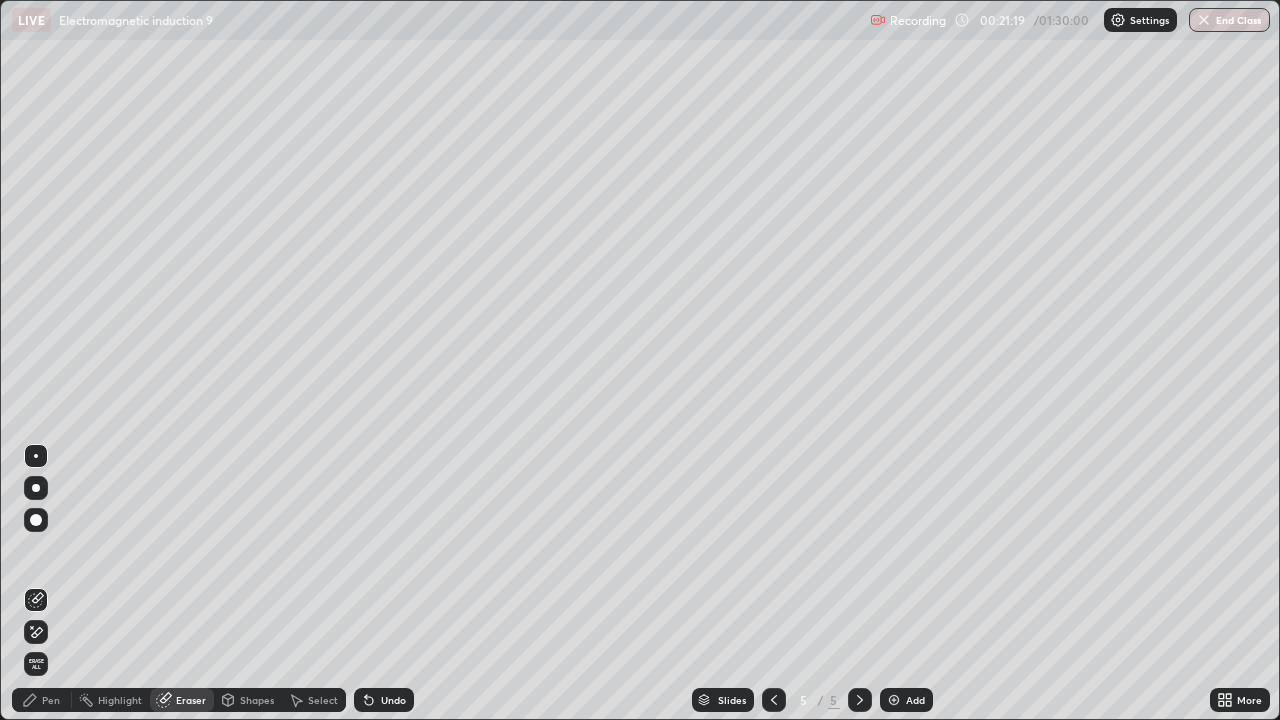 click on "Shapes" at bounding box center [257, 700] 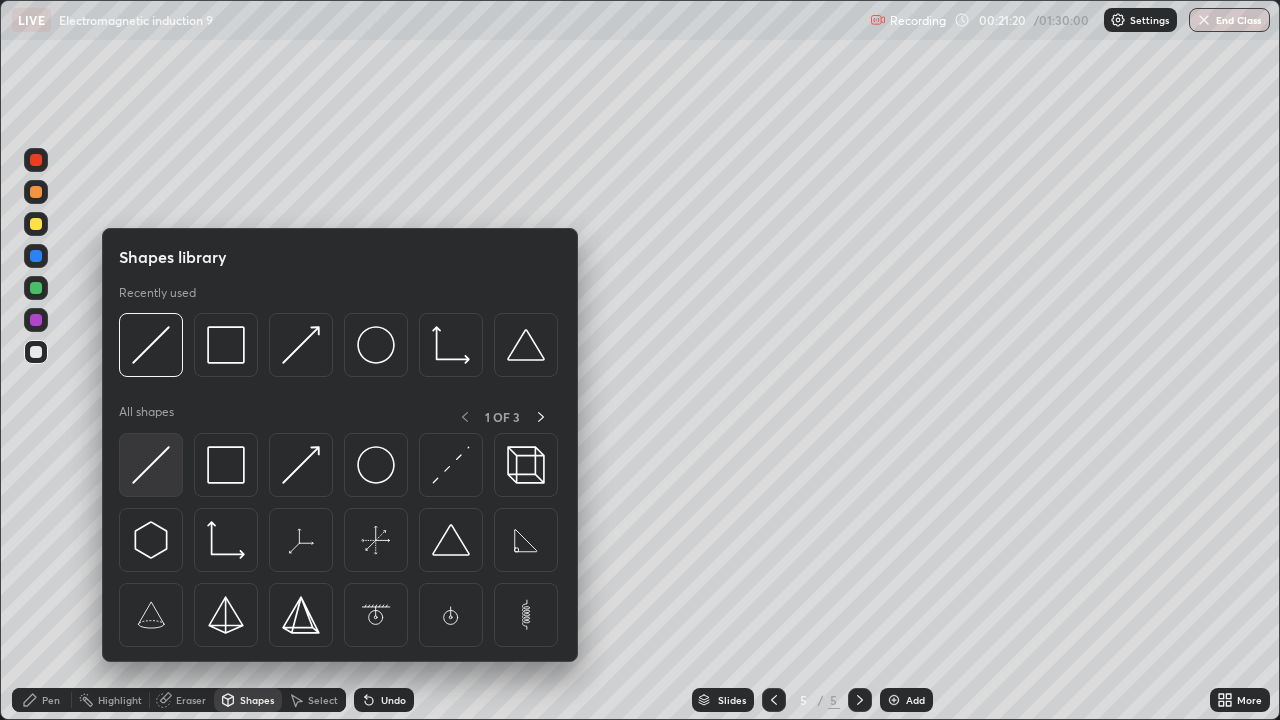 click at bounding box center [151, 465] 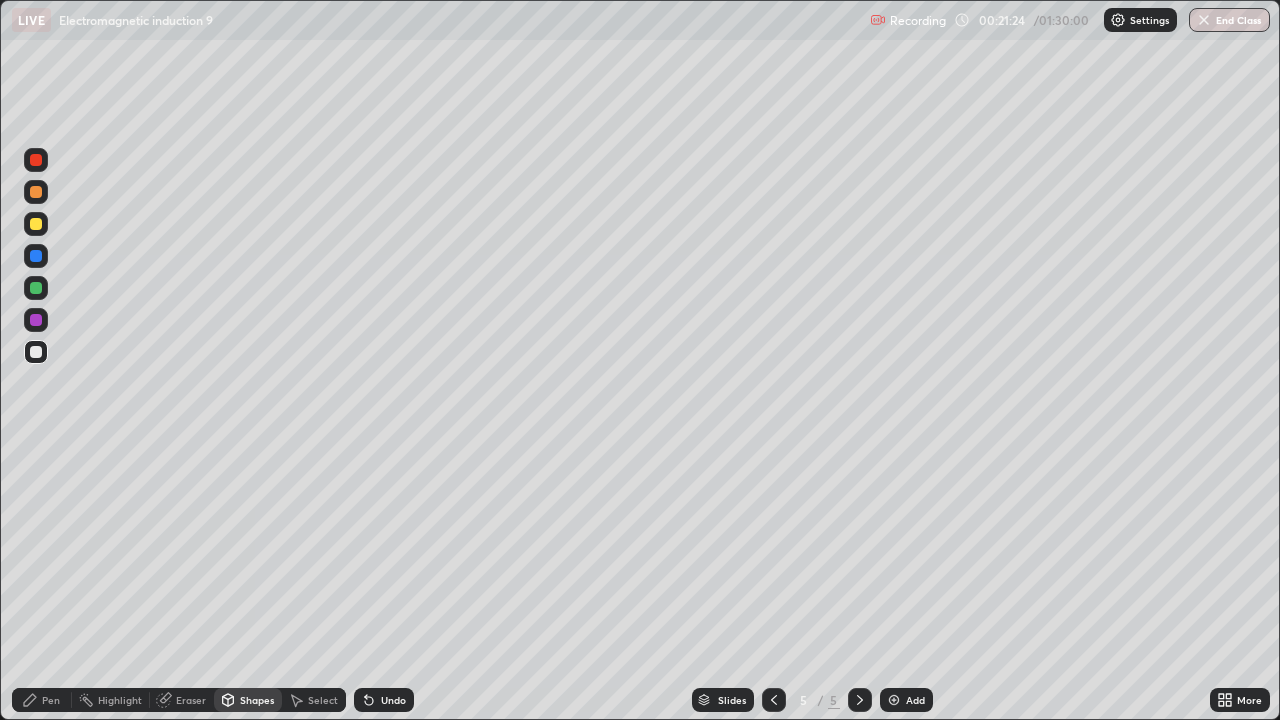 click on "Pen" at bounding box center [42, 700] 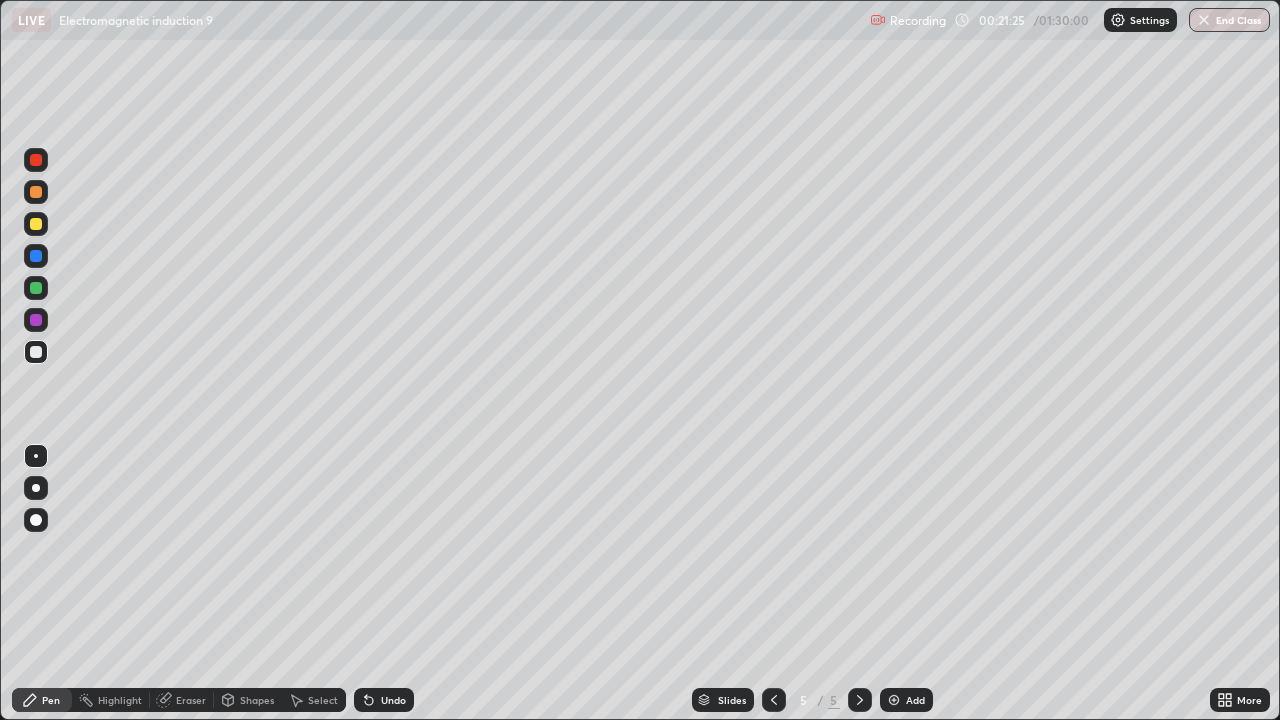 click on "Eraser" at bounding box center (191, 700) 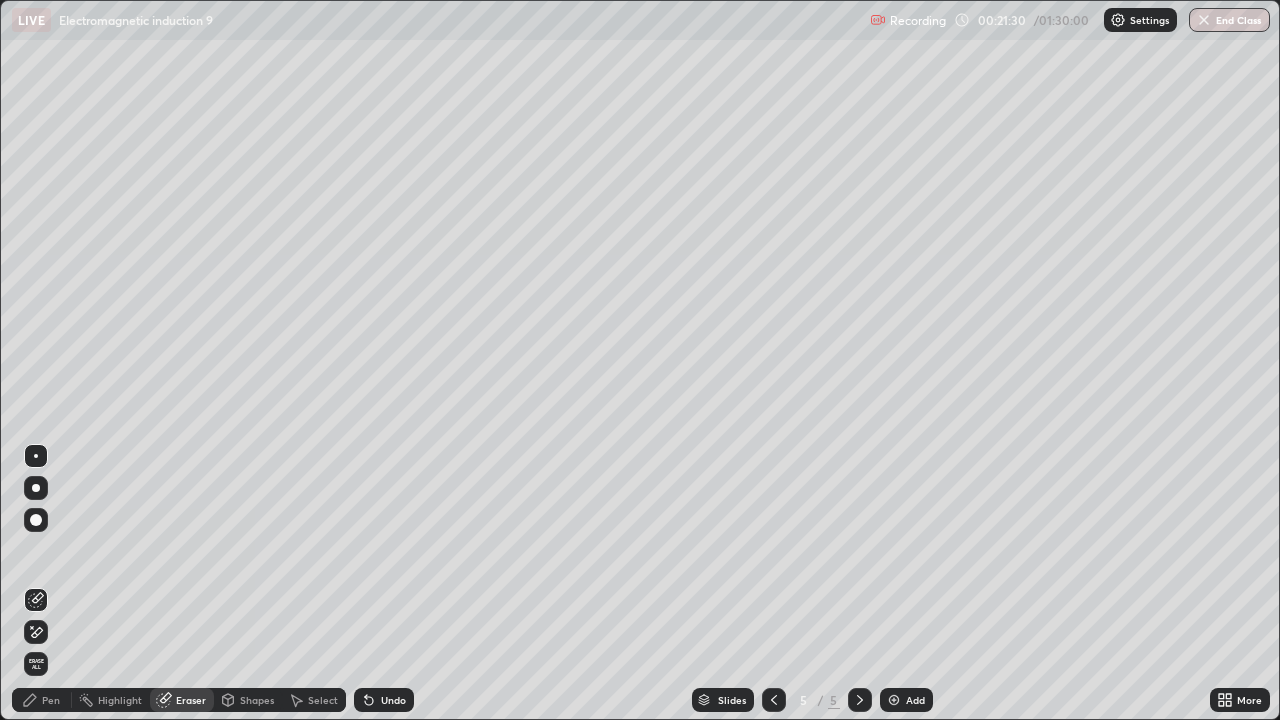 click on "Shapes" at bounding box center (257, 700) 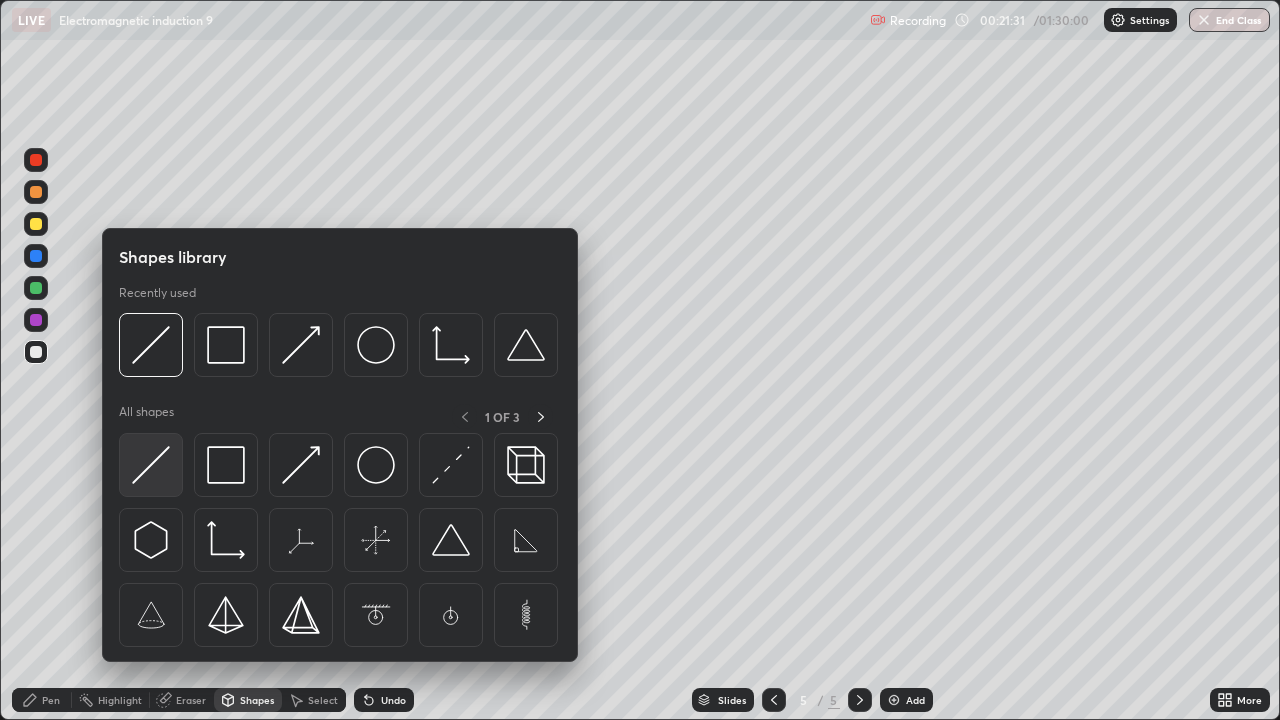 click at bounding box center [151, 465] 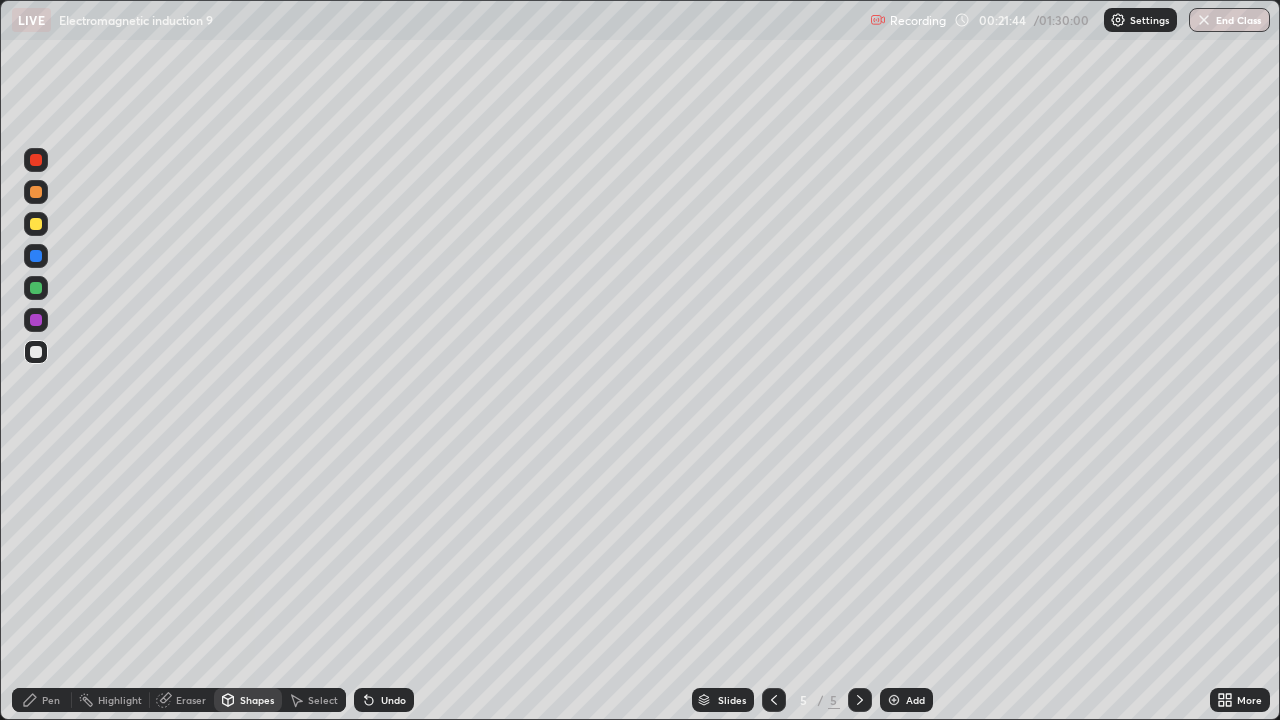 click on "Pen" at bounding box center [51, 700] 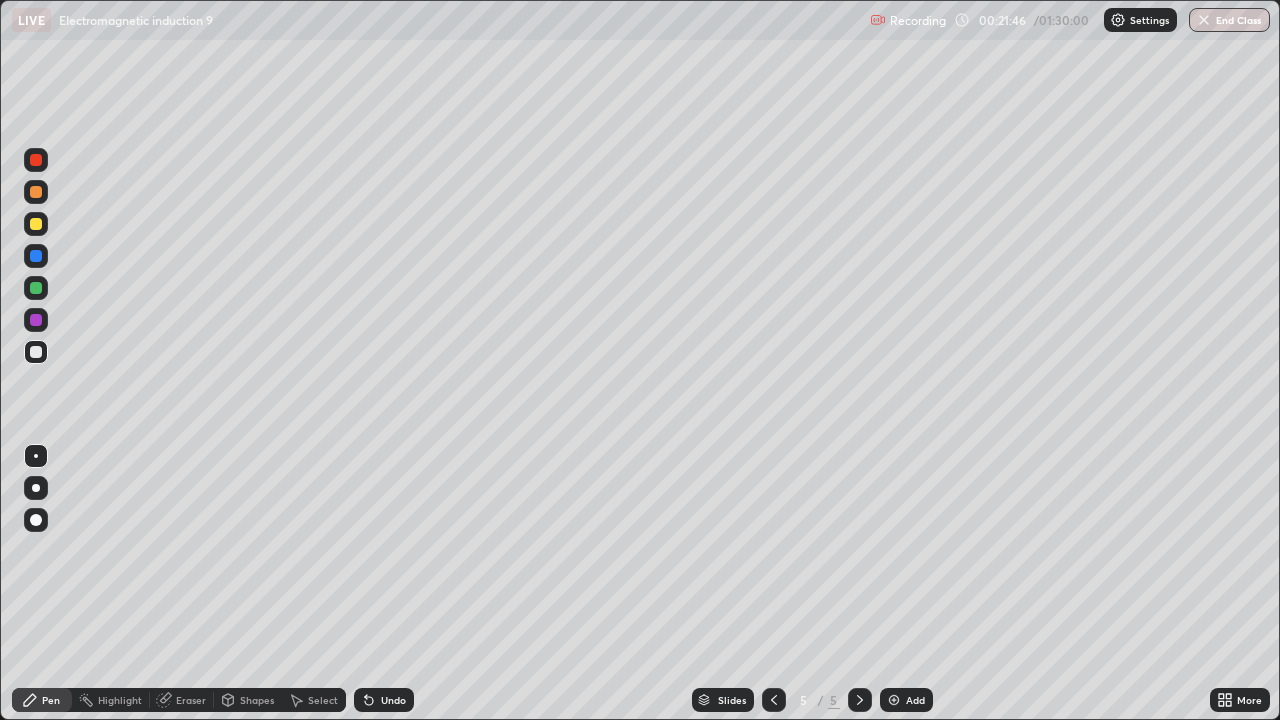 click at bounding box center [36, 288] 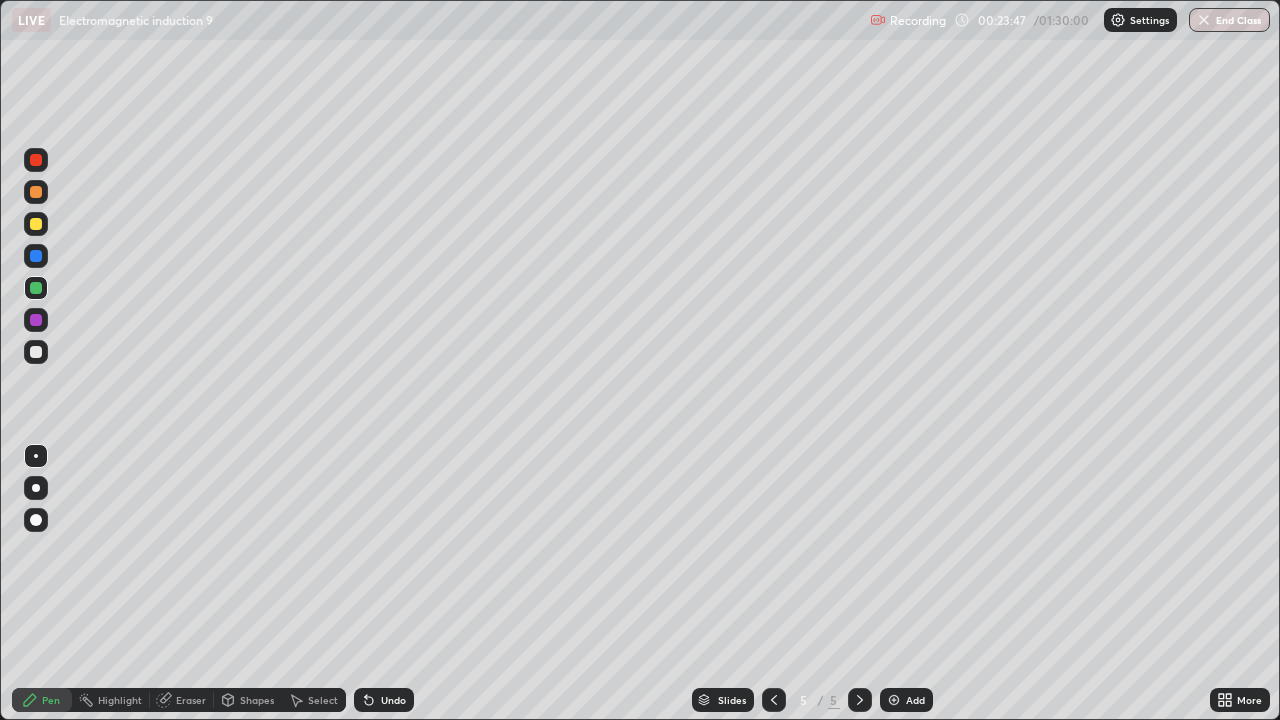 click on "Shapes" at bounding box center (248, 700) 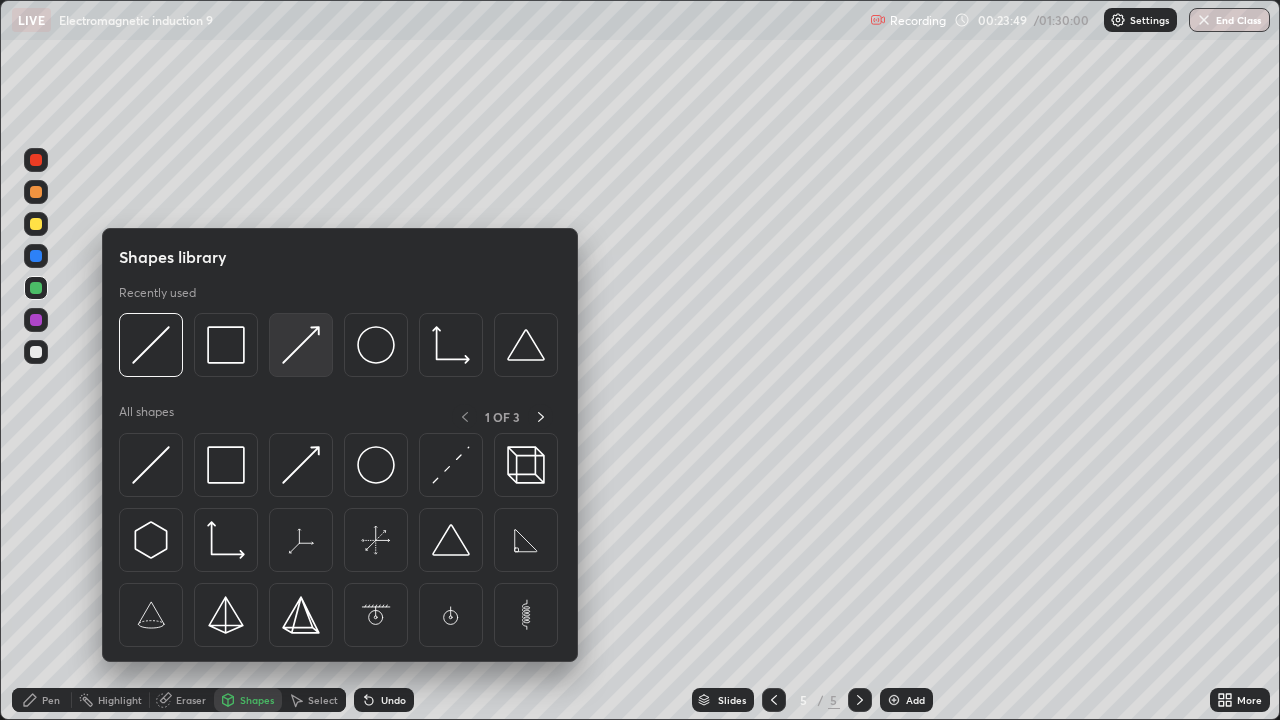 click at bounding box center (301, 345) 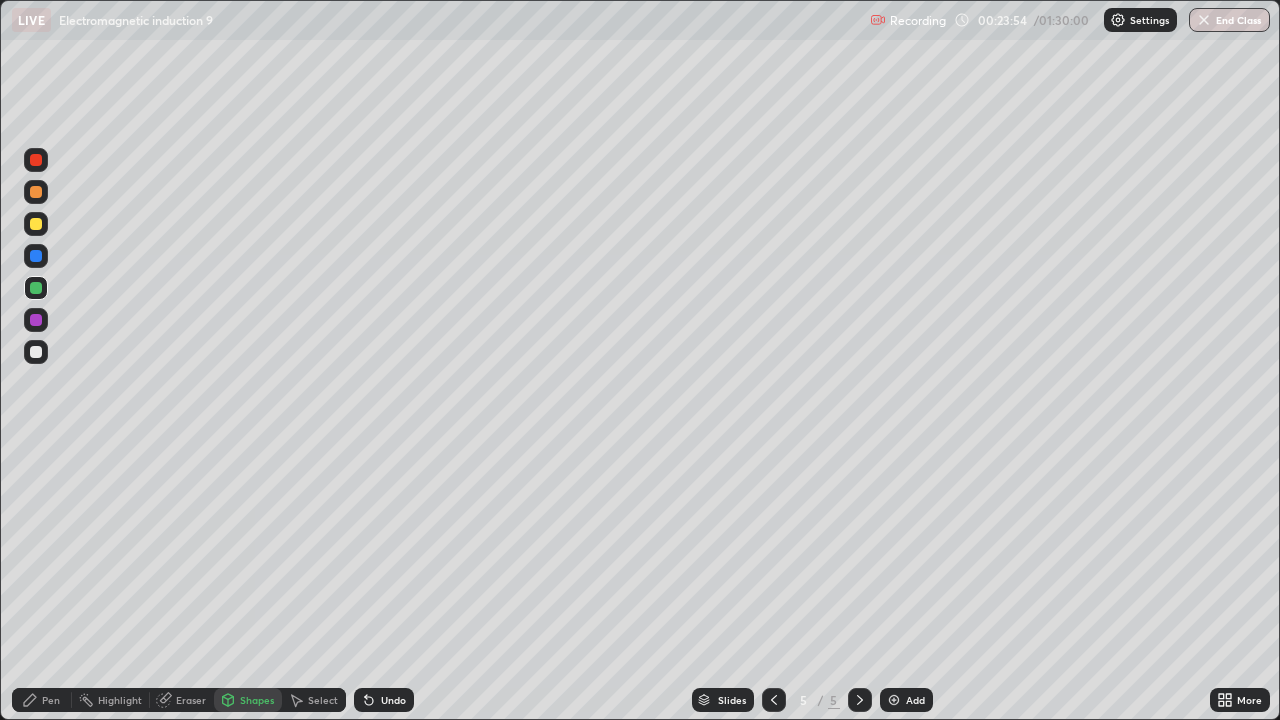 click on "Eraser" at bounding box center (191, 700) 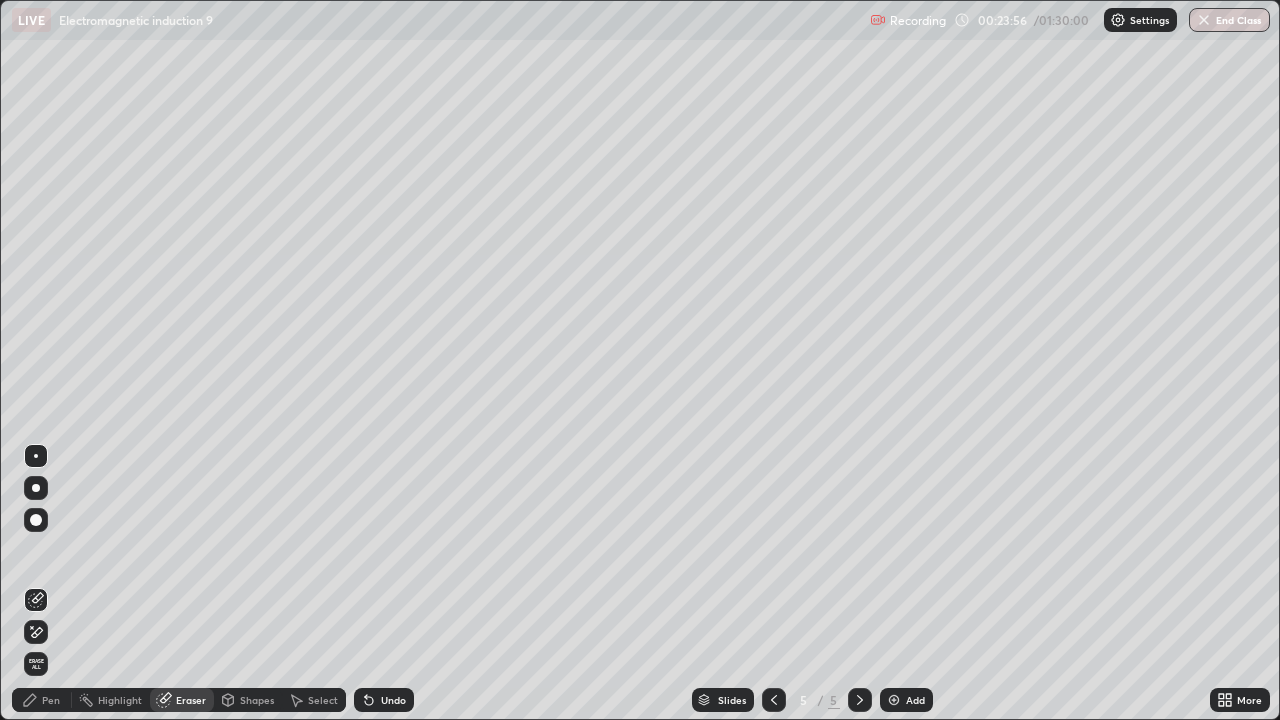 click on "Pen" at bounding box center (42, 700) 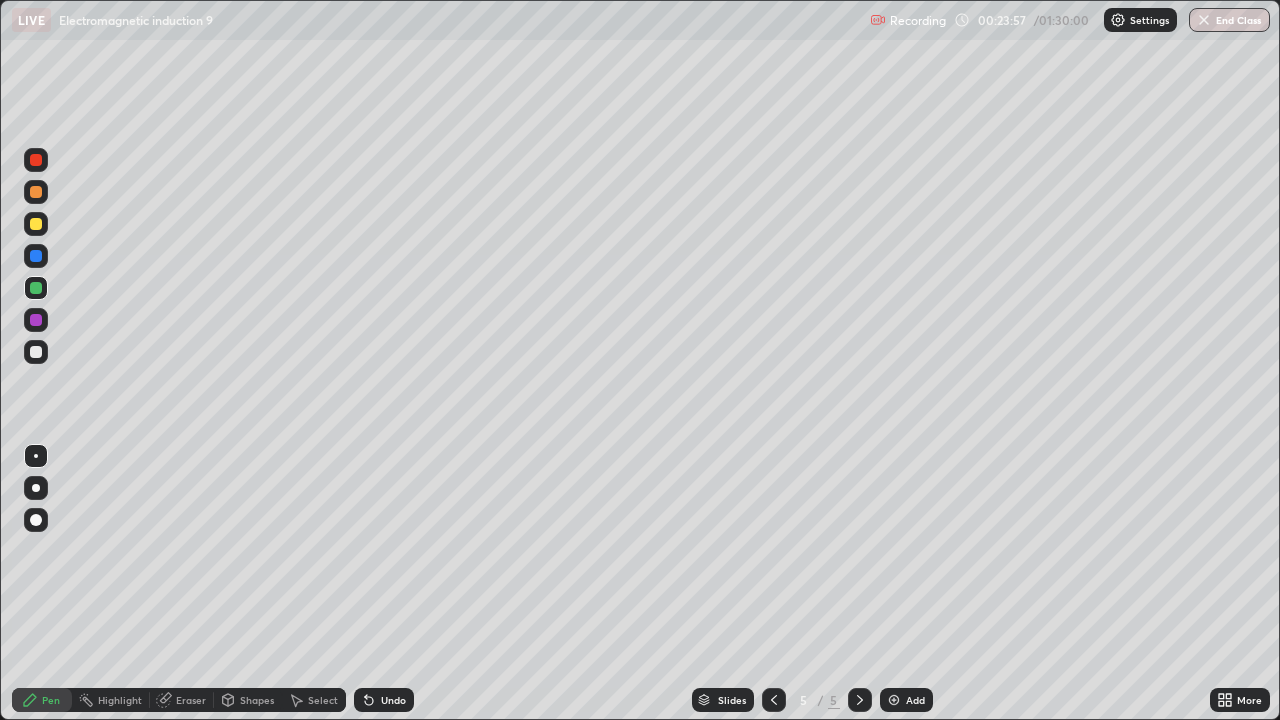 click on "Shapes" at bounding box center [248, 700] 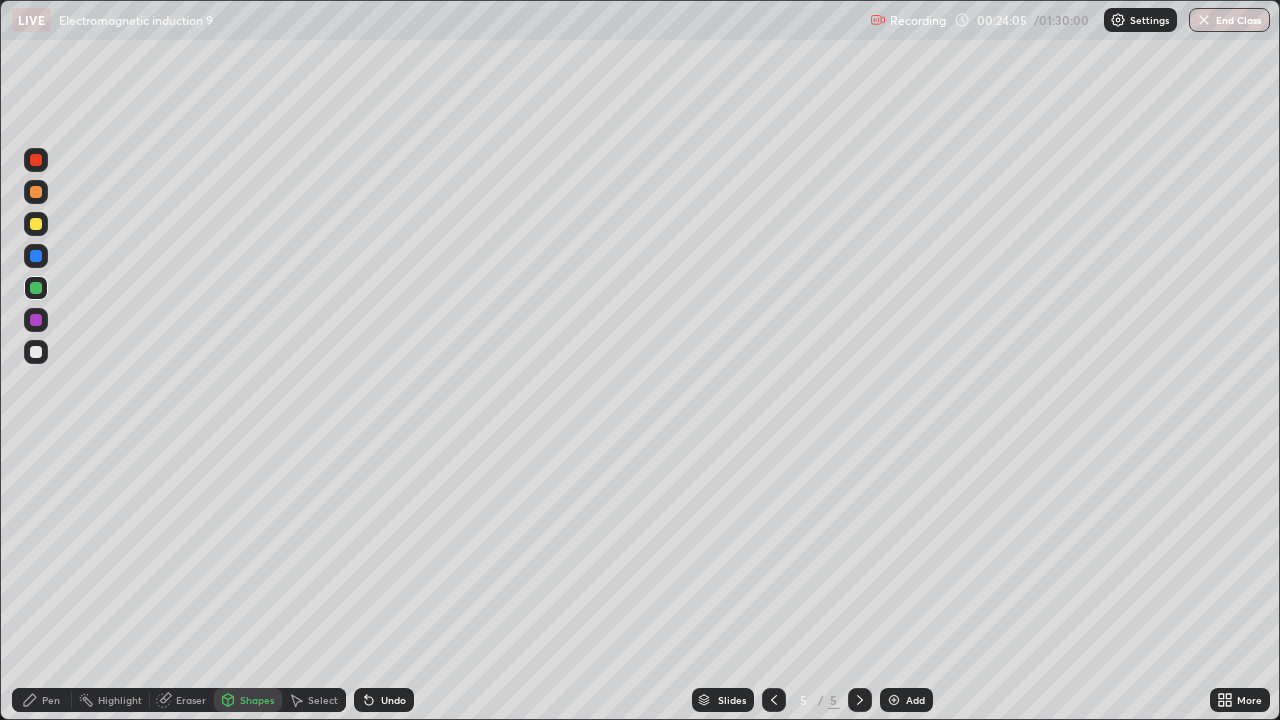 click on "Eraser" at bounding box center [182, 700] 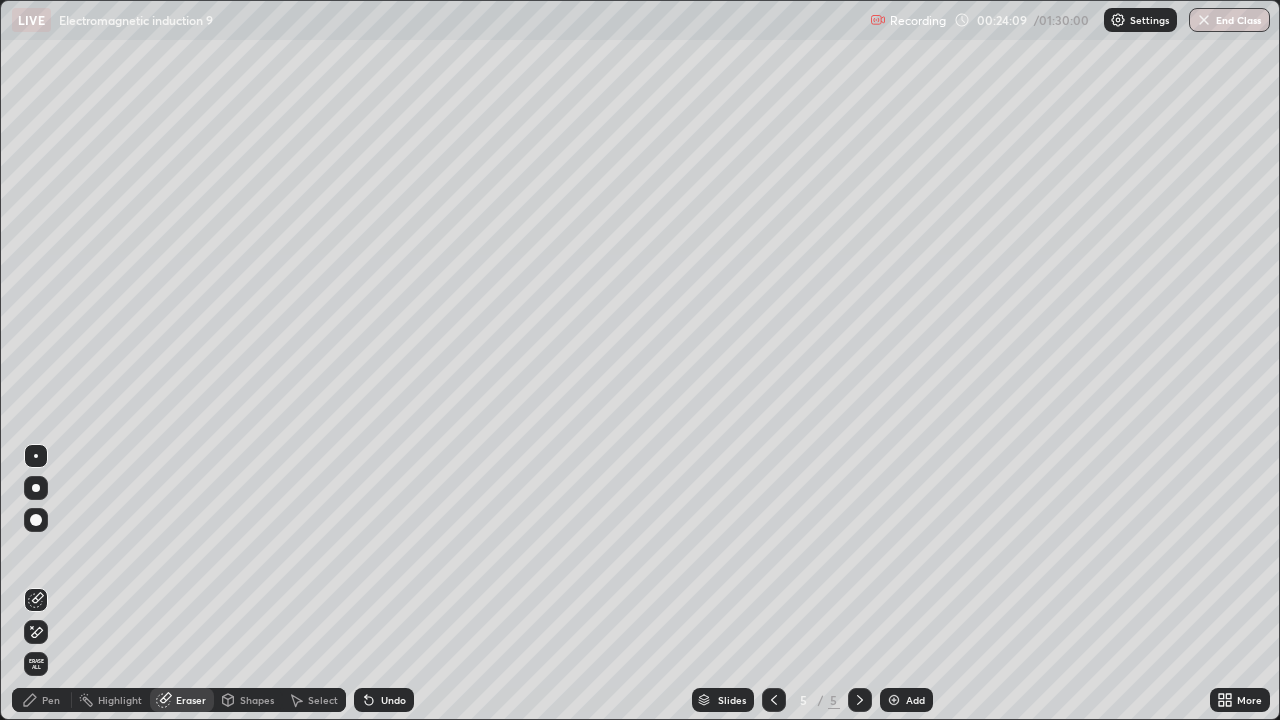 click on "Shapes" at bounding box center (248, 700) 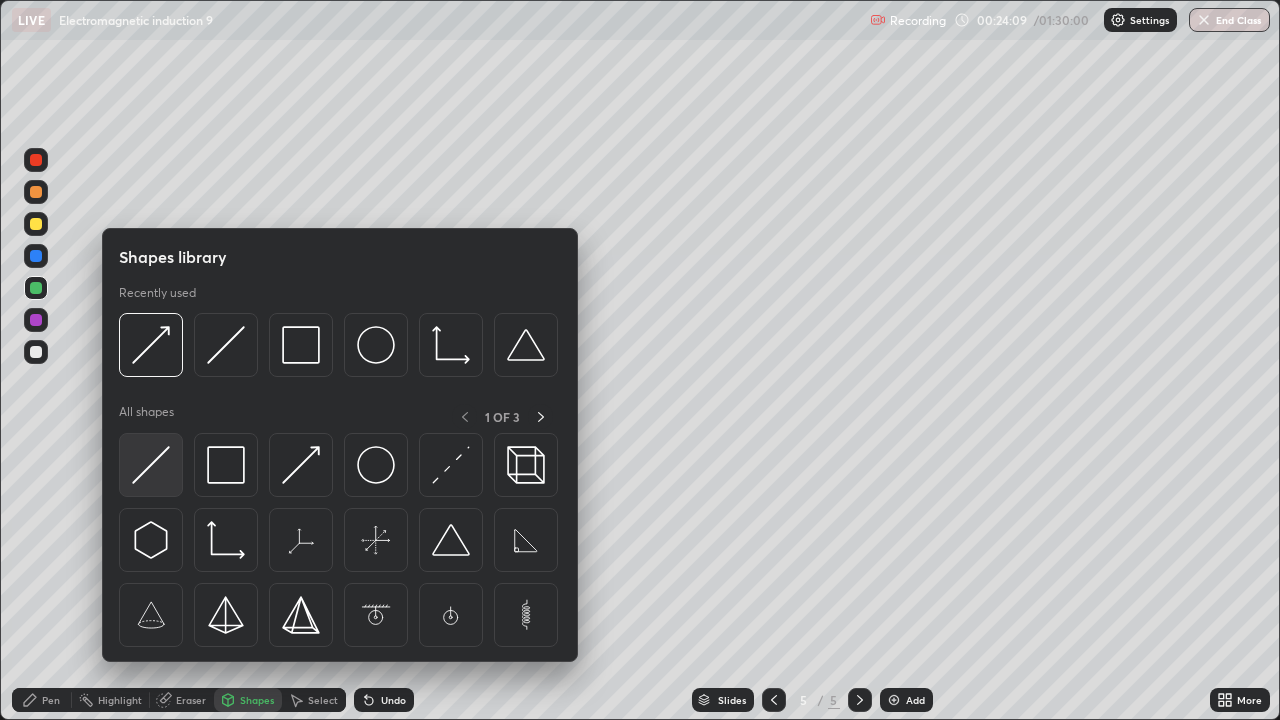 click at bounding box center (151, 465) 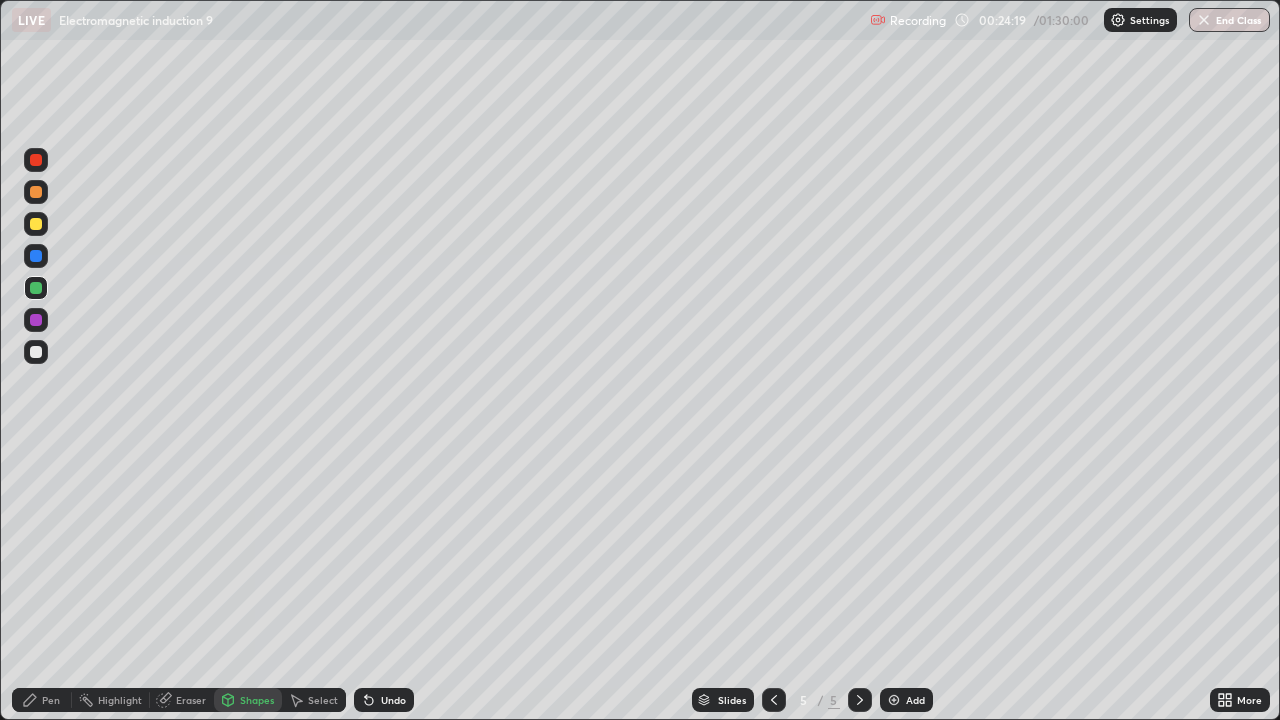 click on "Pen" at bounding box center (42, 700) 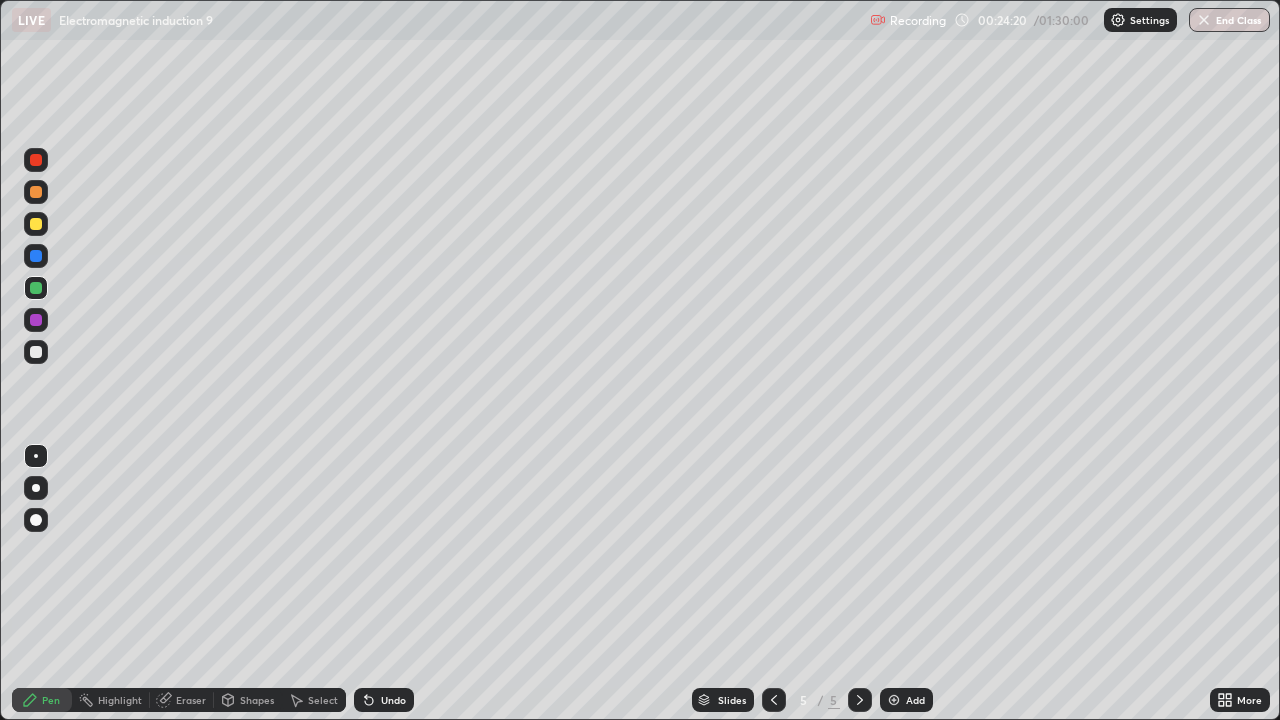 click at bounding box center [36, 320] 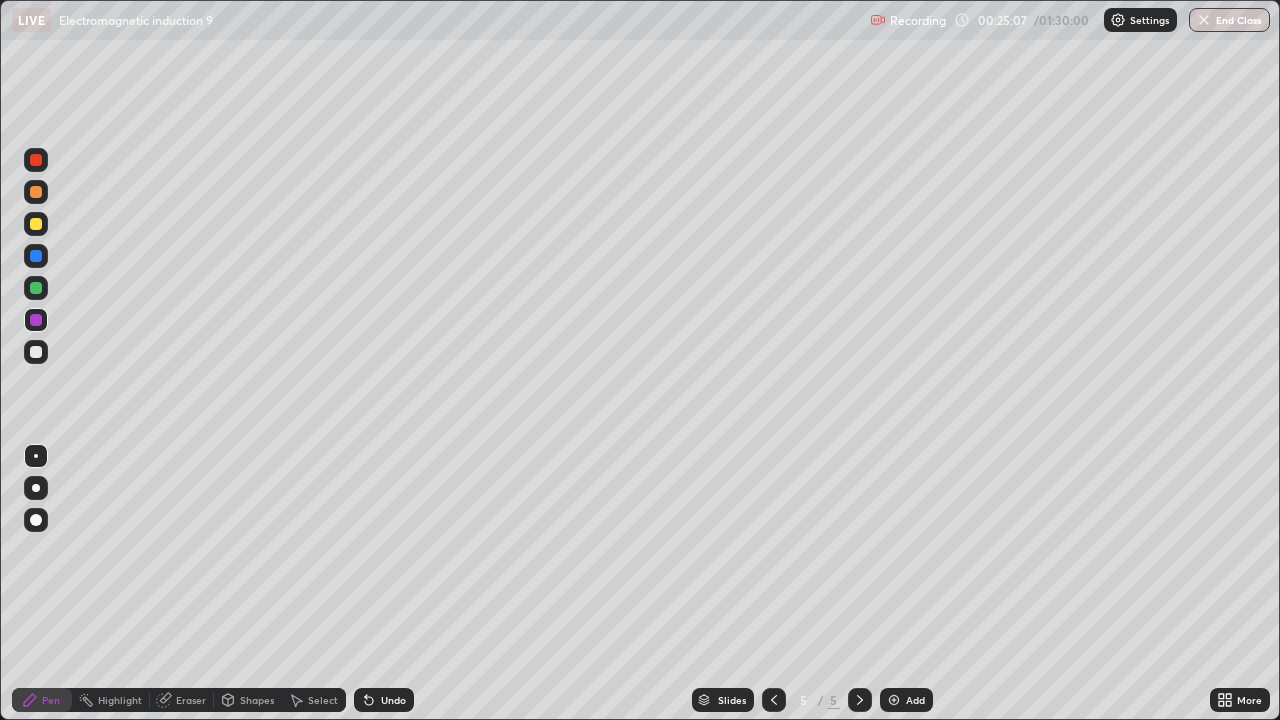 click at bounding box center (36, 320) 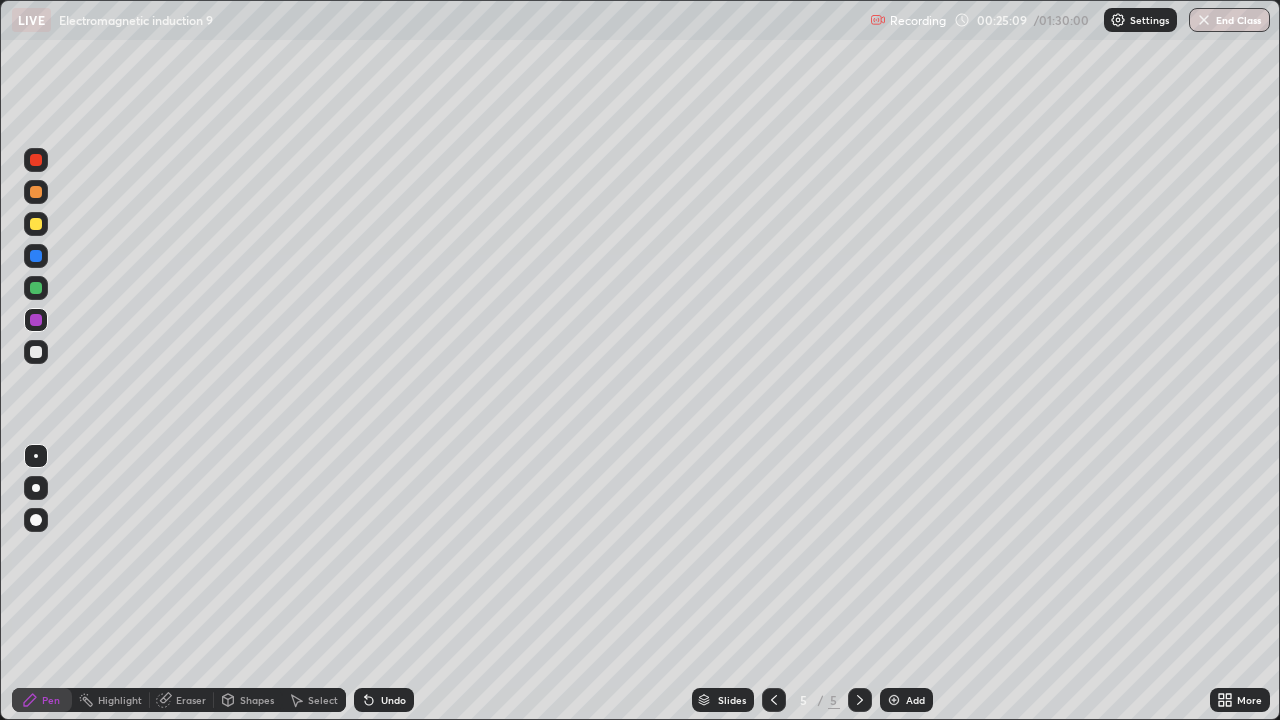 click at bounding box center [36, 224] 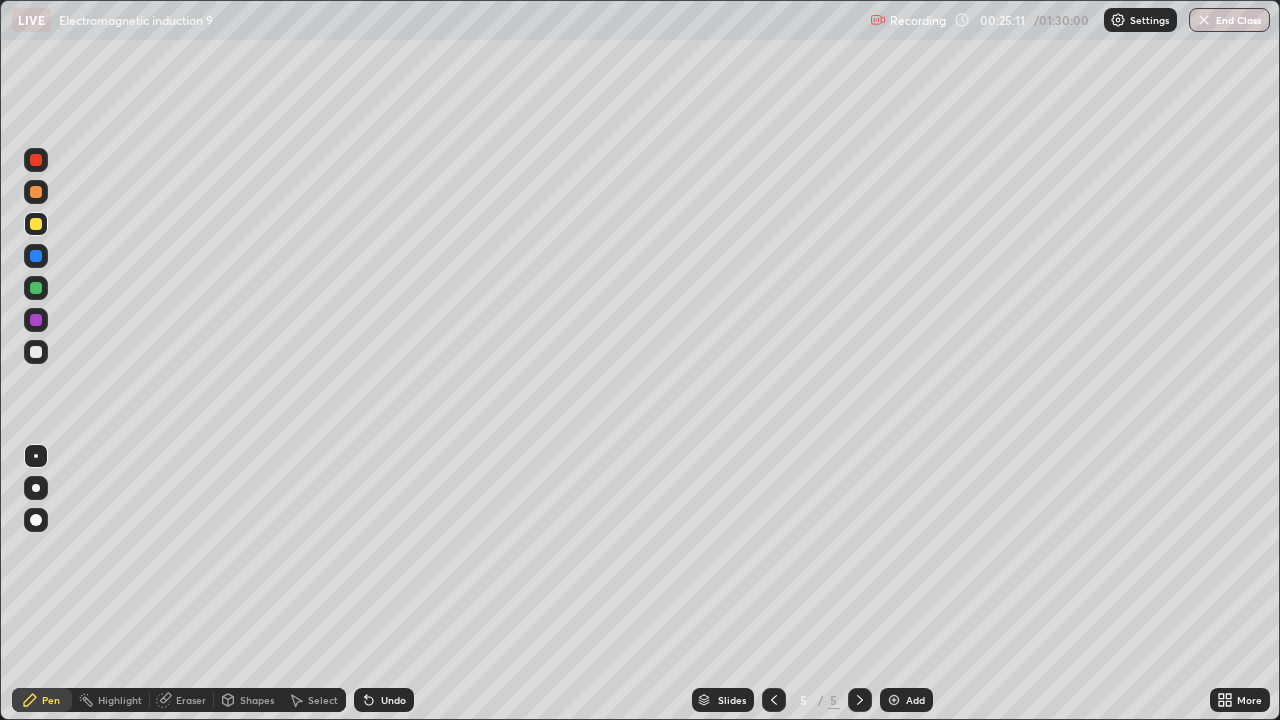 click on "Shapes" at bounding box center (248, 700) 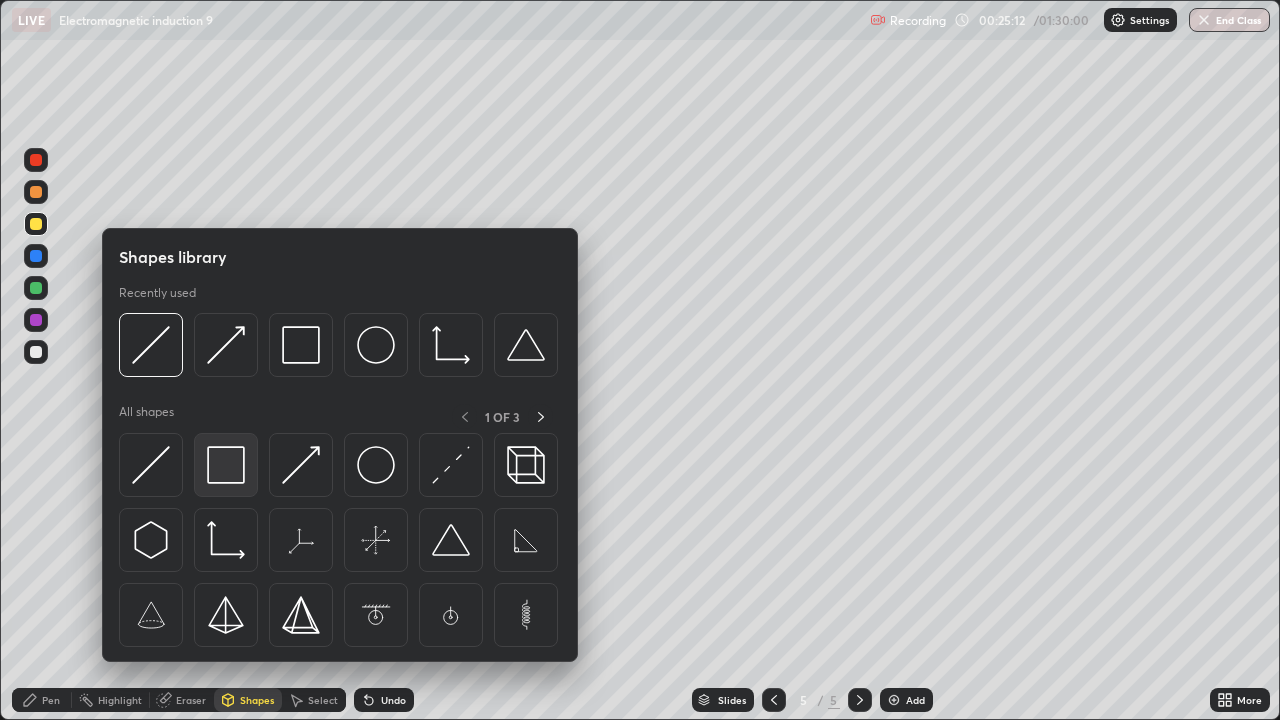 click at bounding box center [226, 465] 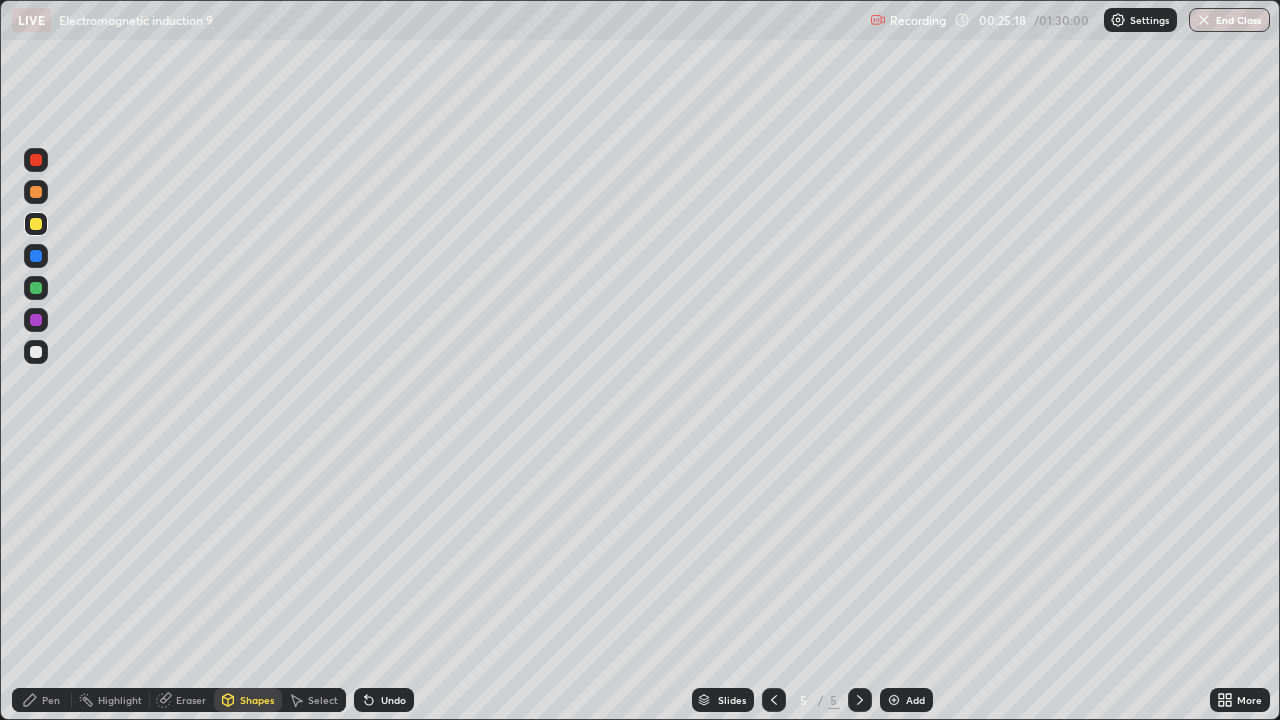 click on "Eraser" at bounding box center [191, 700] 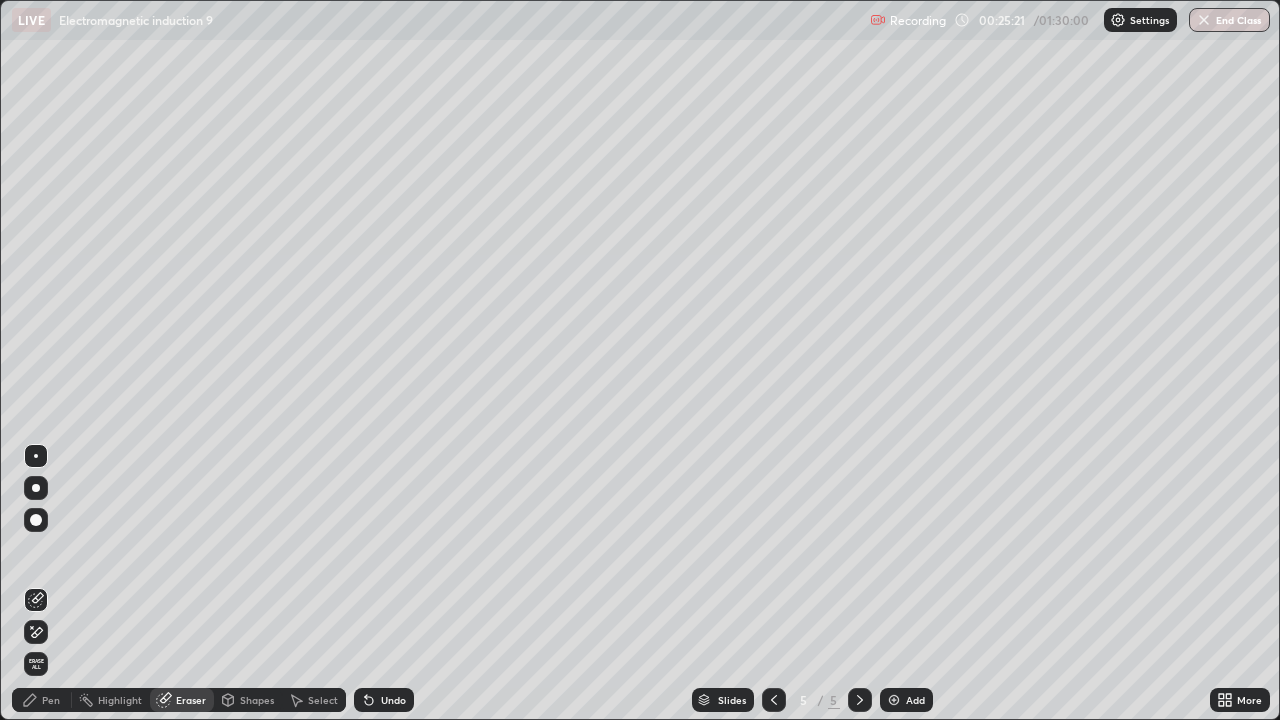 click on "Shapes" at bounding box center (257, 700) 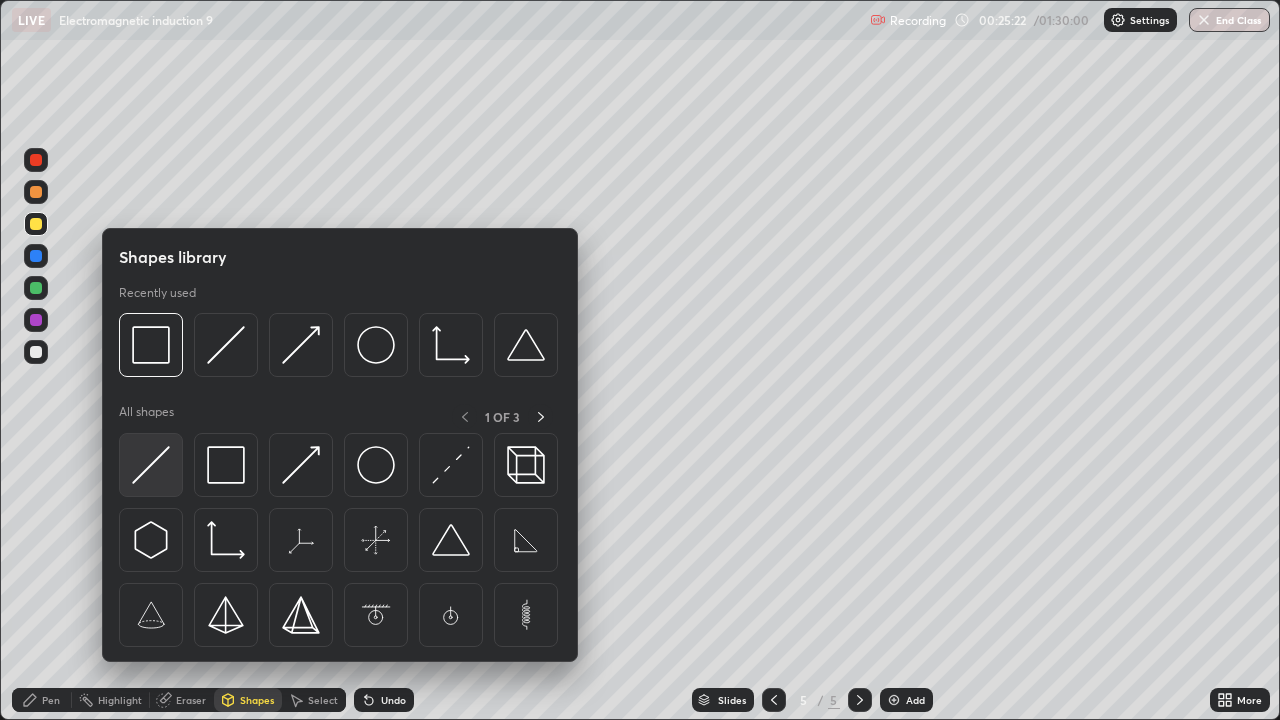 click at bounding box center (151, 465) 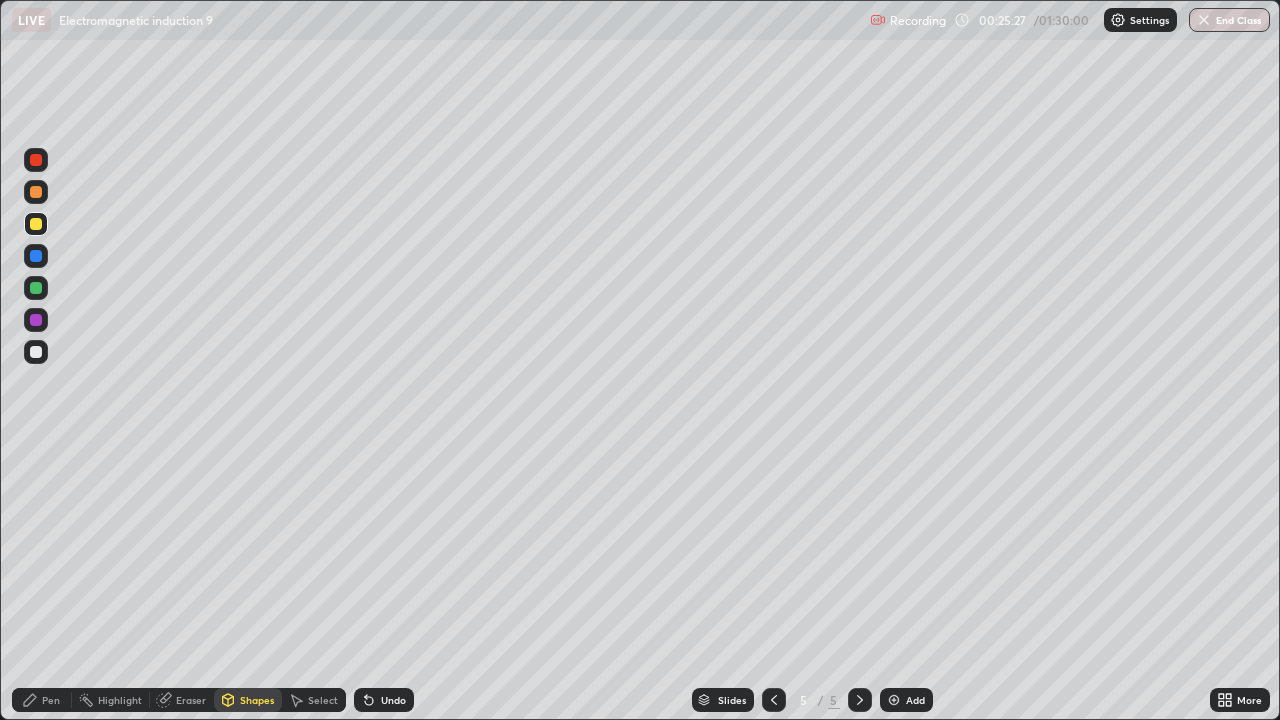 click on "Eraser" at bounding box center [191, 700] 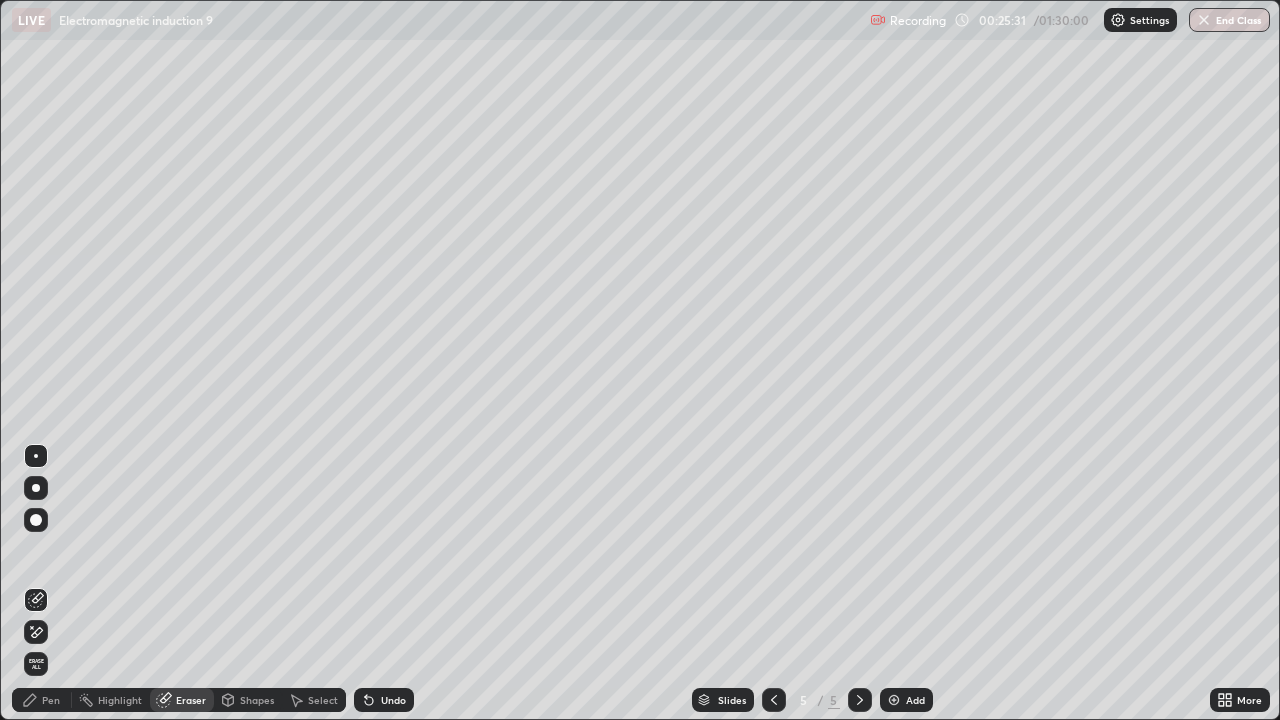 click on "Pen" at bounding box center [51, 700] 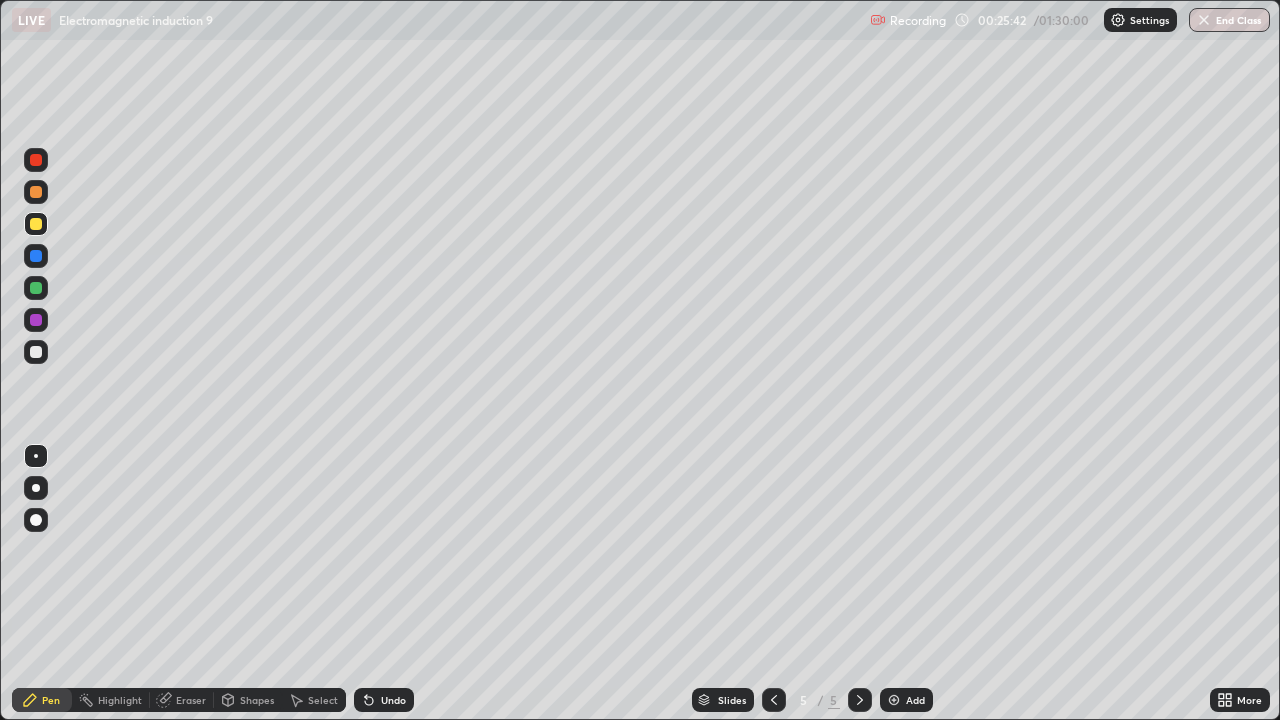 click on "Pen" at bounding box center (42, 700) 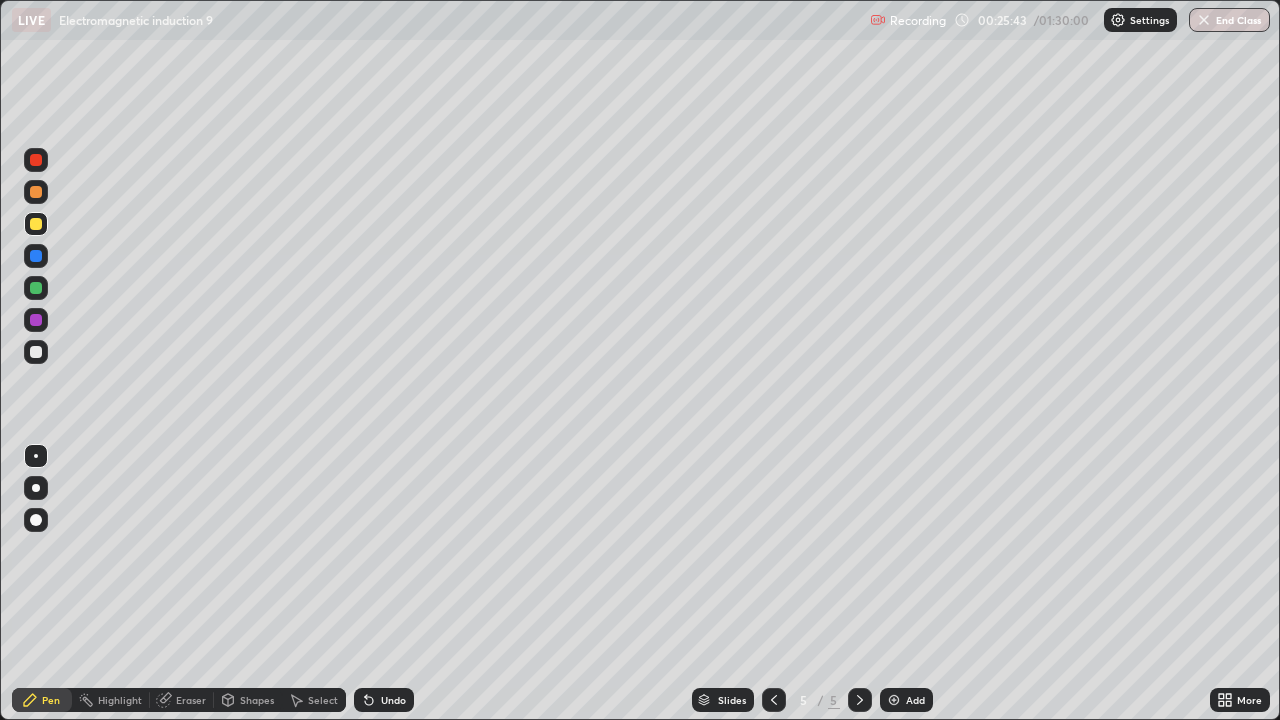 click at bounding box center [36, 352] 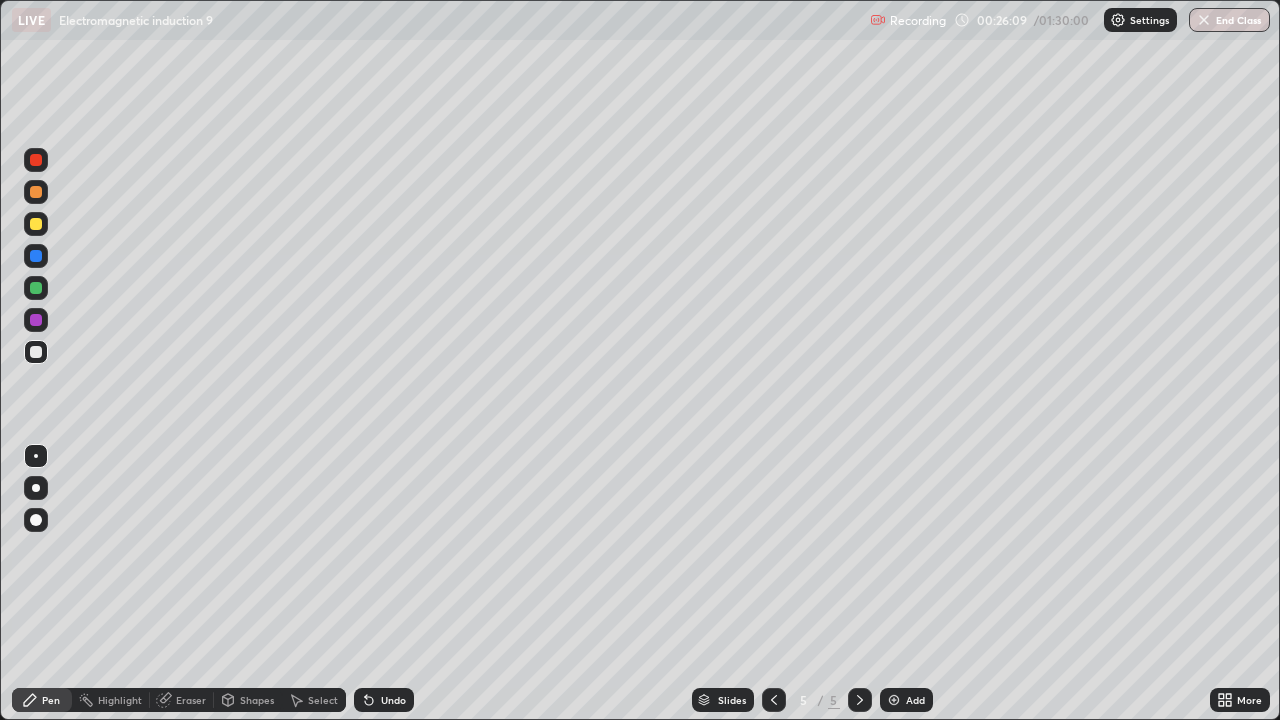 click at bounding box center (36, 288) 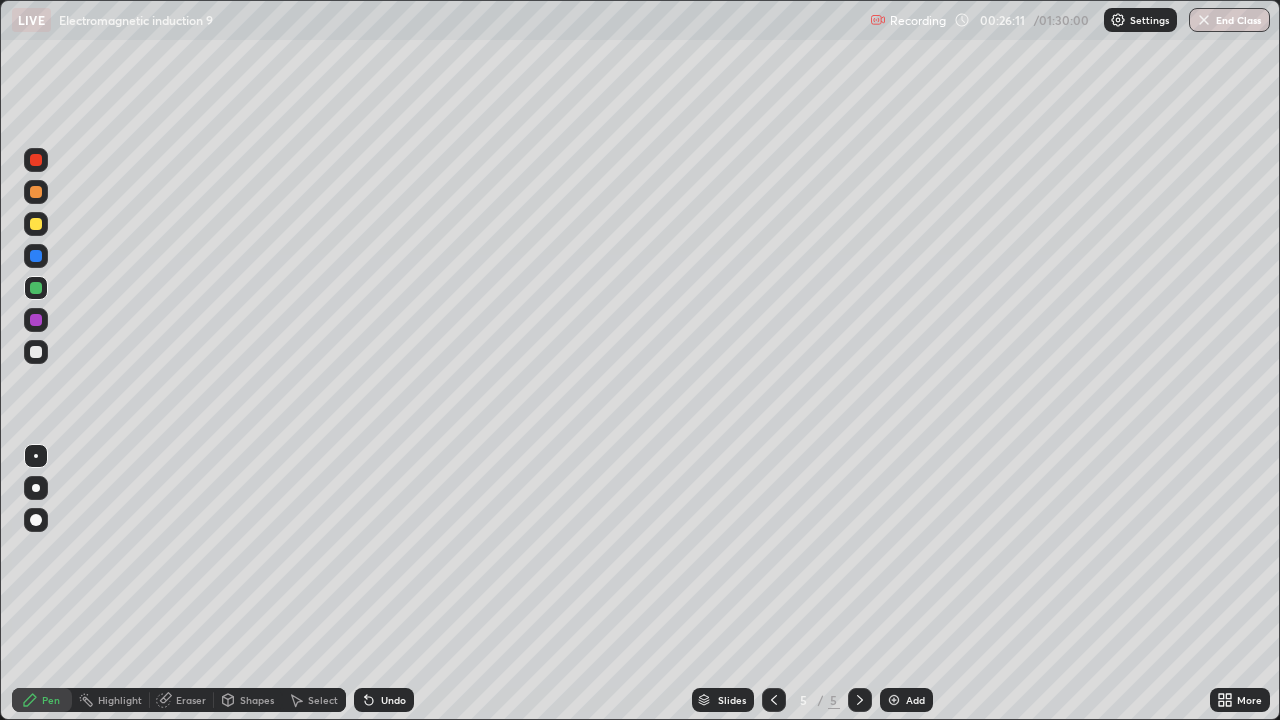 click on "Shapes" at bounding box center (257, 700) 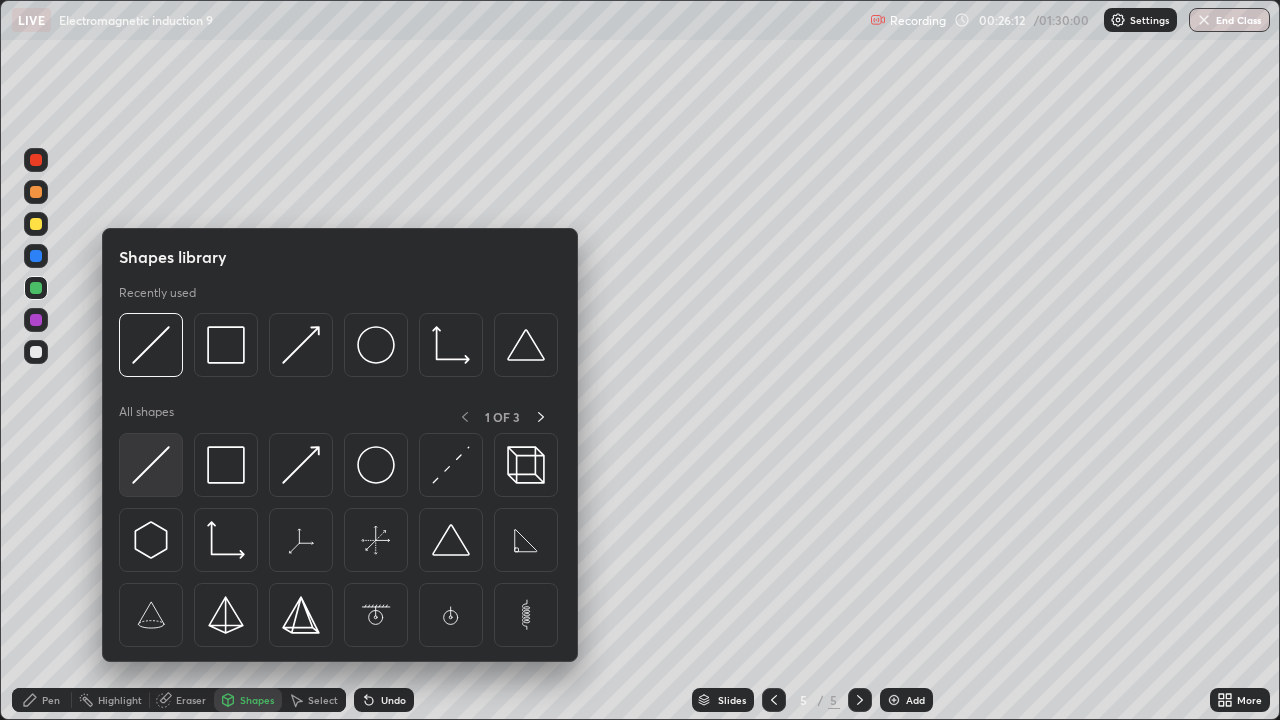 click at bounding box center (151, 465) 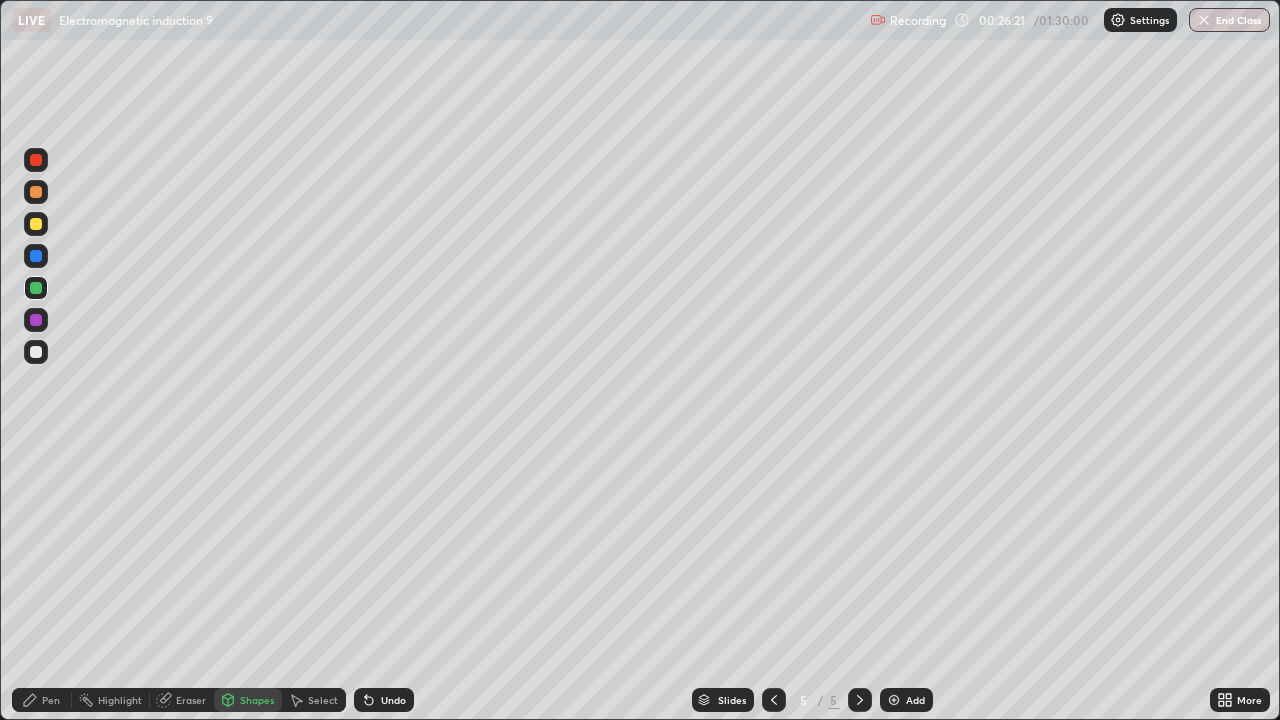 click on "Pen" at bounding box center [51, 700] 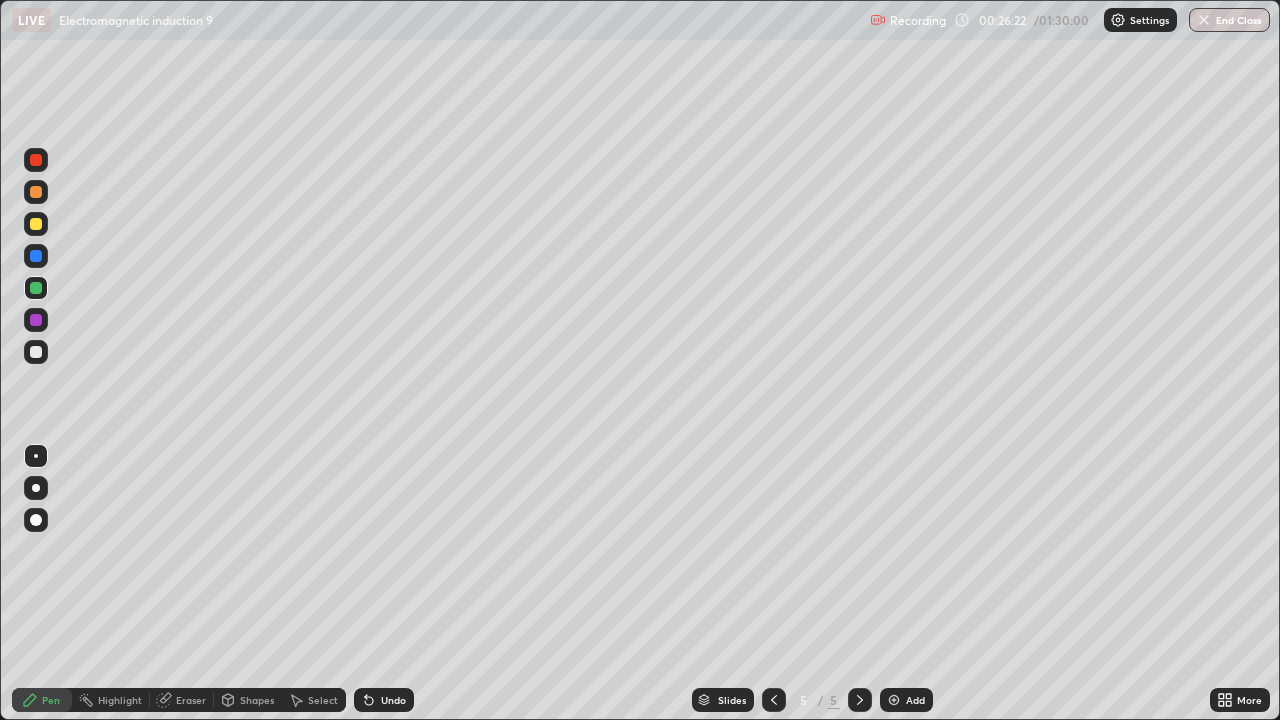 click at bounding box center (36, 352) 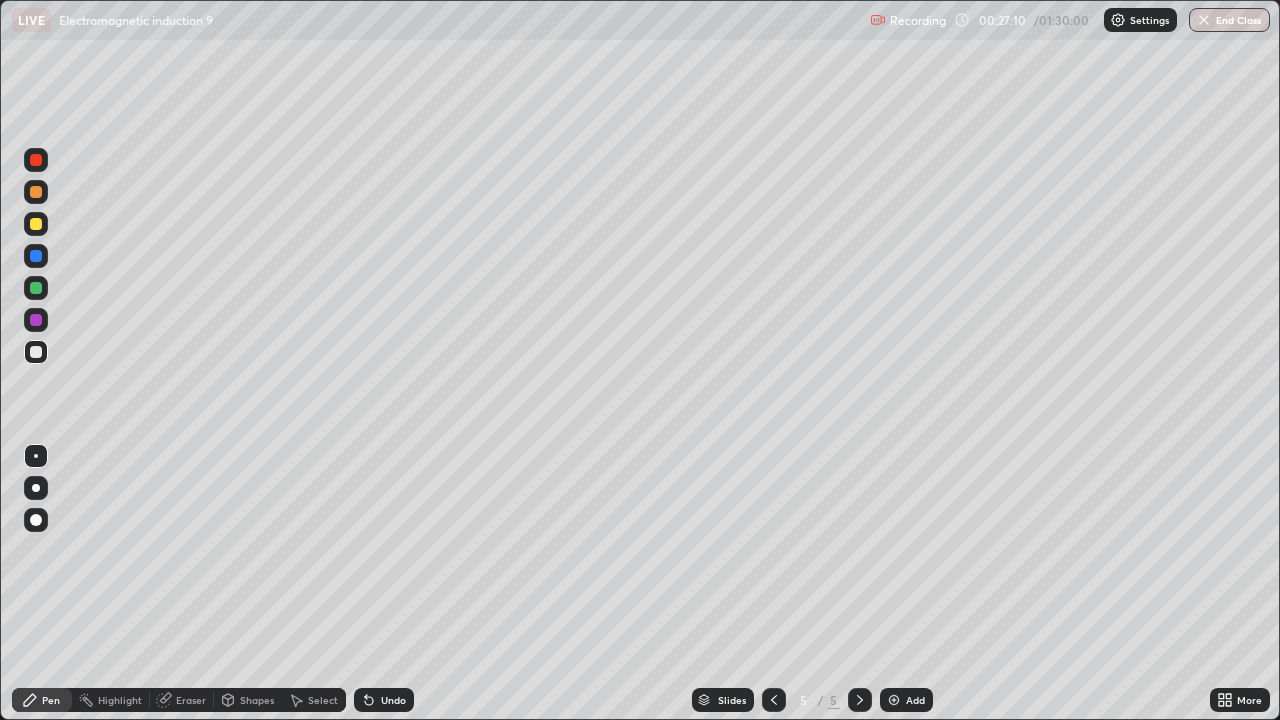 click on "Eraser" at bounding box center [191, 700] 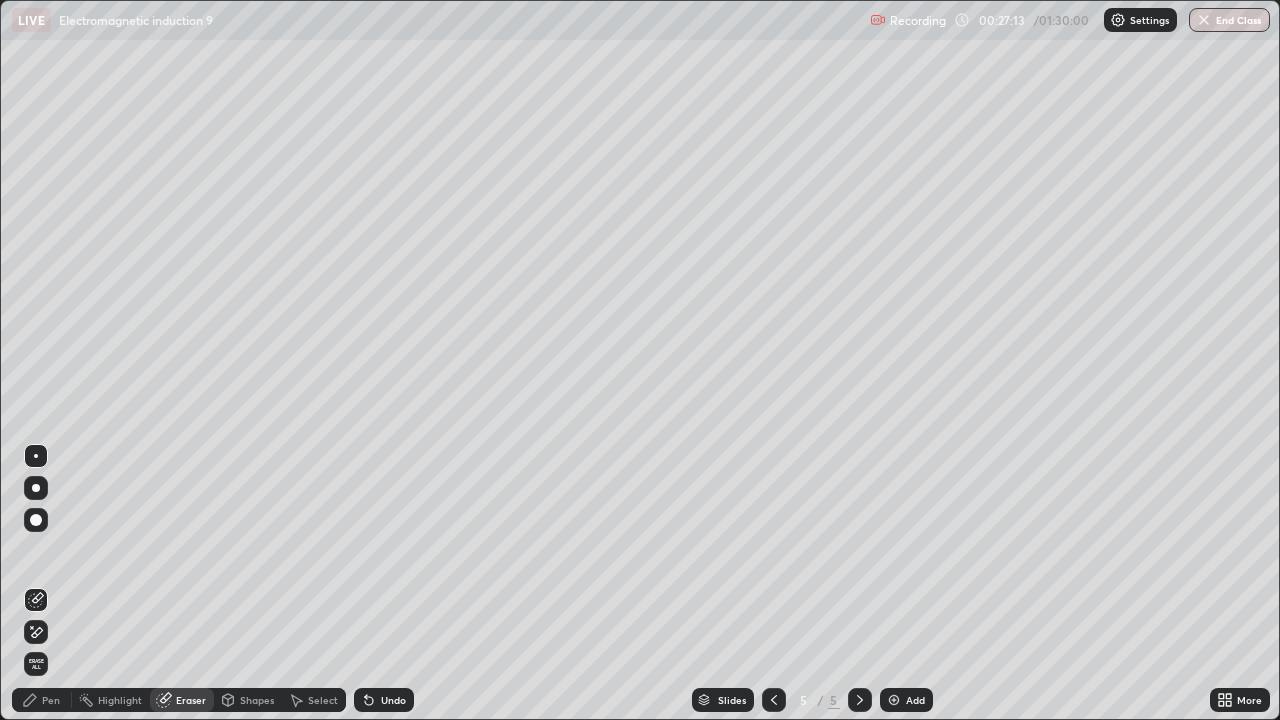 click on "Pen" at bounding box center [51, 700] 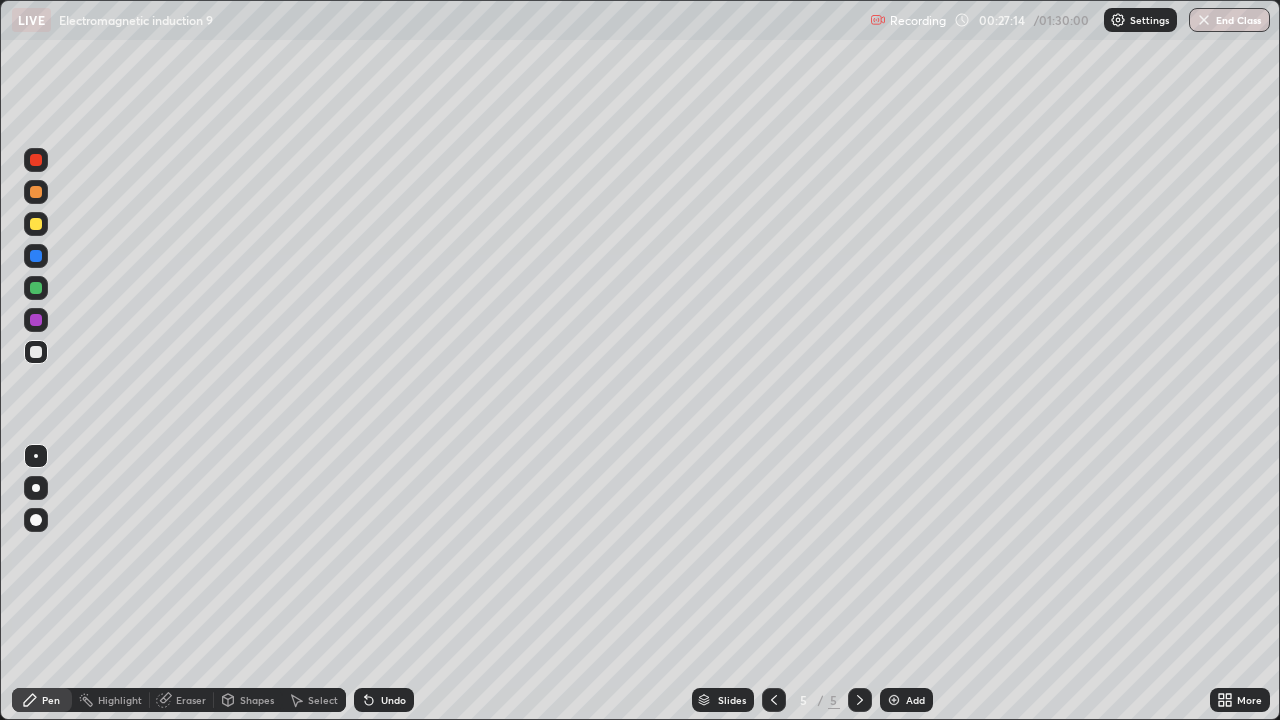 click at bounding box center (36, 320) 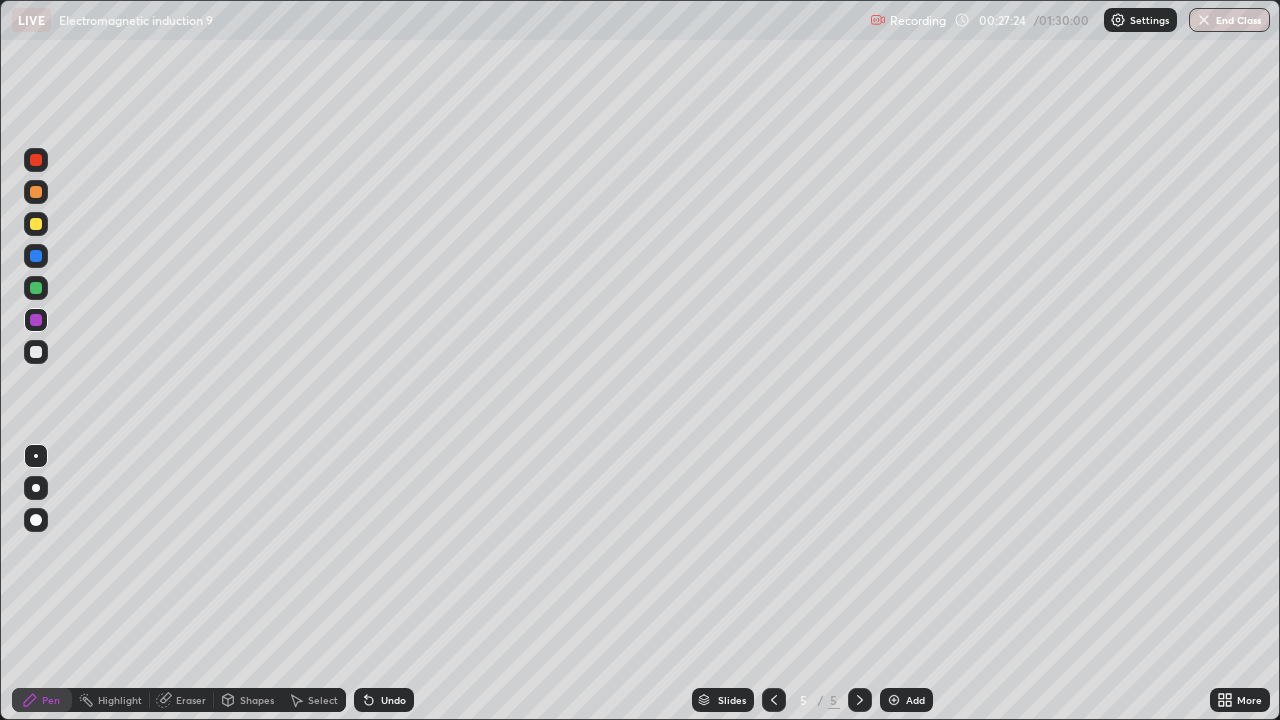 click at bounding box center (36, 320) 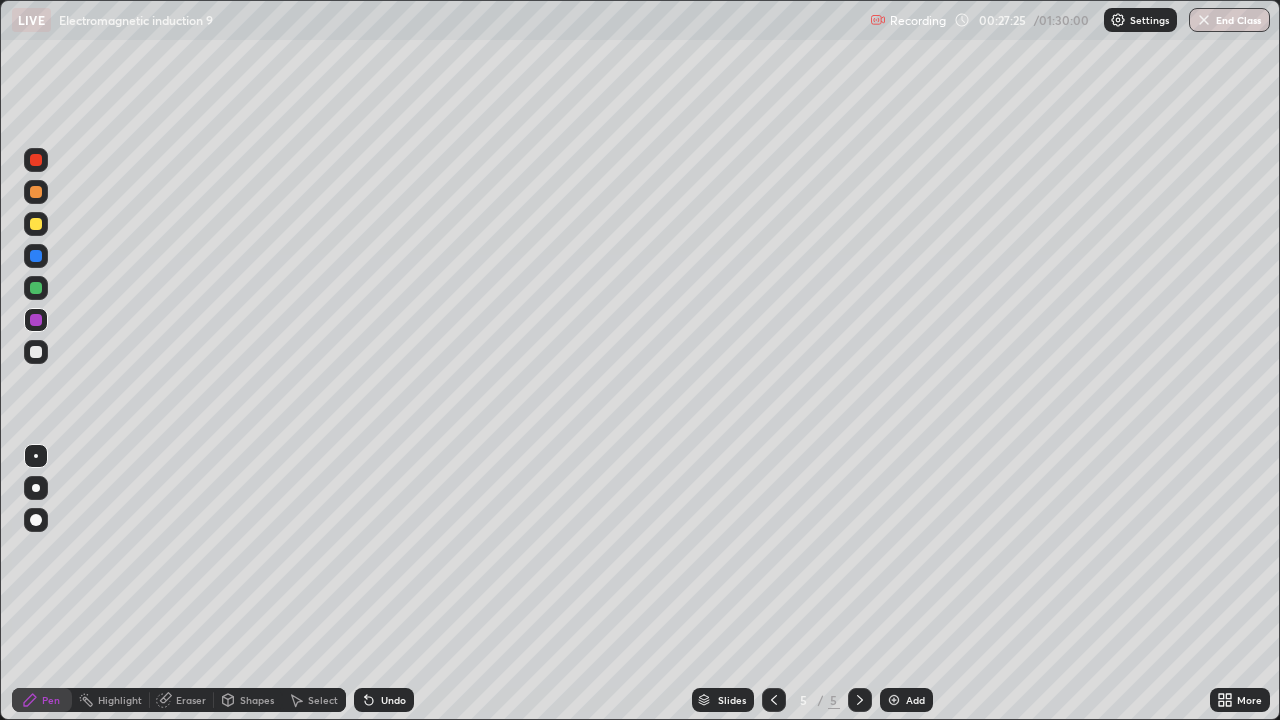 click at bounding box center [36, 288] 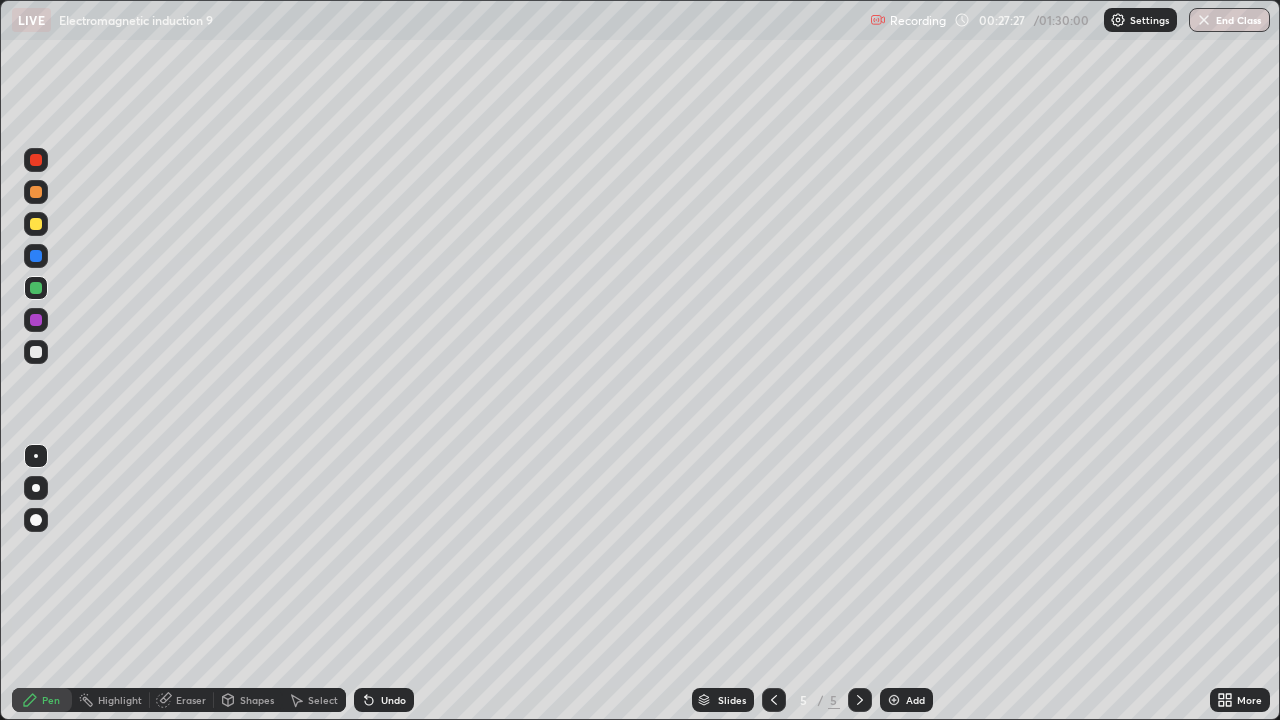 click on "Shapes" at bounding box center (257, 700) 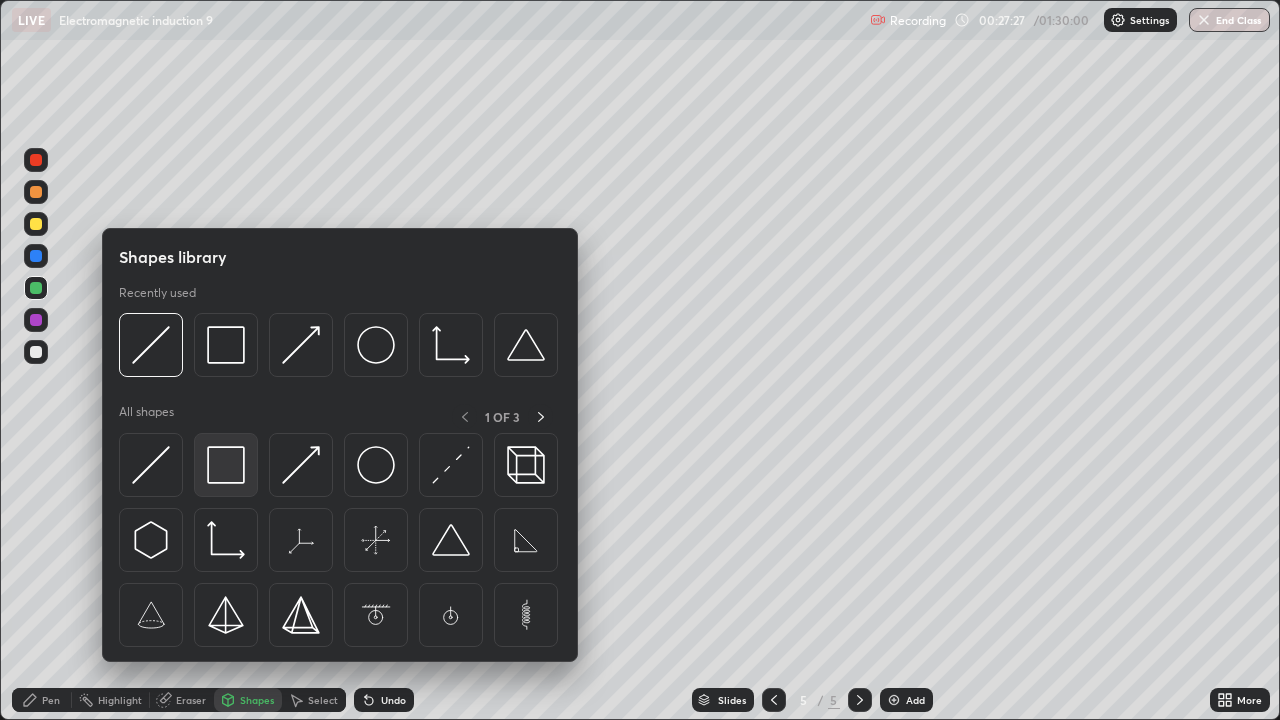 click at bounding box center [226, 465] 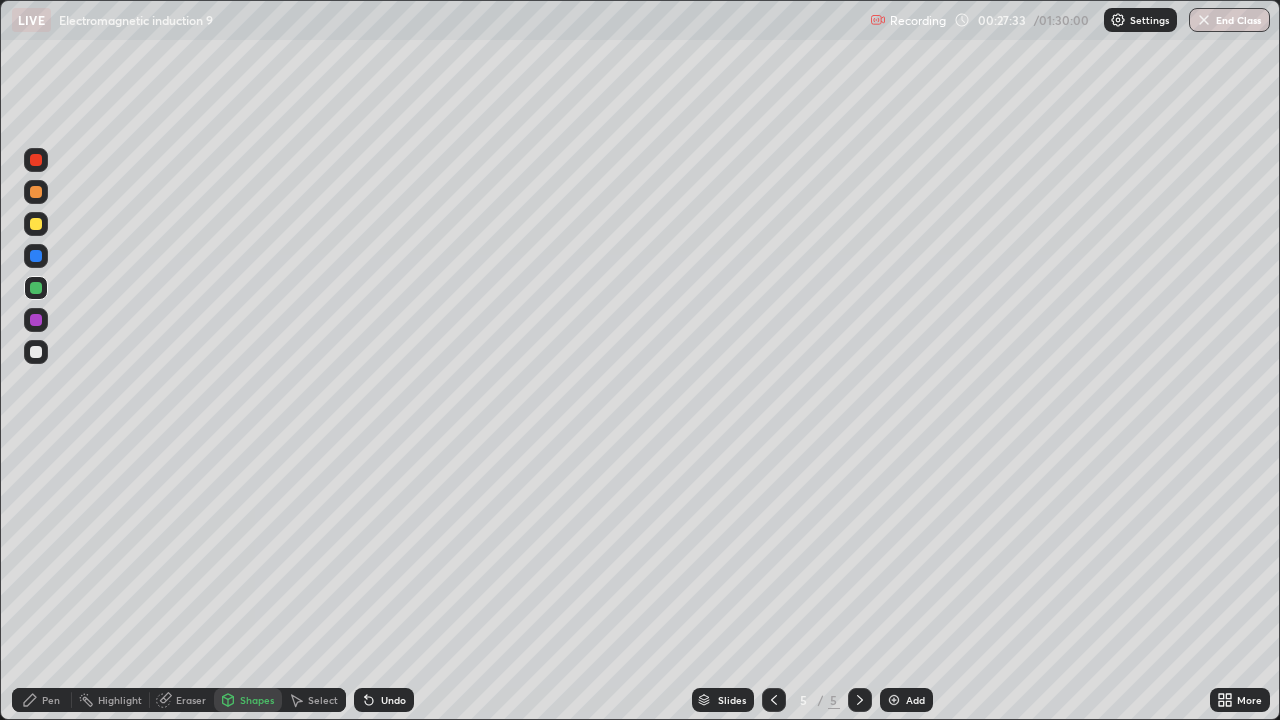 click on "Eraser" at bounding box center (191, 700) 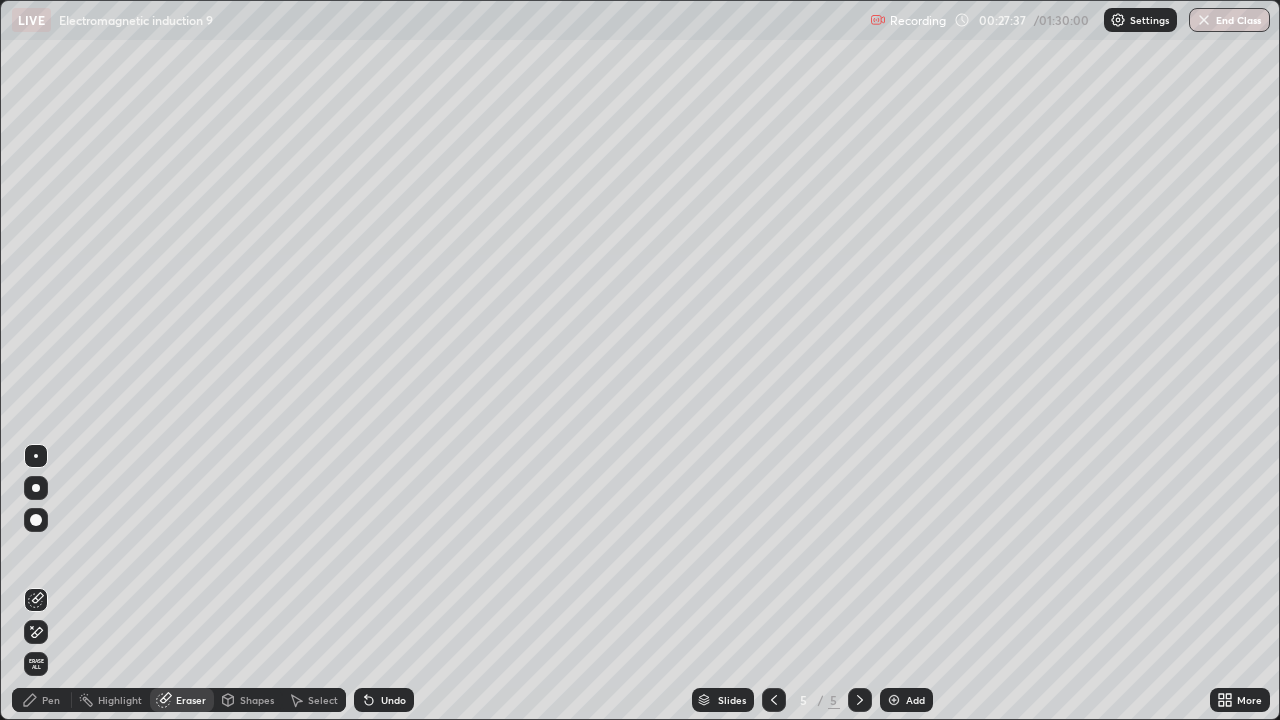 click on "Shapes" at bounding box center (248, 700) 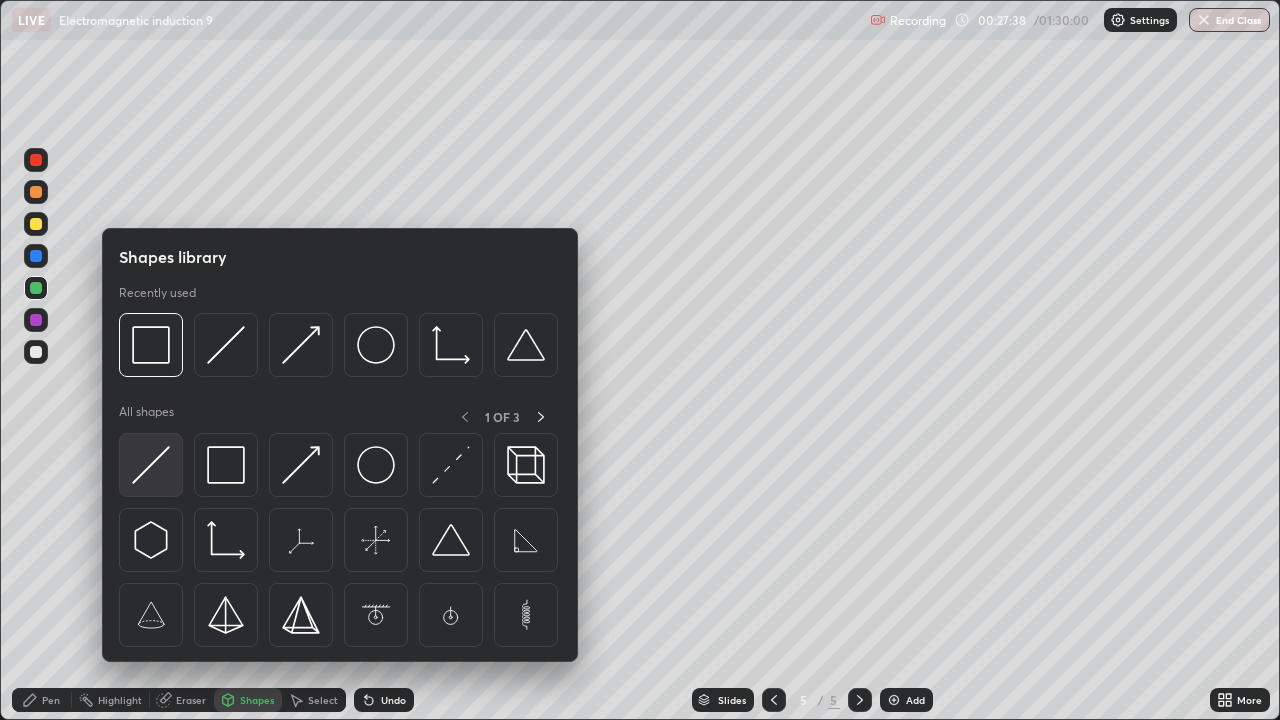 click at bounding box center (151, 465) 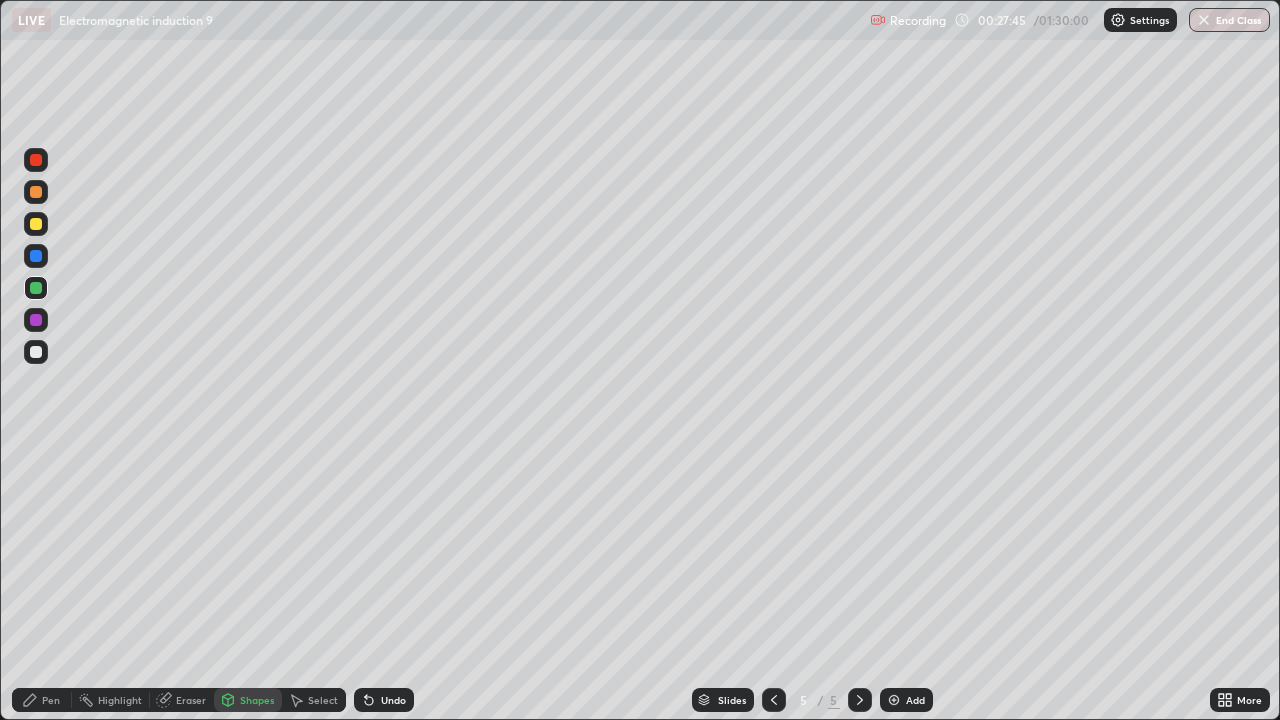 click on "Eraser" at bounding box center [191, 700] 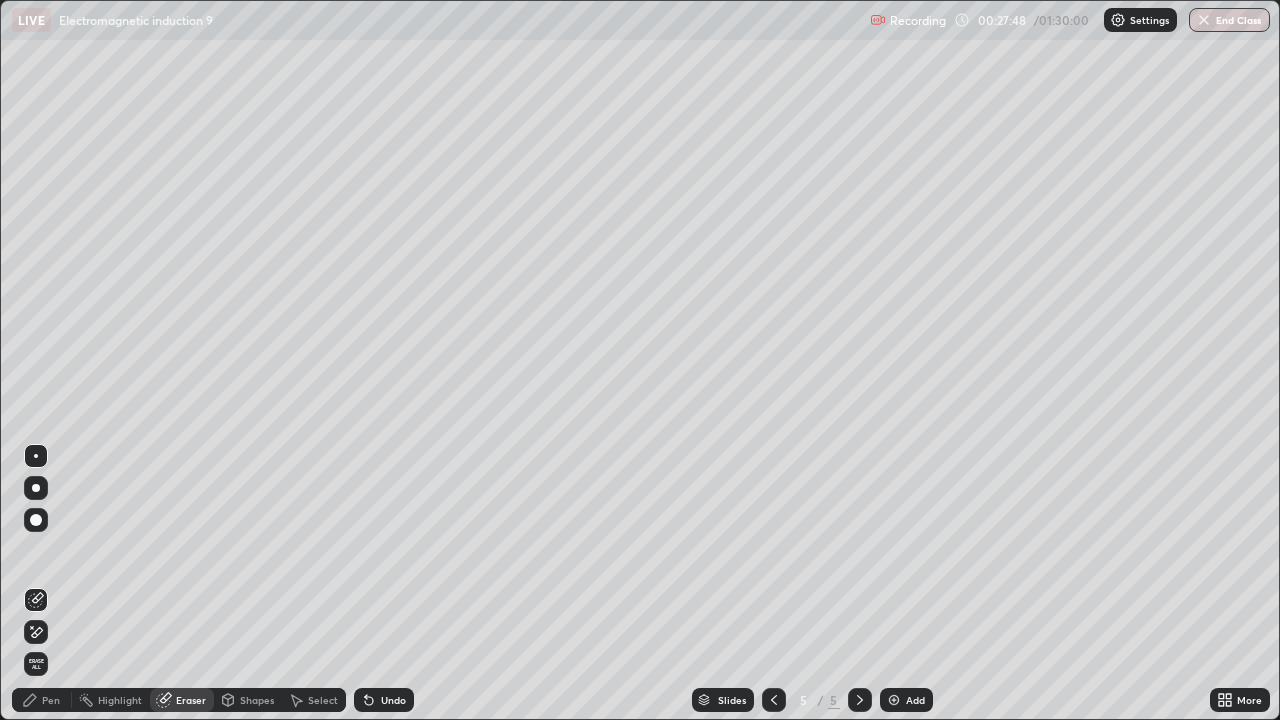 click on "Pen" at bounding box center [51, 700] 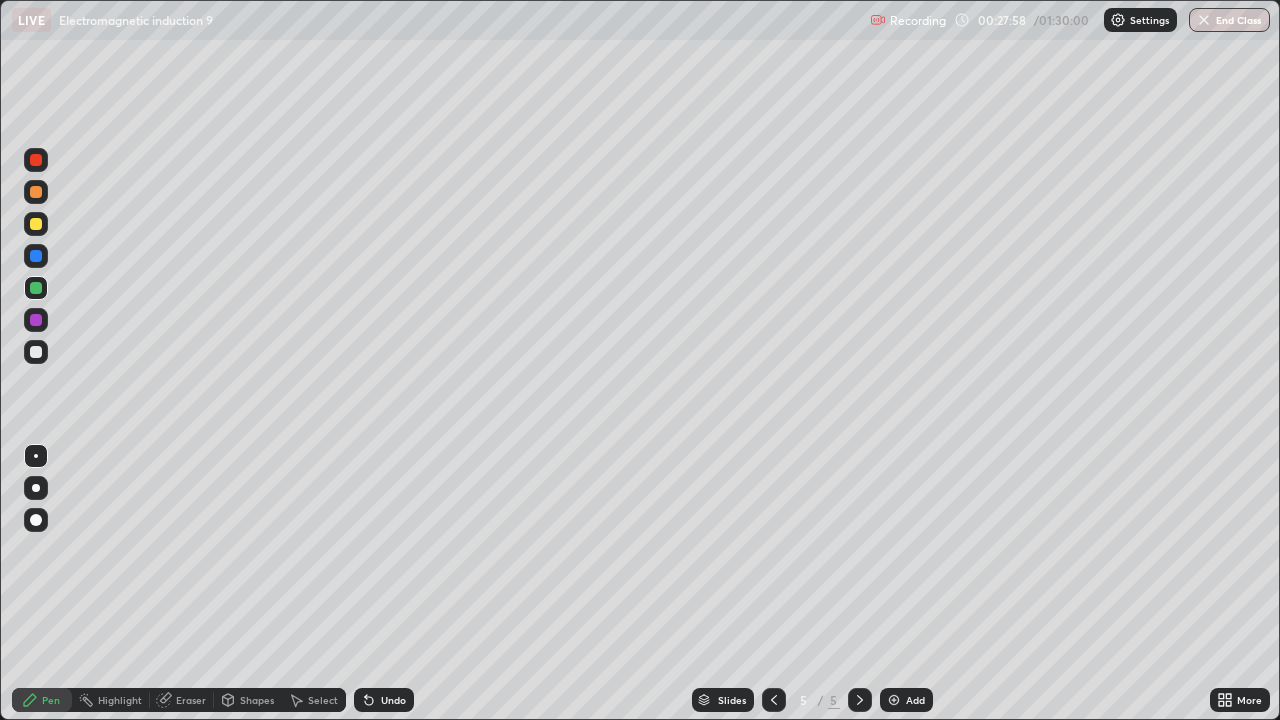 click on "Eraser" at bounding box center (191, 700) 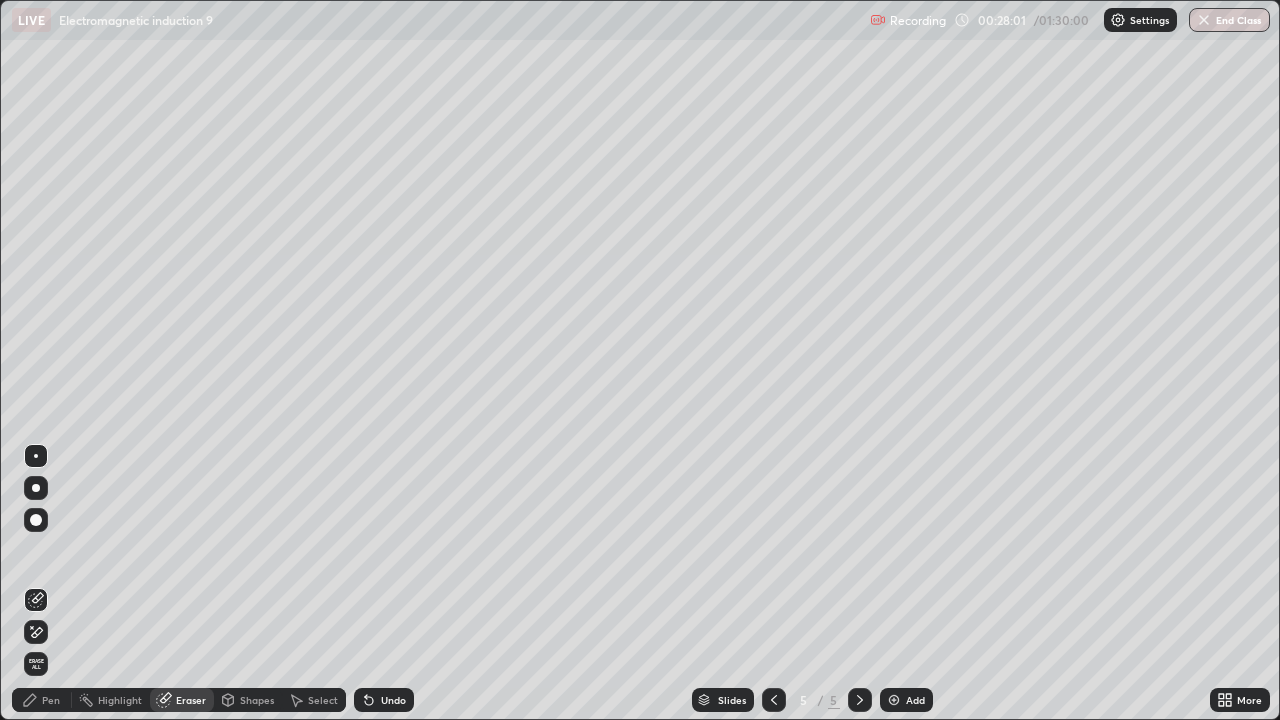 click on "Shapes" at bounding box center (257, 700) 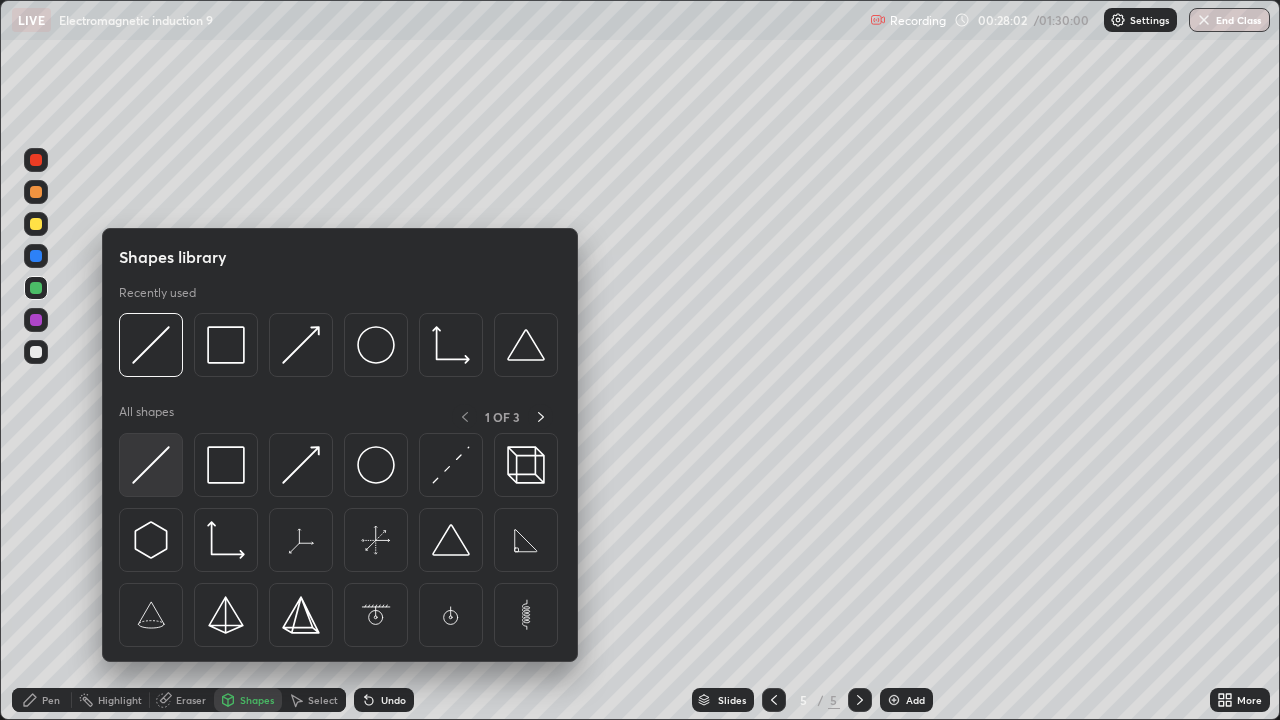 click at bounding box center [151, 465] 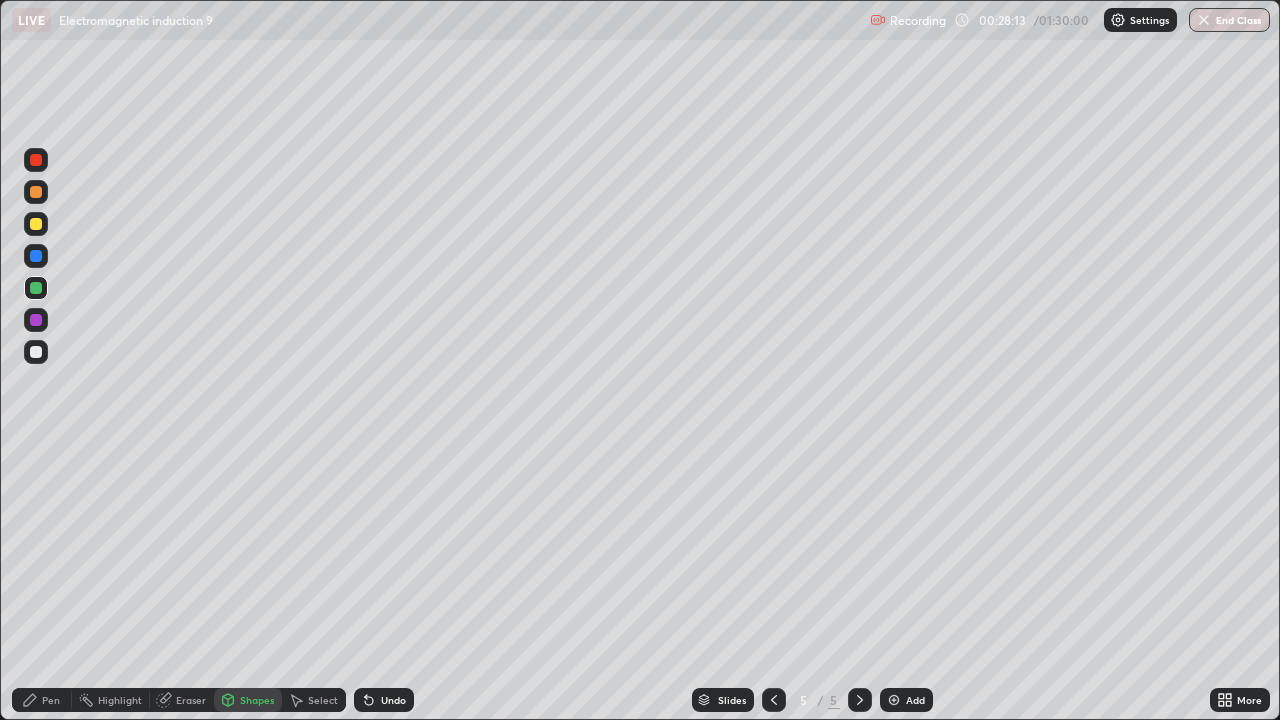 click on "Pen" at bounding box center [51, 700] 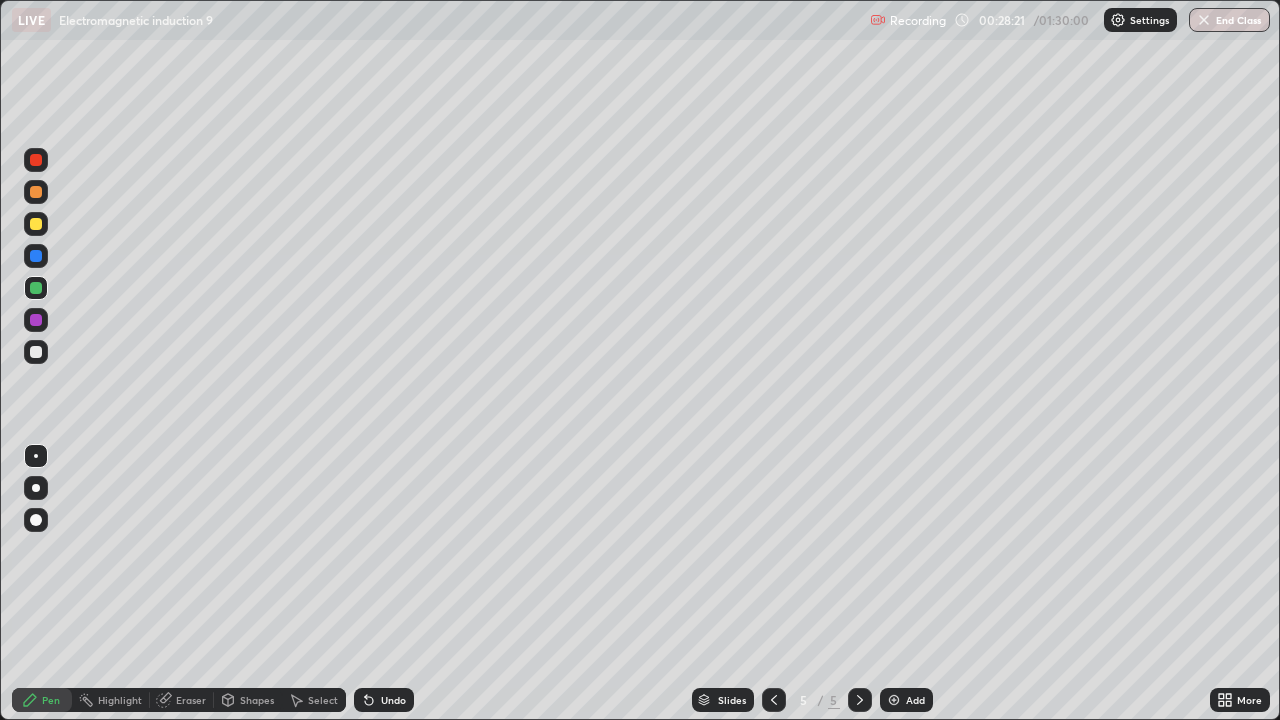 click on "Shapes" at bounding box center [248, 700] 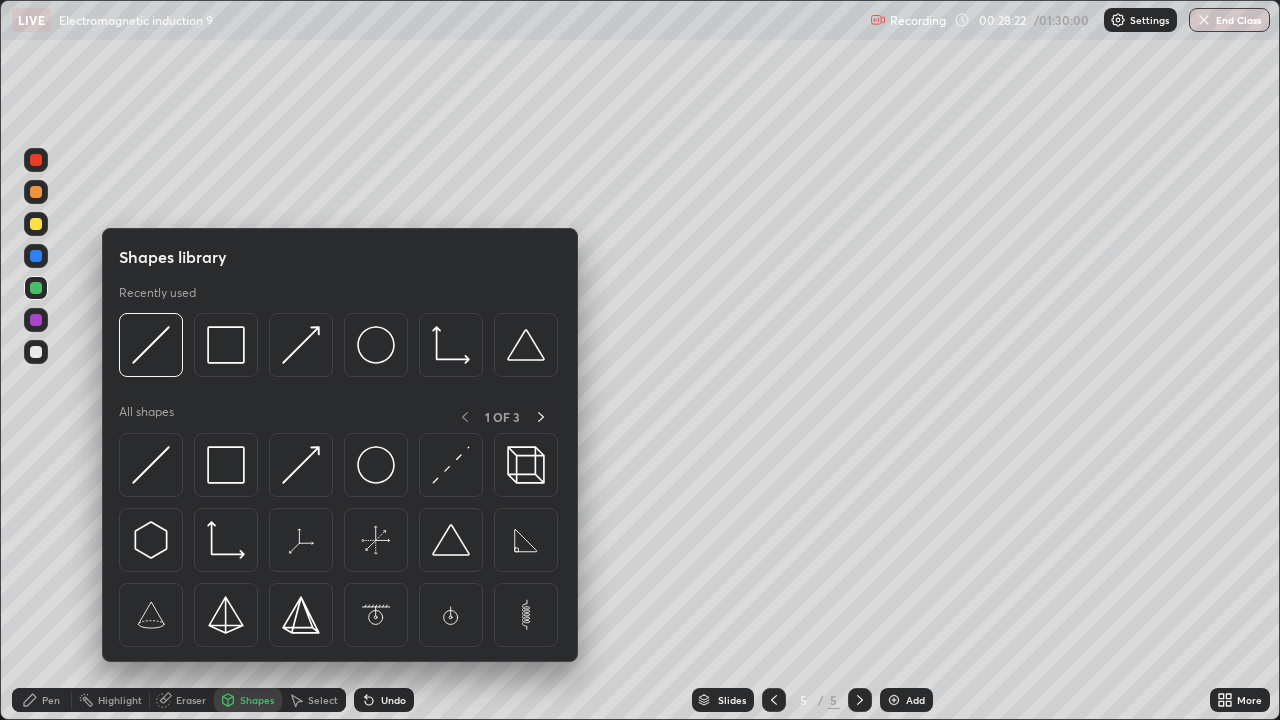 click at bounding box center [36, 352] 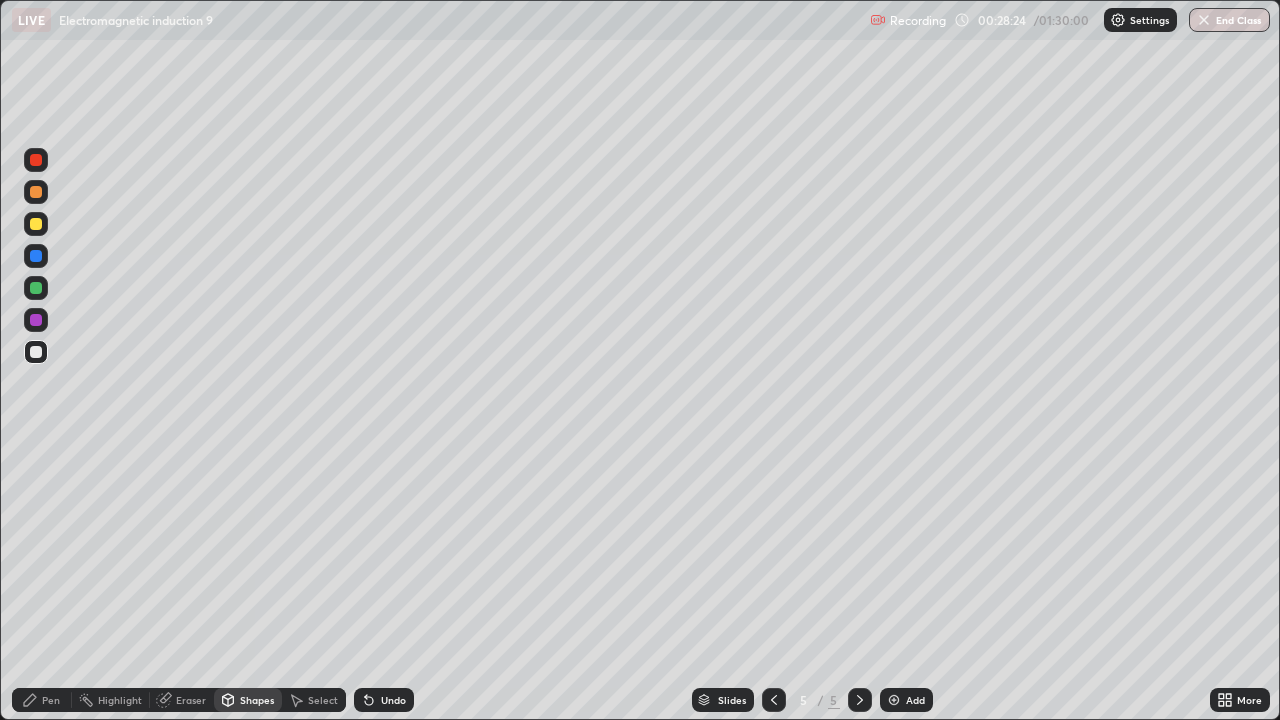click on "Shapes" at bounding box center (257, 700) 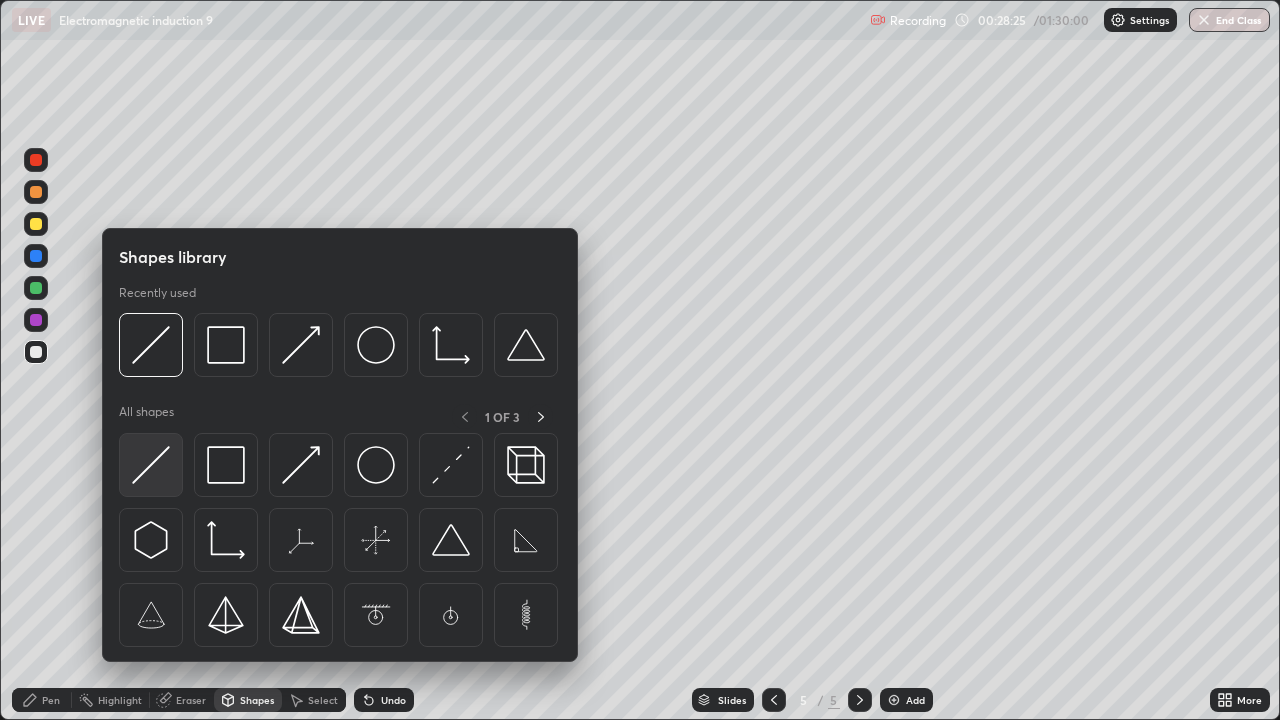 click at bounding box center (151, 465) 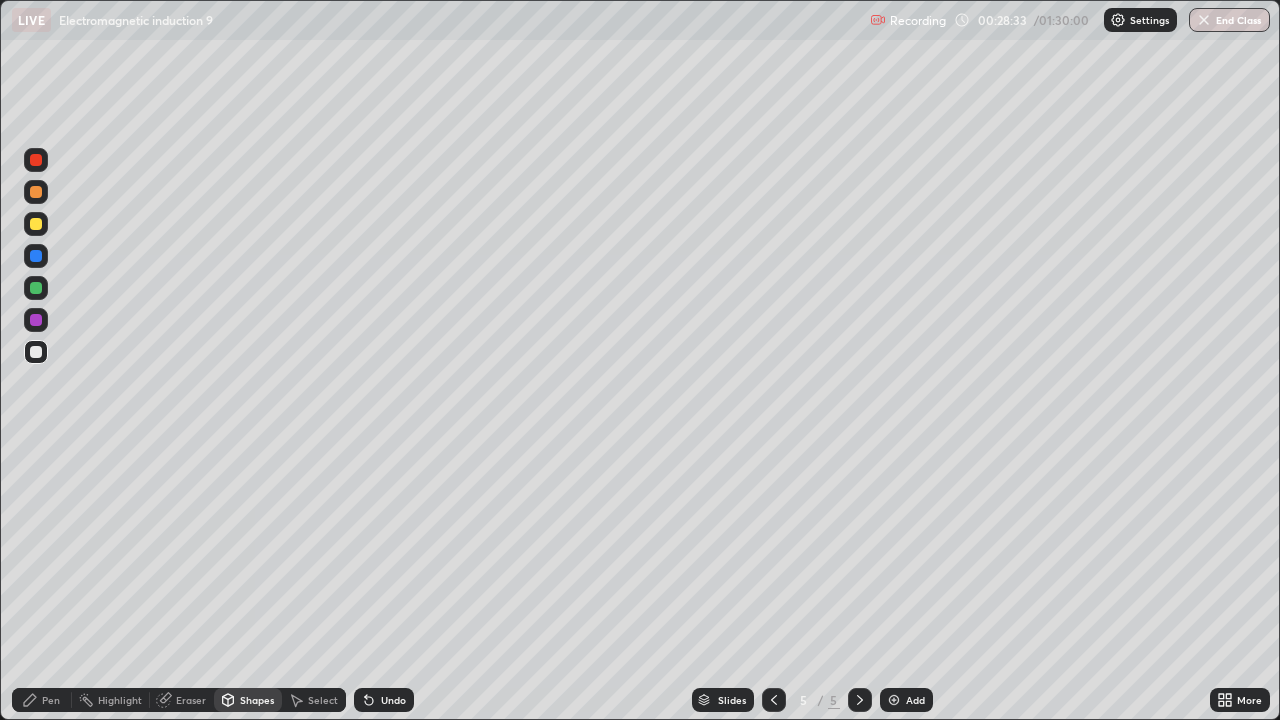 click on "Pen" at bounding box center (51, 700) 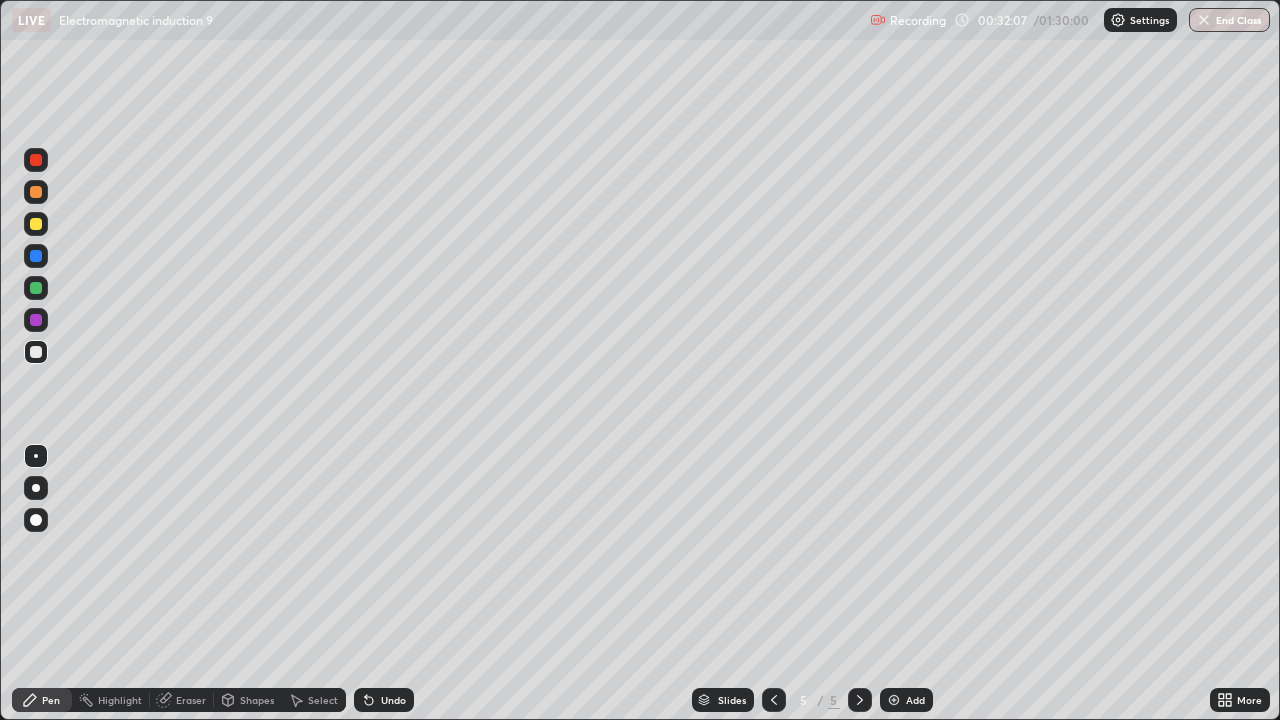 click at bounding box center (894, 700) 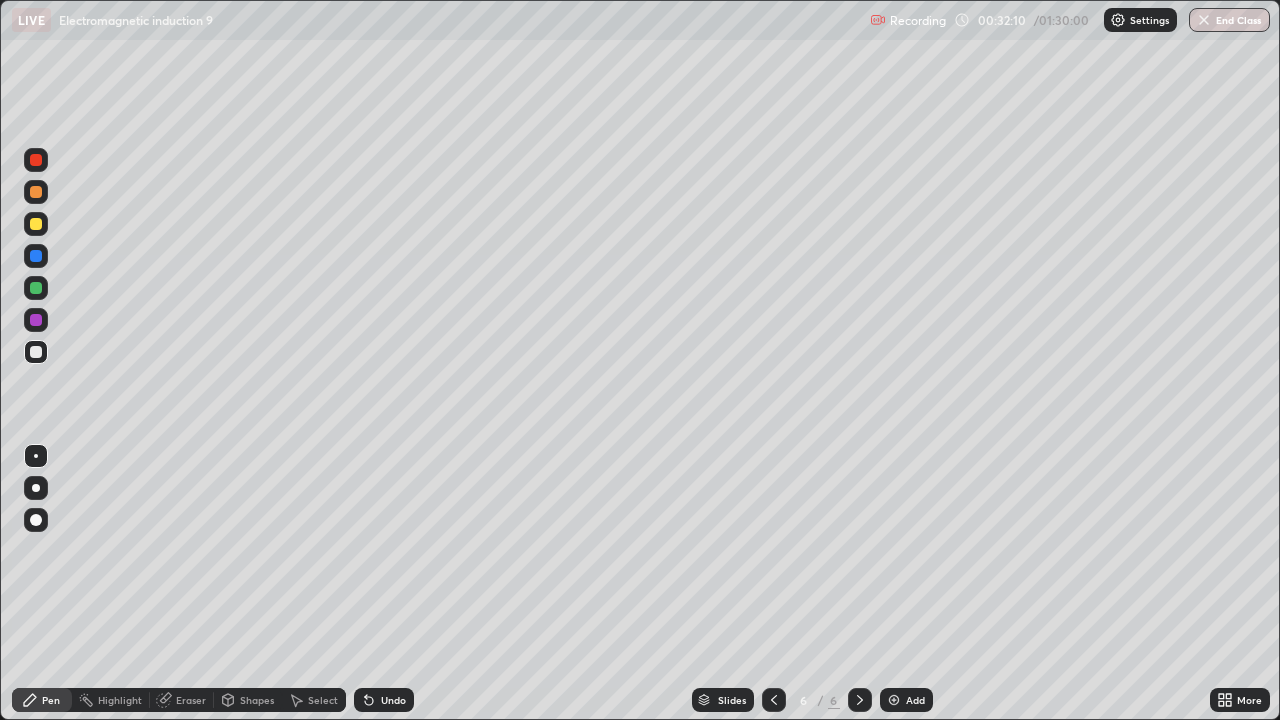 click at bounding box center [36, 256] 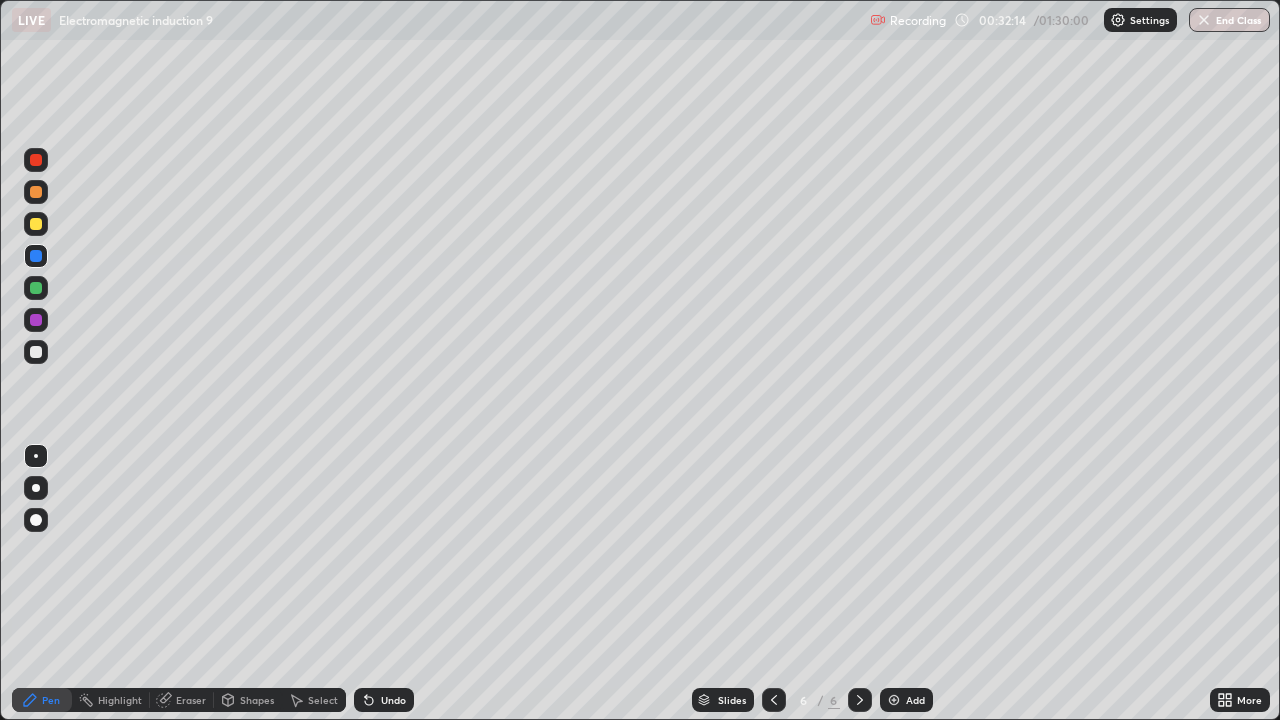 click on "Shapes" at bounding box center (248, 700) 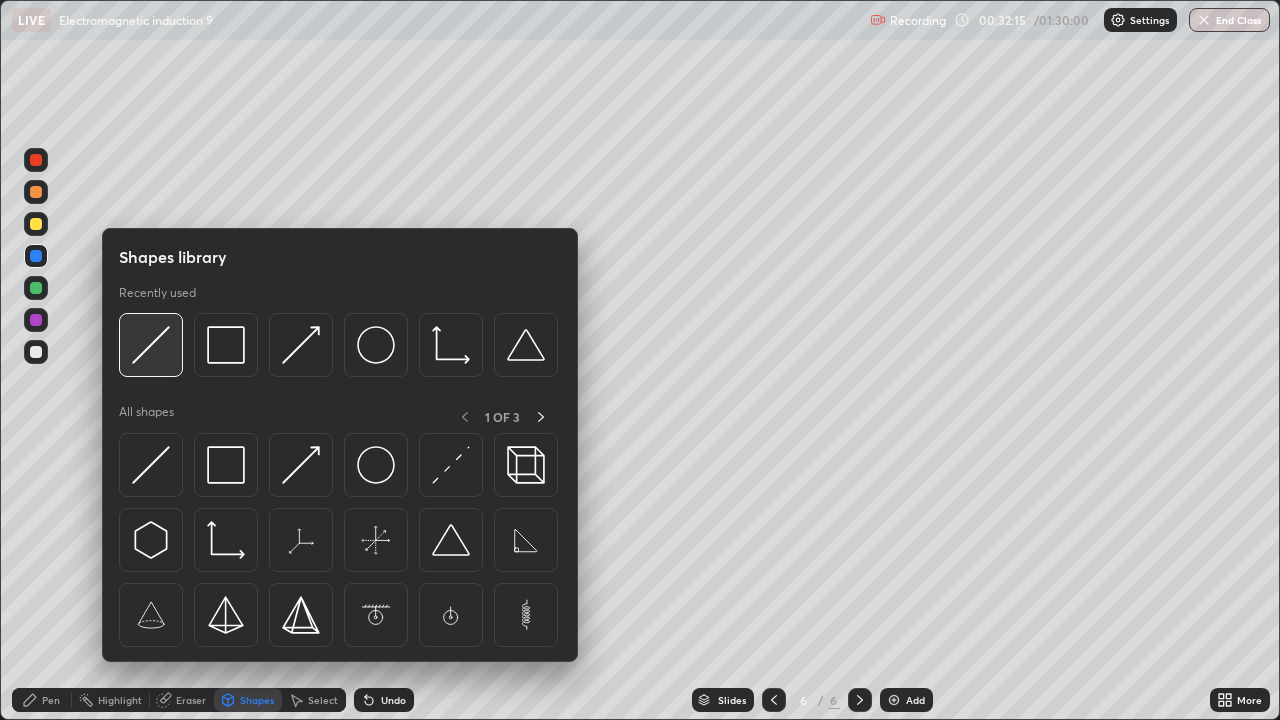 click at bounding box center [151, 345] 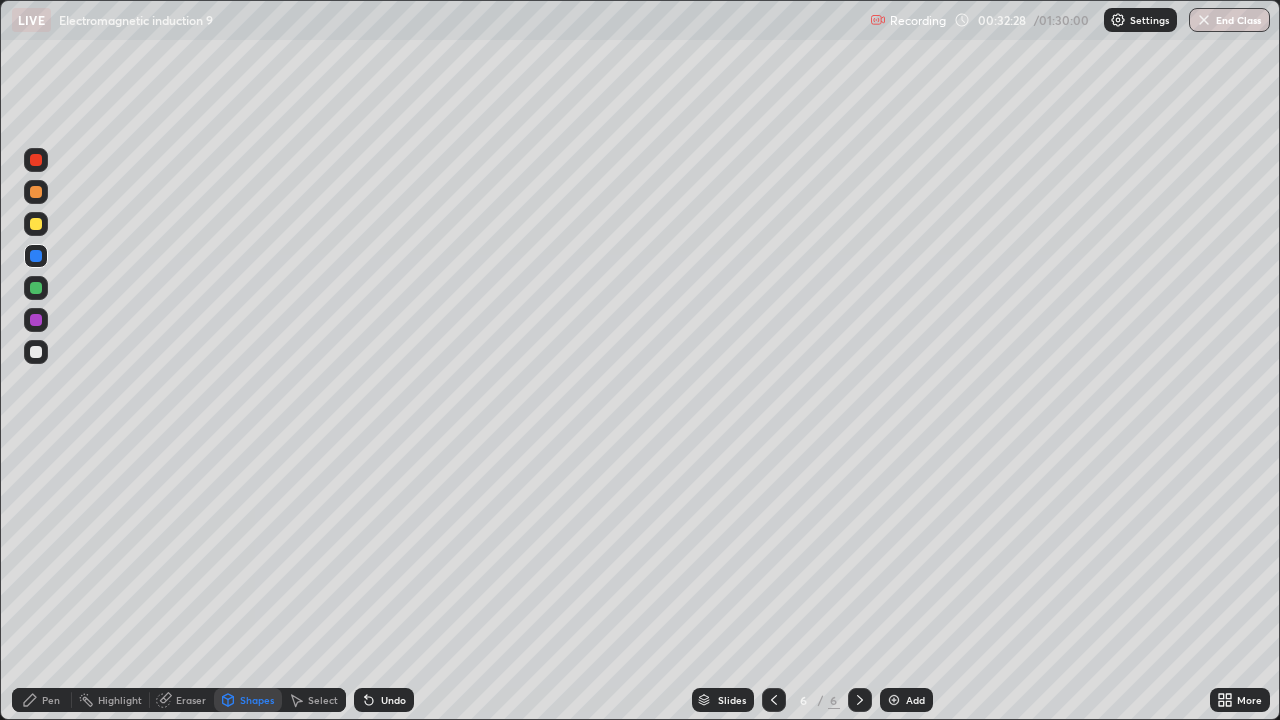 click at bounding box center (36, 352) 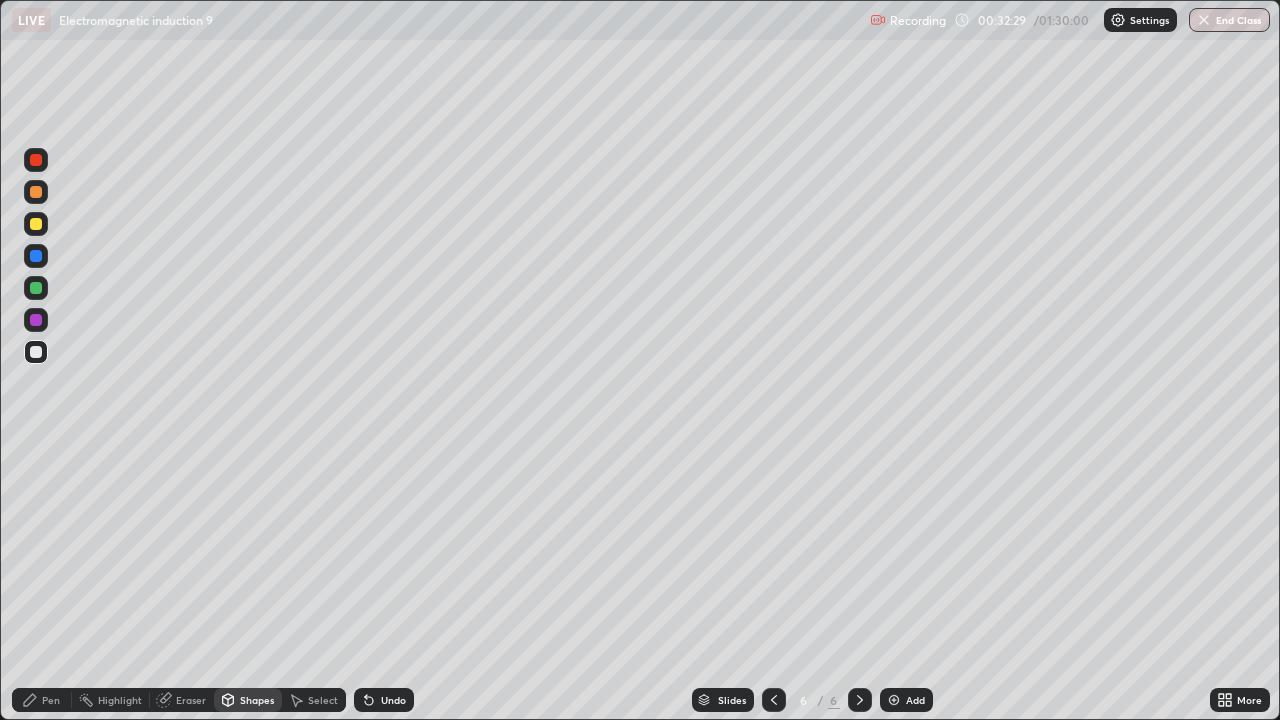 click on "Pen" at bounding box center (51, 700) 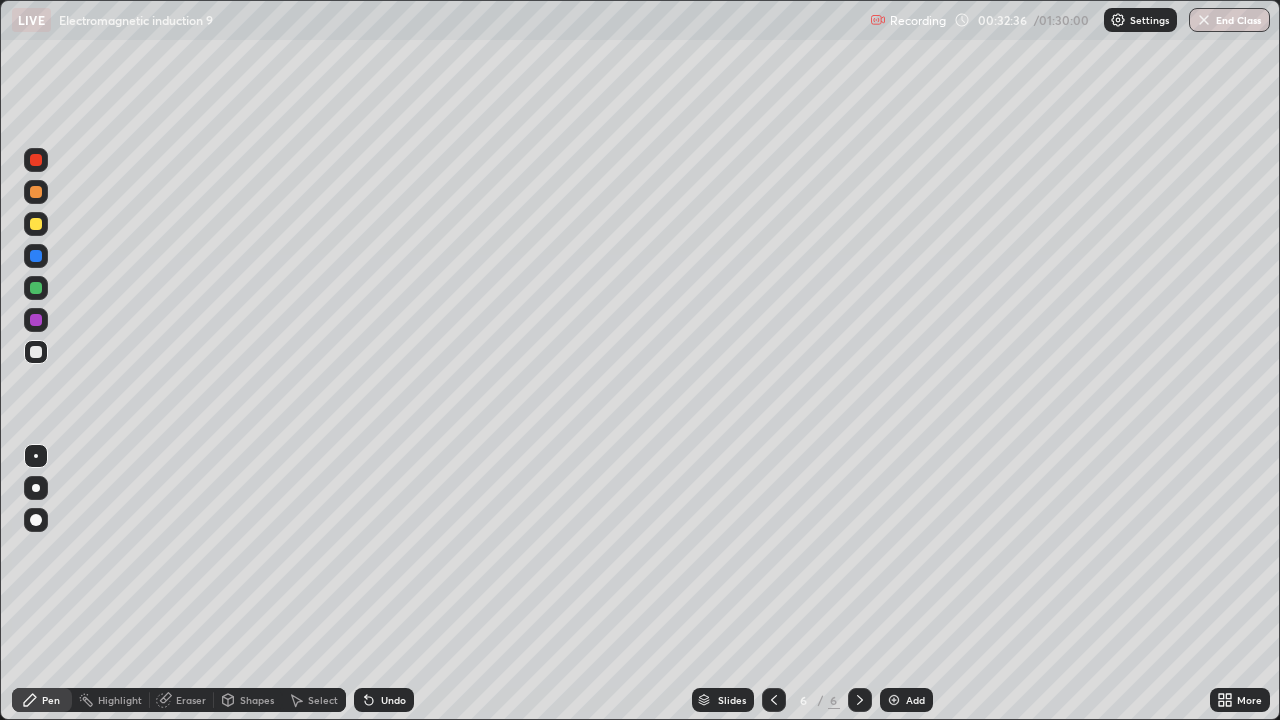click on "Shapes" at bounding box center [257, 700] 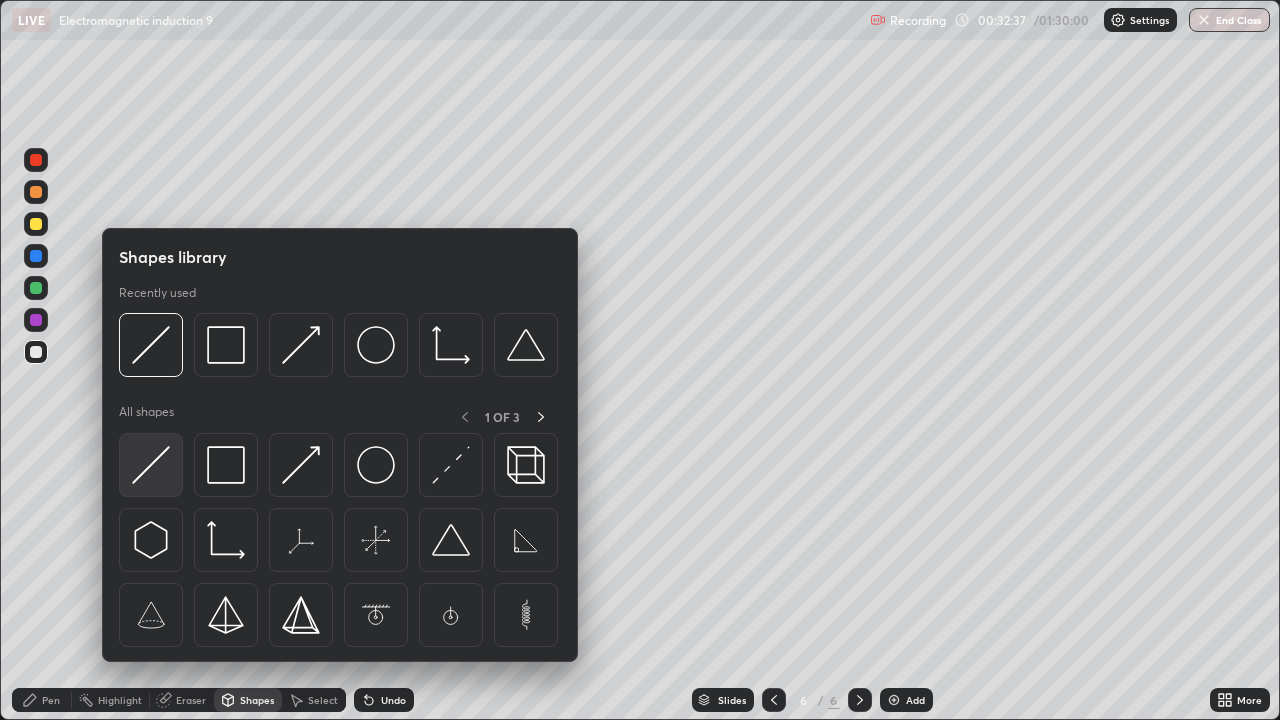 click at bounding box center (151, 465) 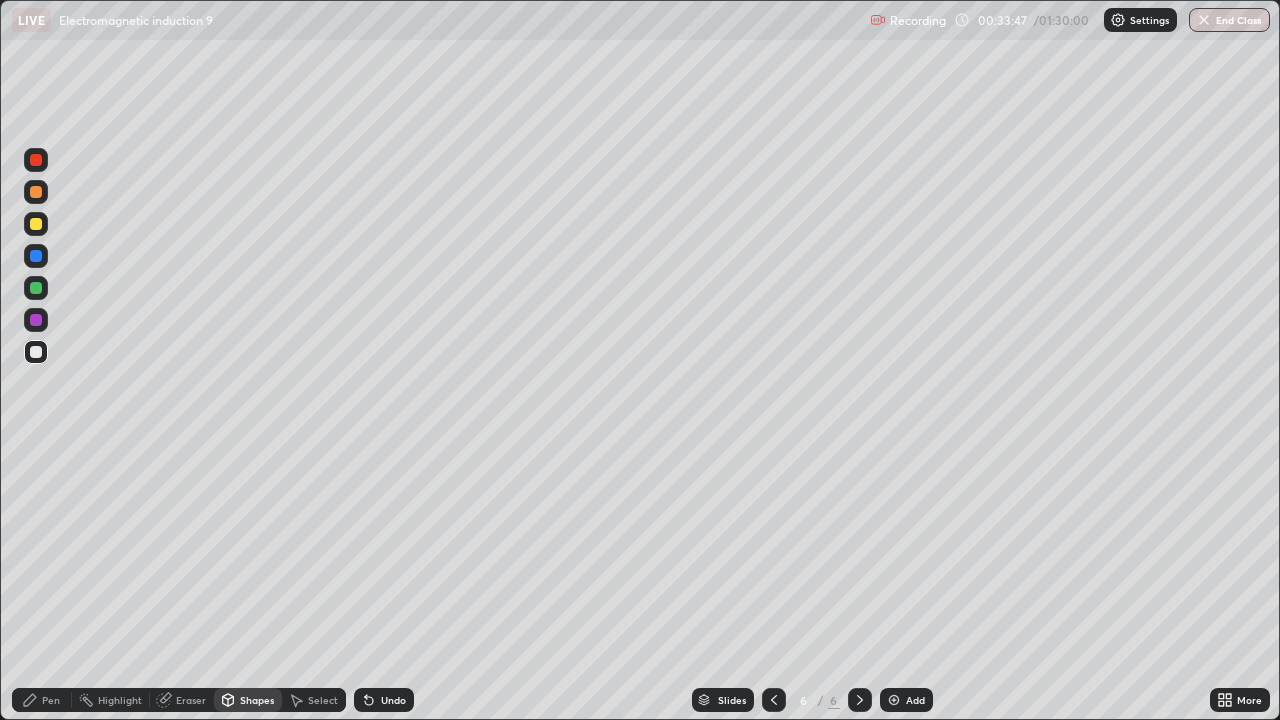 click at bounding box center [36, 288] 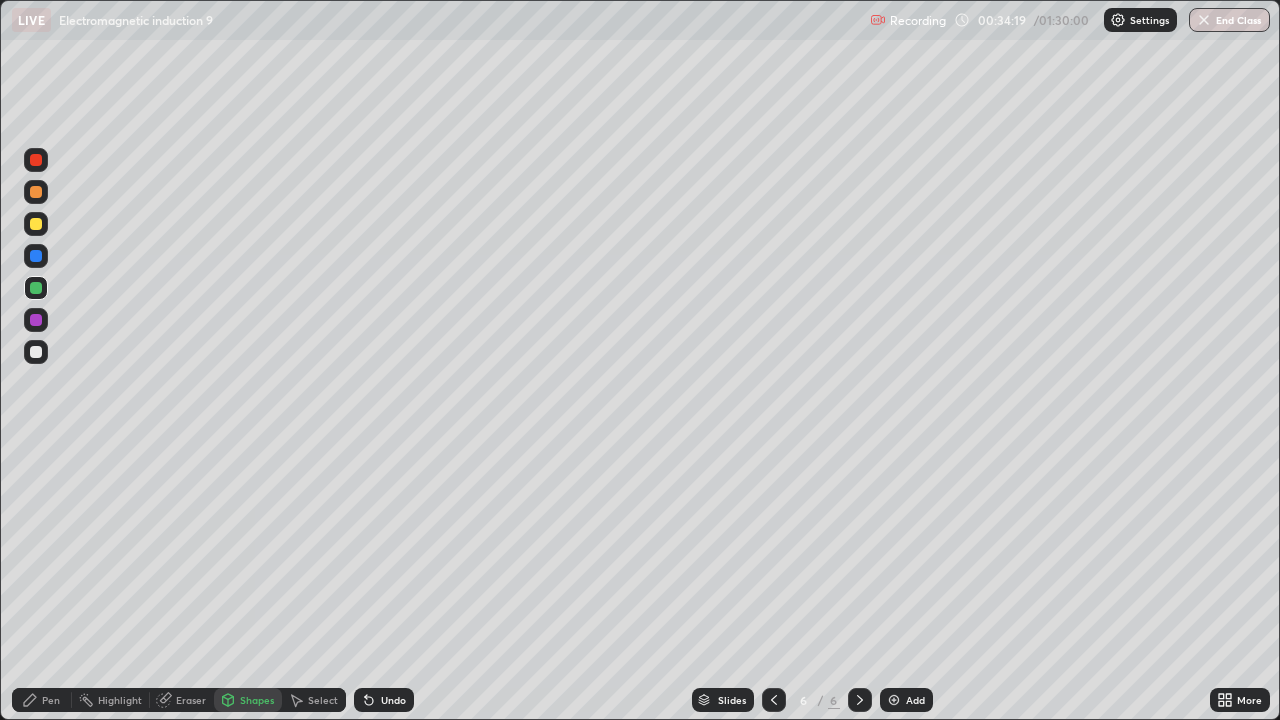 click on "Eraser" at bounding box center [191, 700] 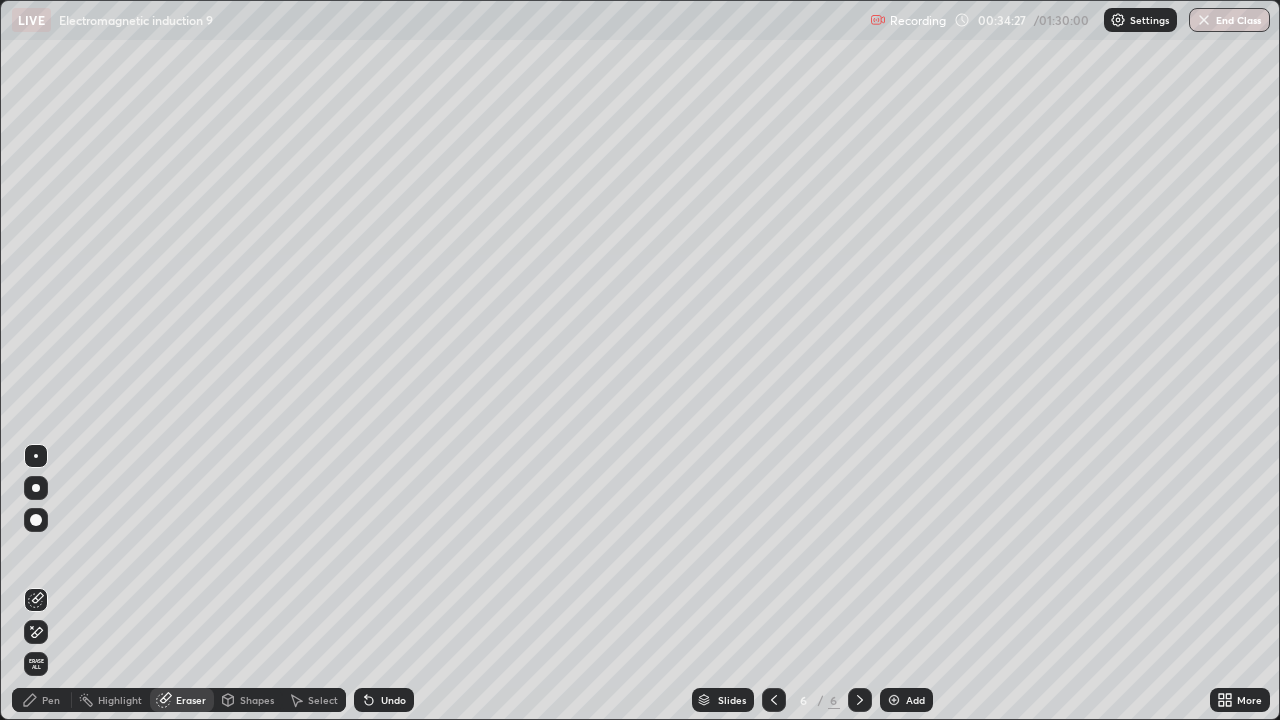 click on "Shapes" at bounding box center [257, 700] 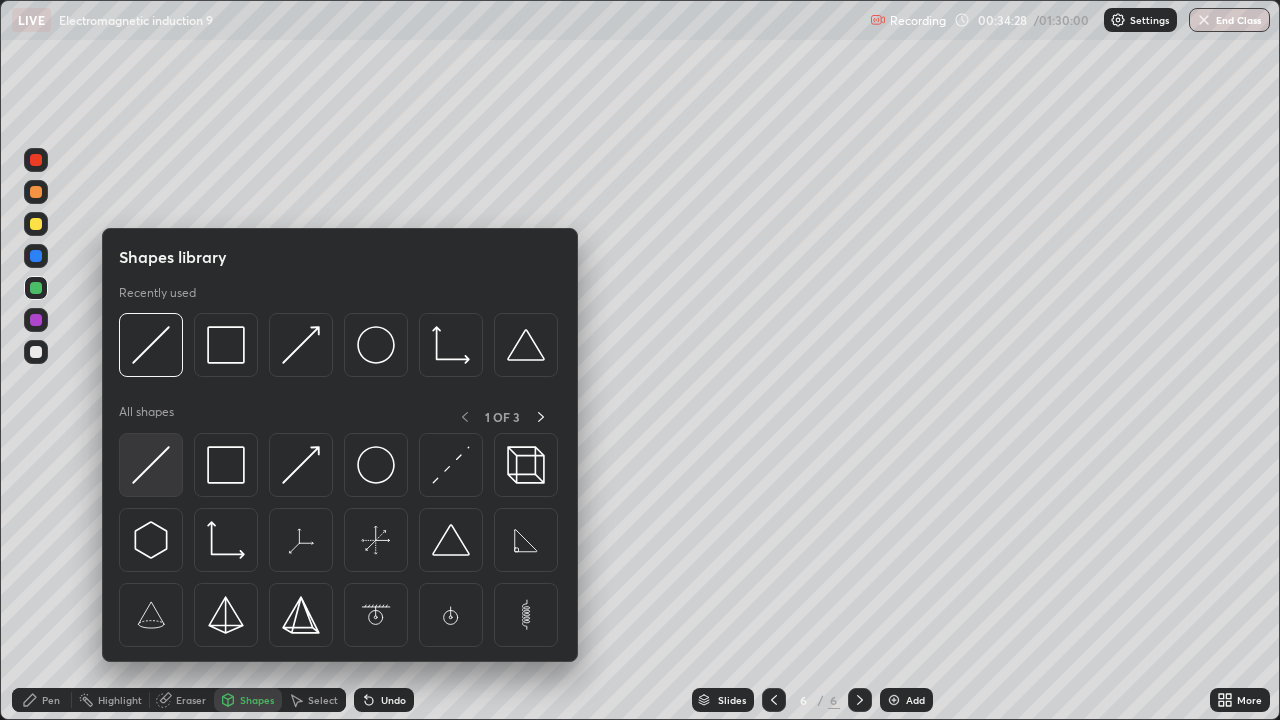click at bounding box center (151, 465) 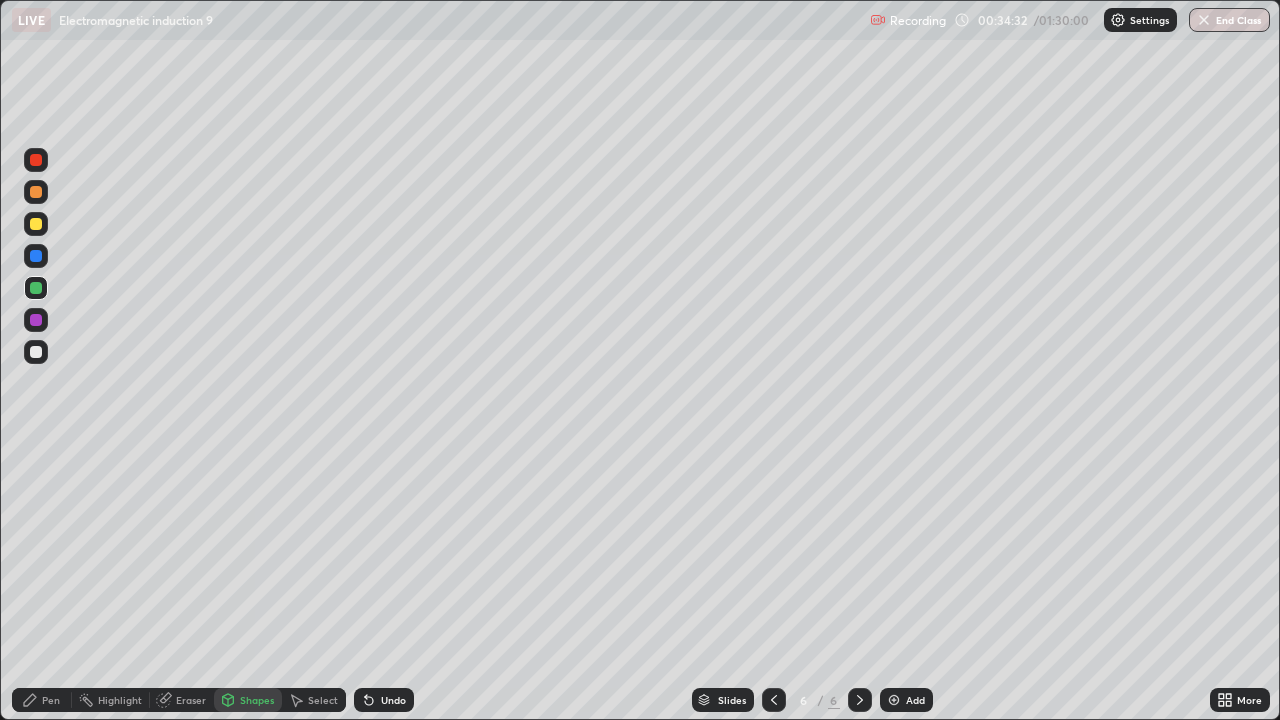 click at bounding box center (36, 256) 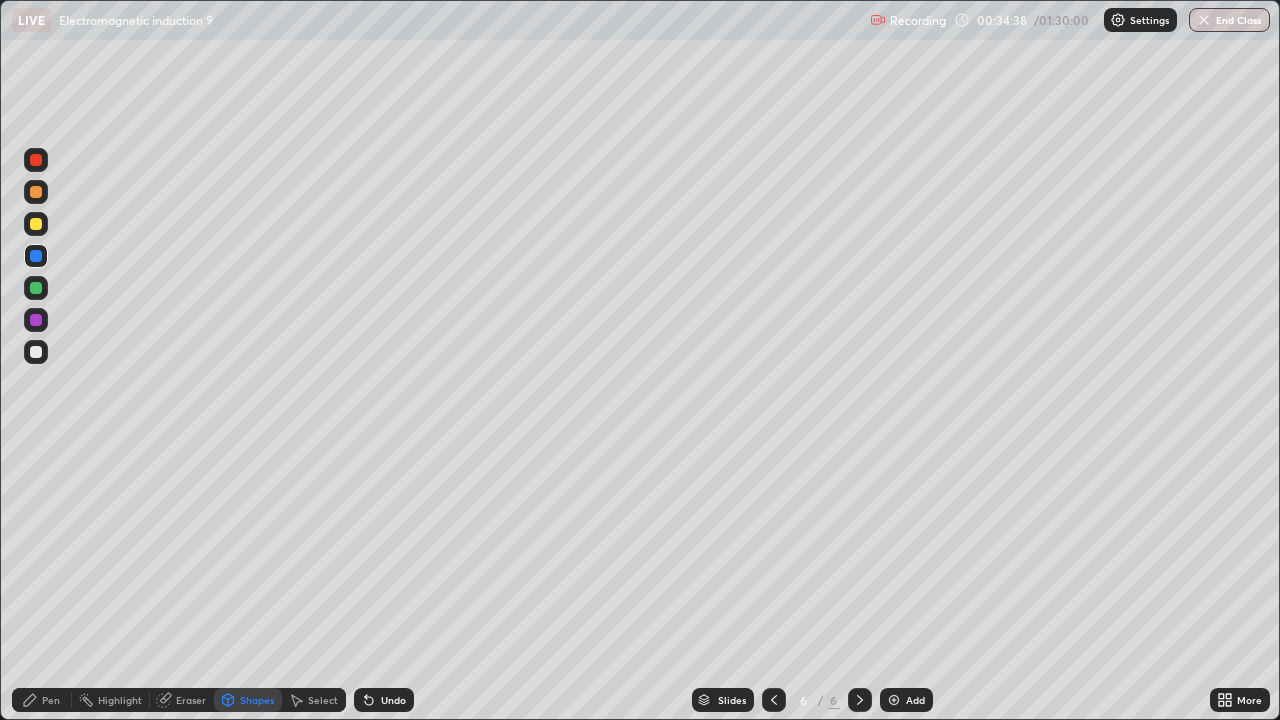 click on "Eraser" at bounding box center (191, 700) 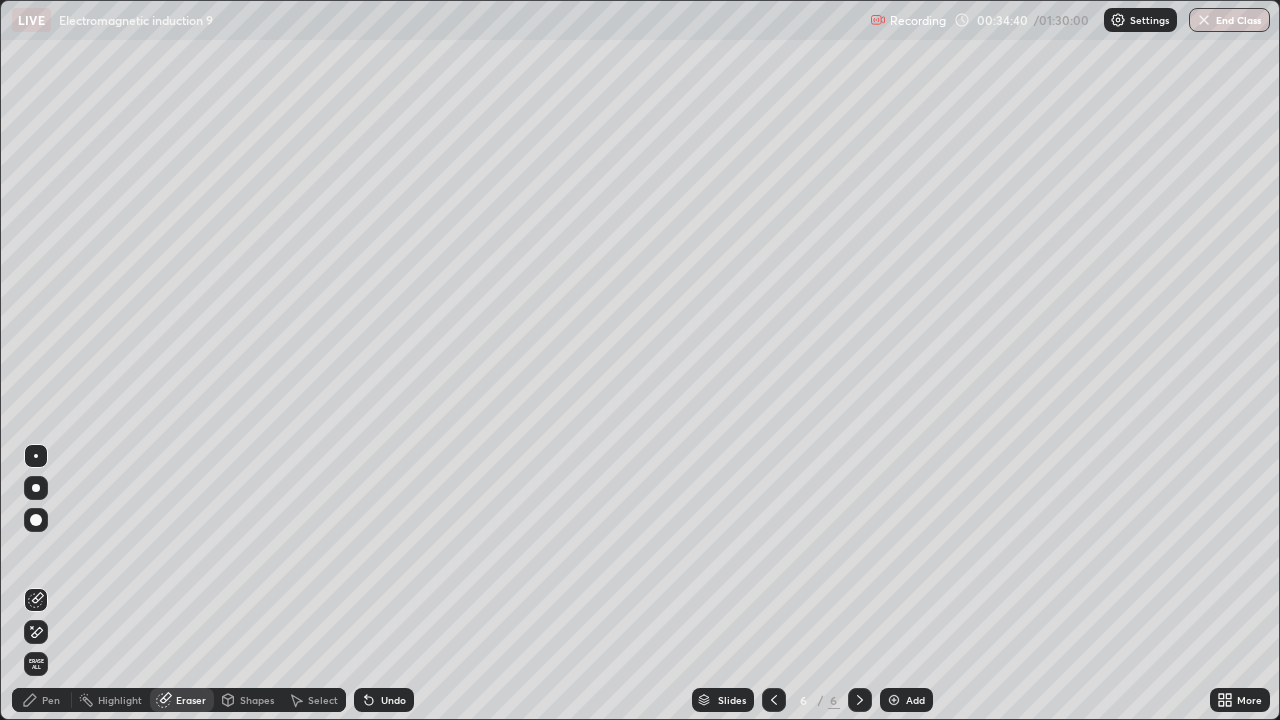 click on "Pen" at bounding box center (51, 700) 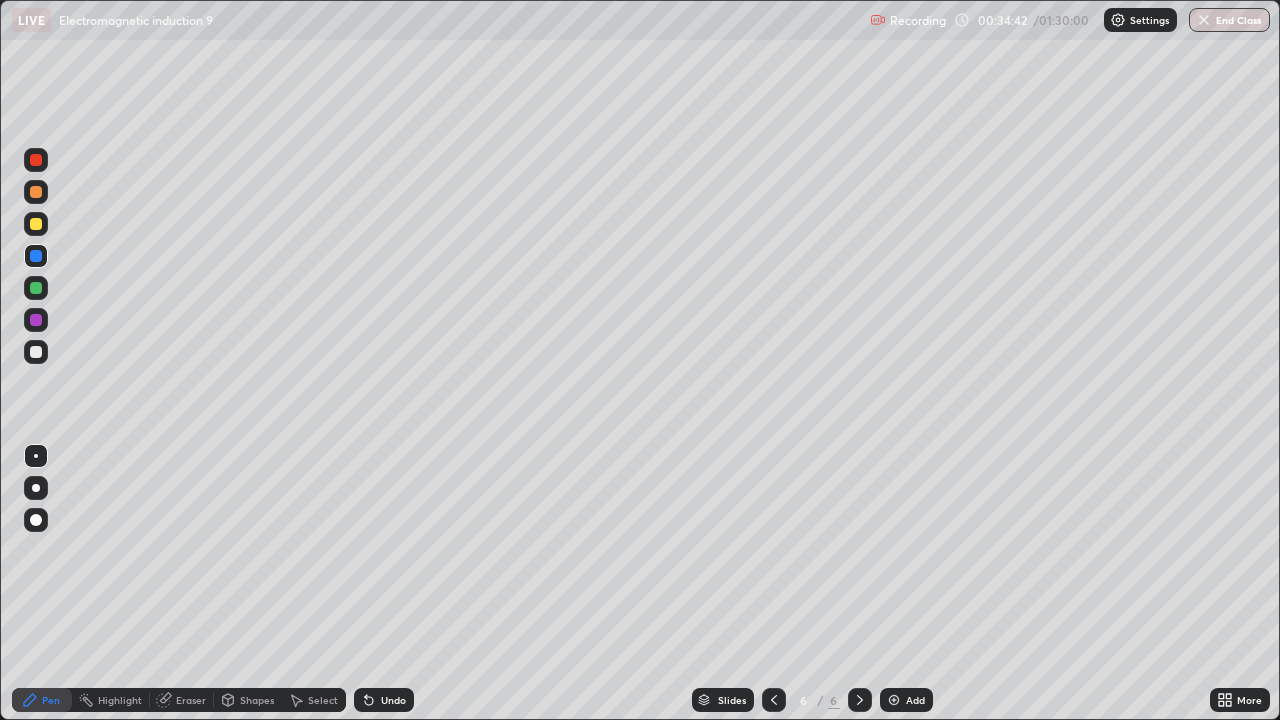 click on "Shapes" at bounding box center (257, 700) 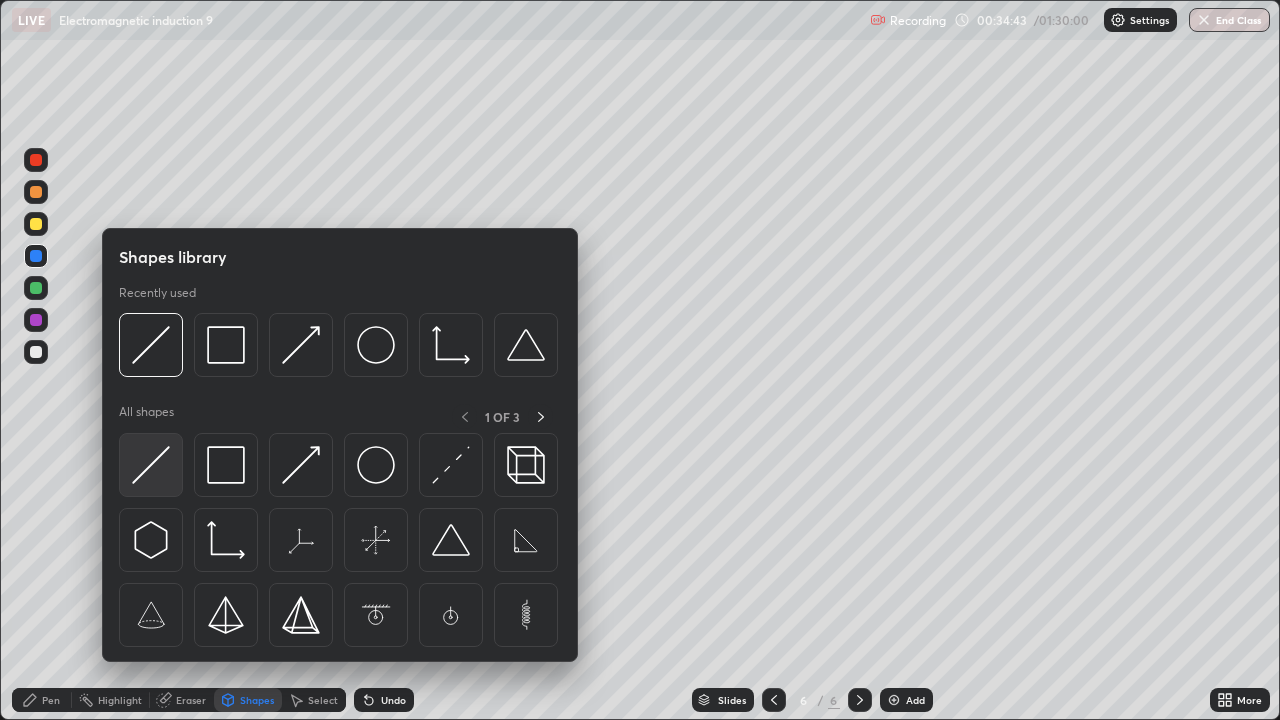 click at bounding box center (151, 465) 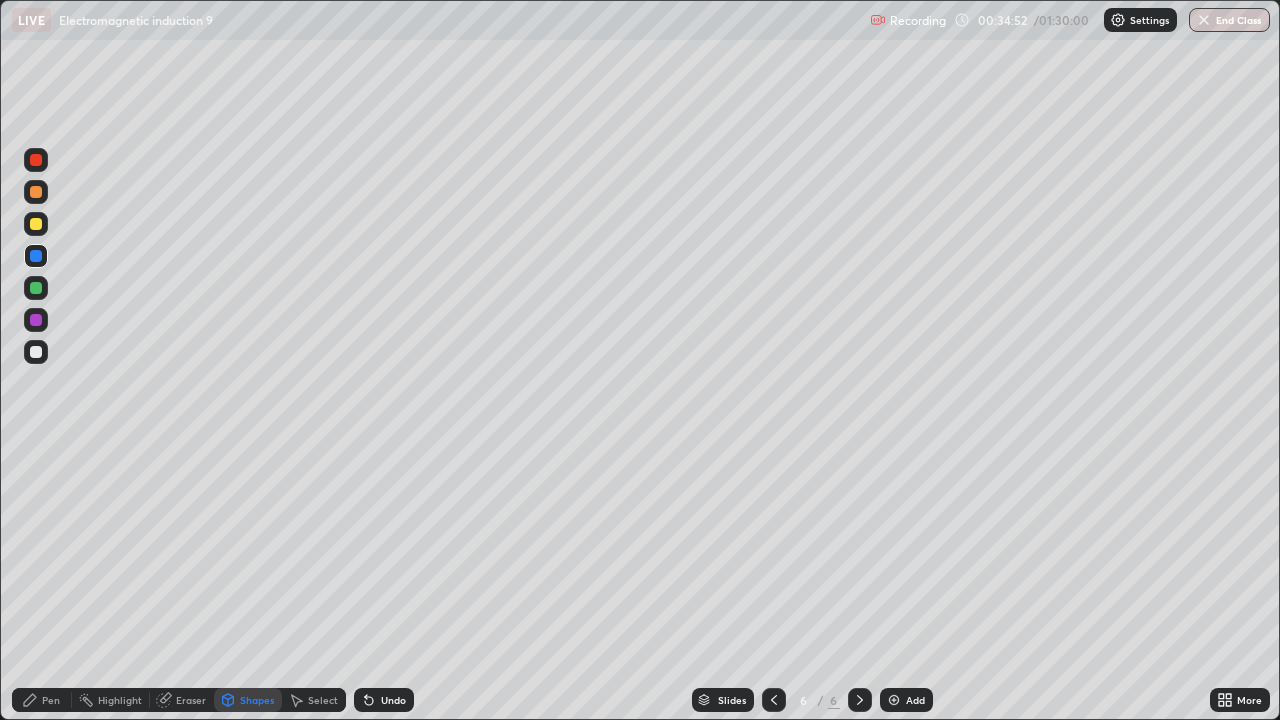 click on "Pen" at bounding box center (51, 700) 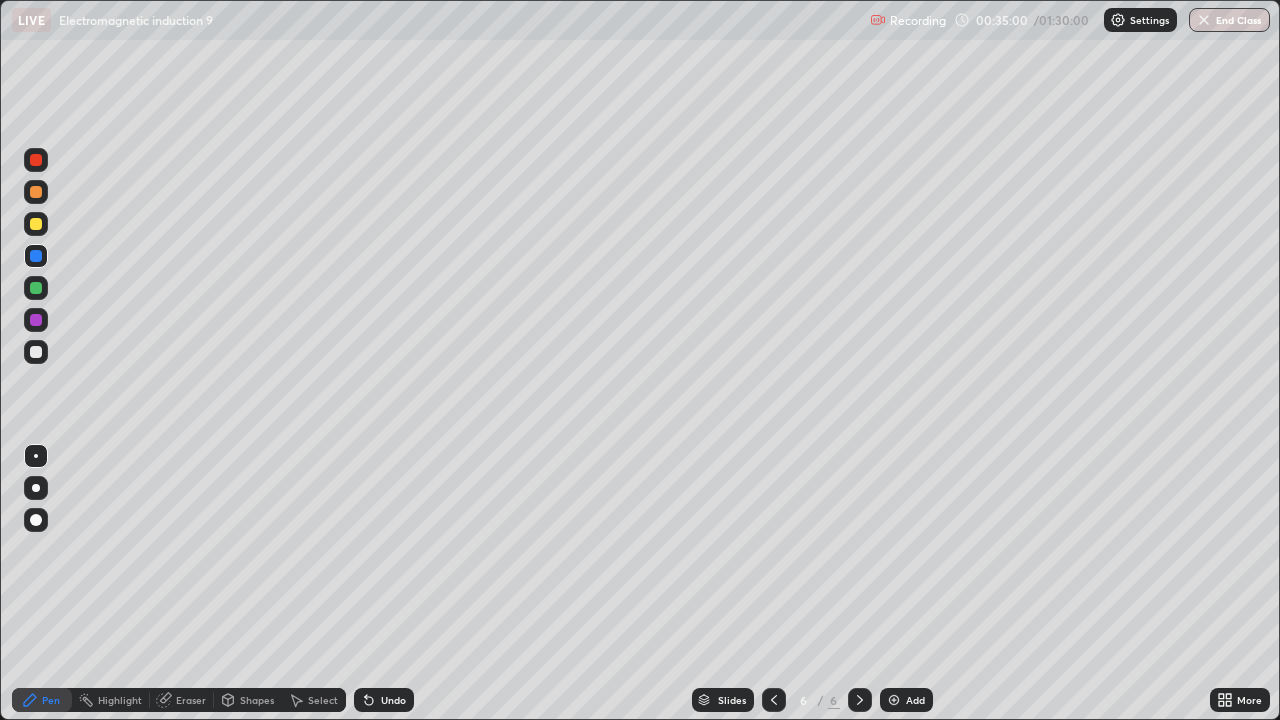click at bounding box center (36, 224) 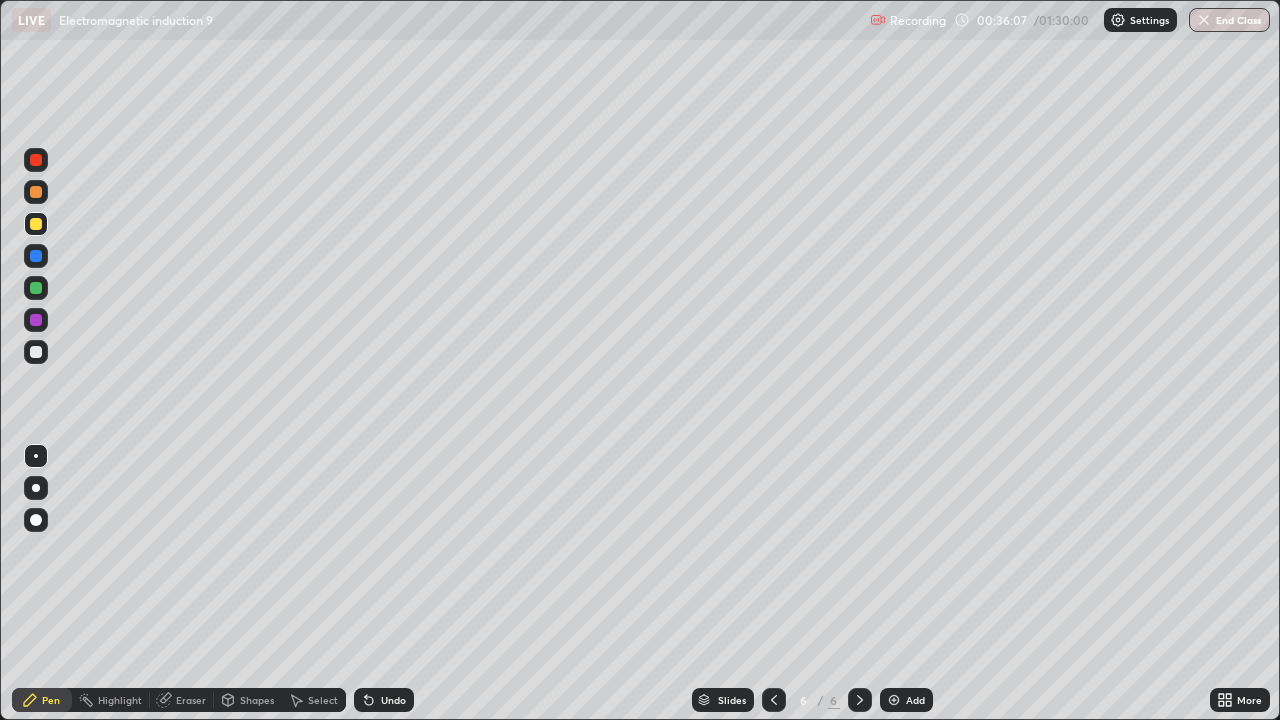 click at bounding box center [36, 352] 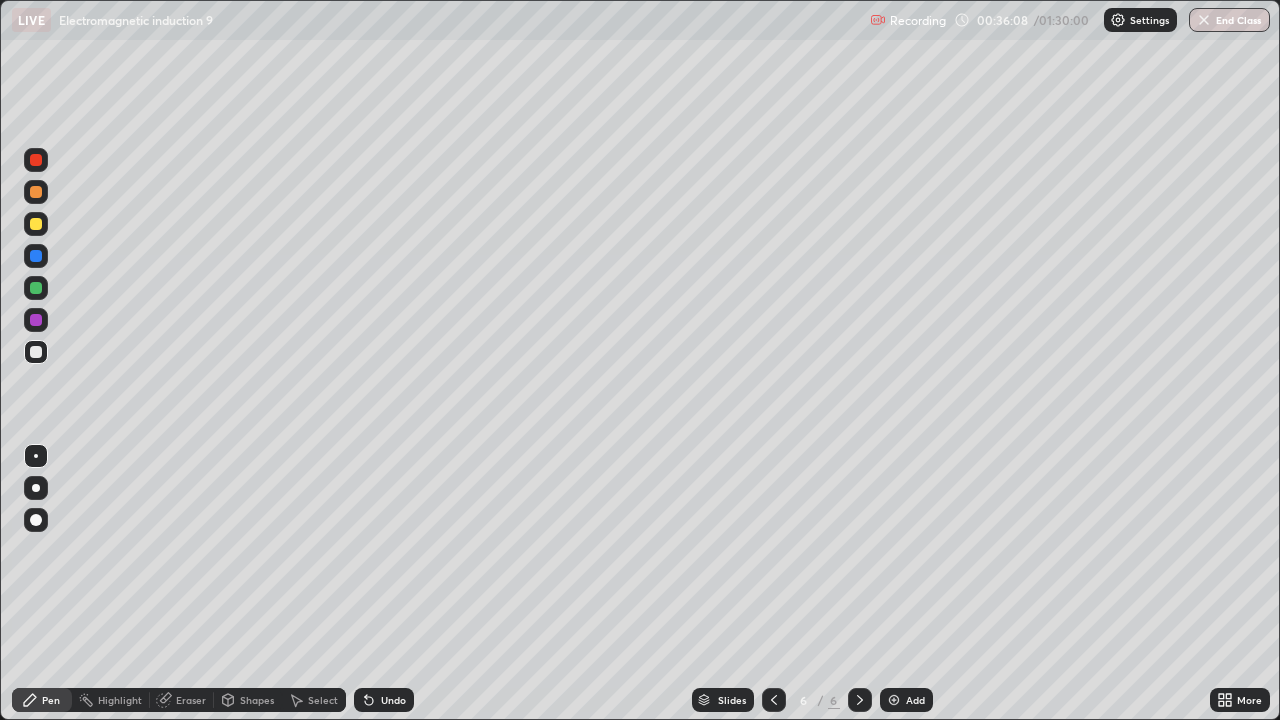 click on "Eraser" at bounding box center [191, 700] 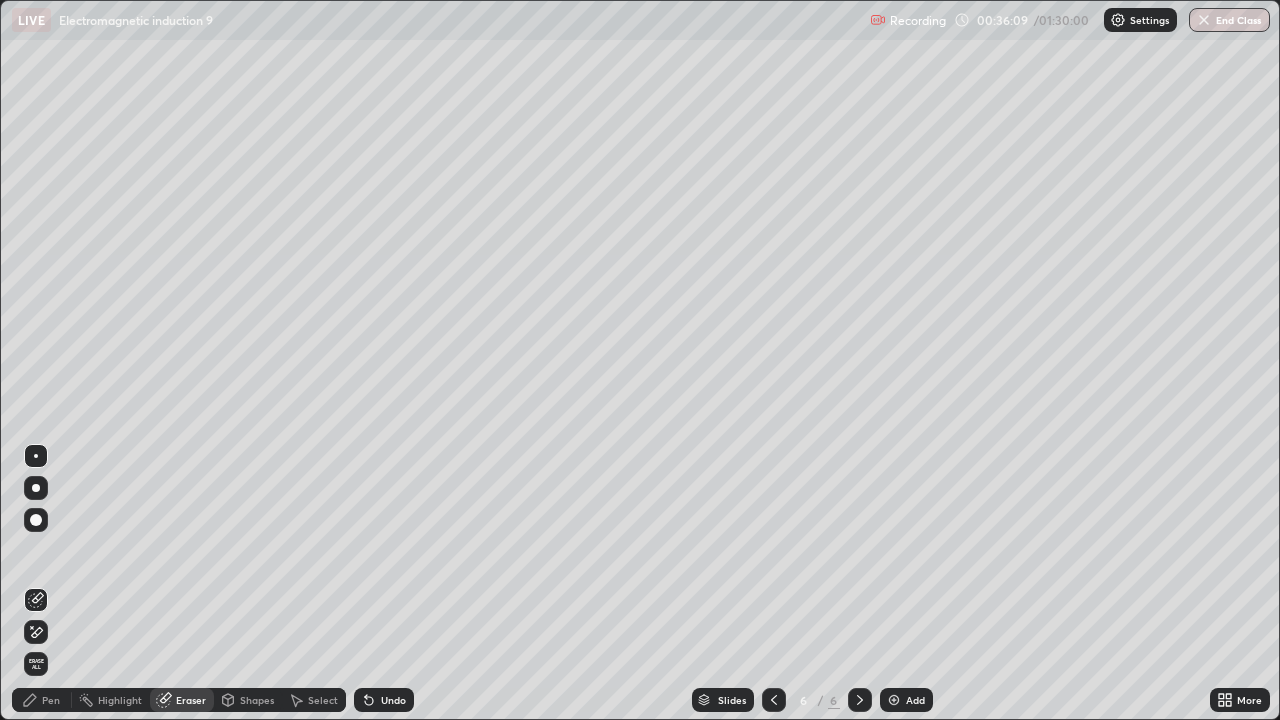 click on "Shapes" at bounding box center [257, 700] 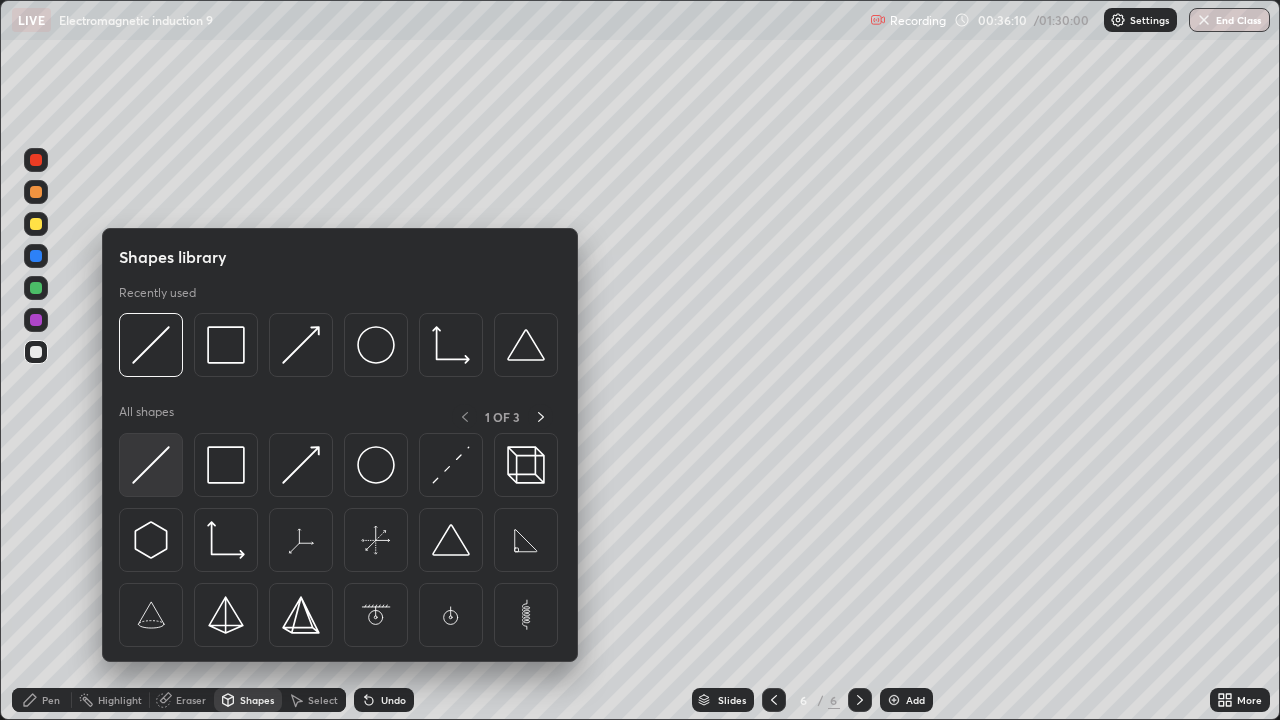 click at bounding box center (151, 465) 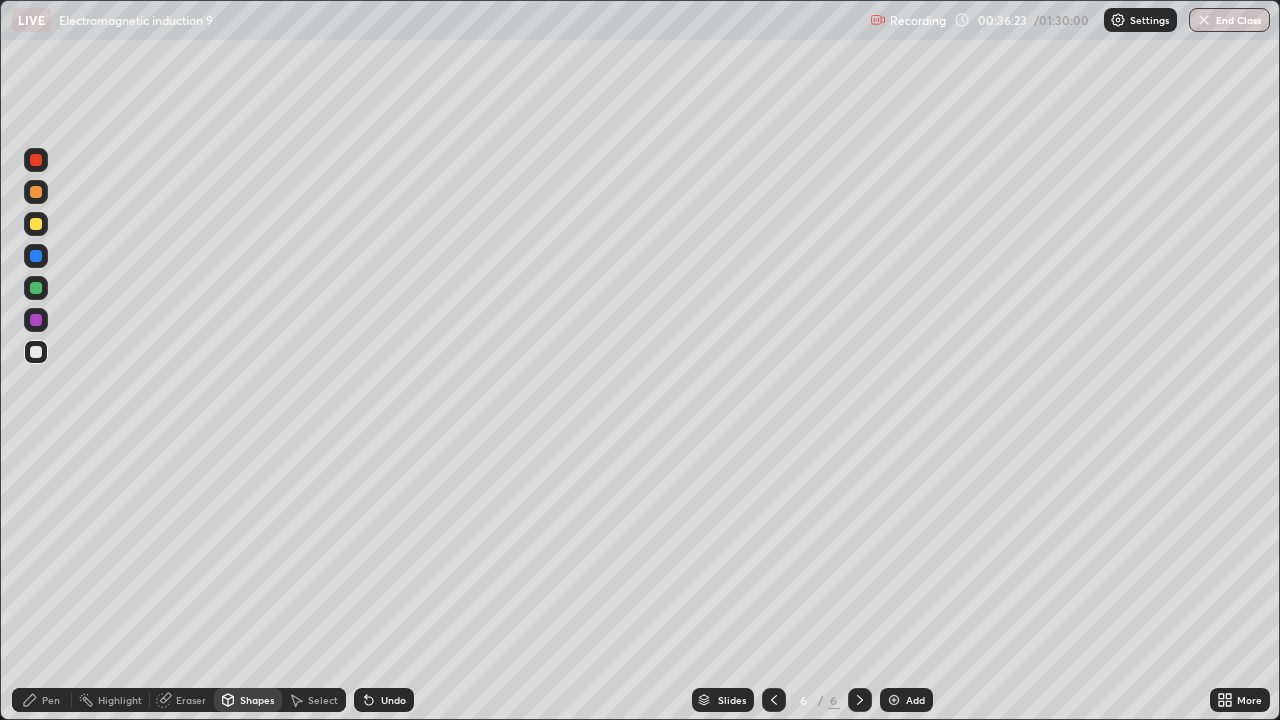 click on "Pen" at bounding box center (42, 700) 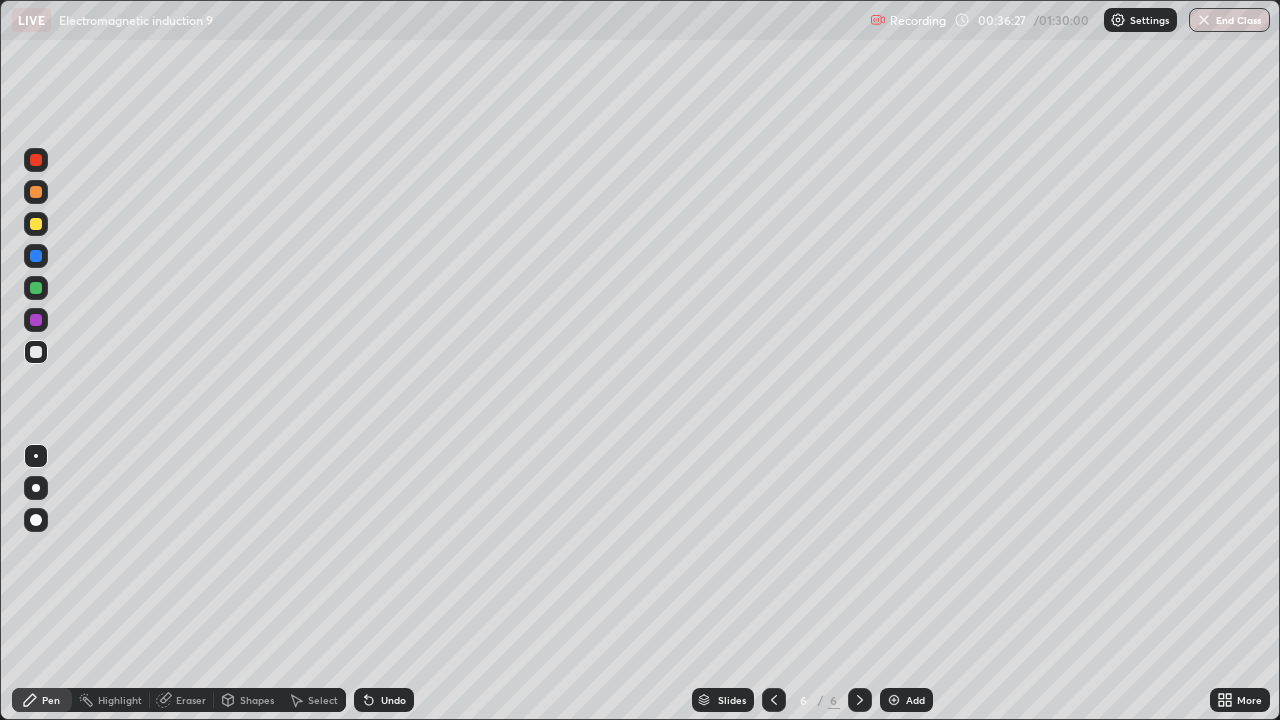 click at bounding box center (36, 288) 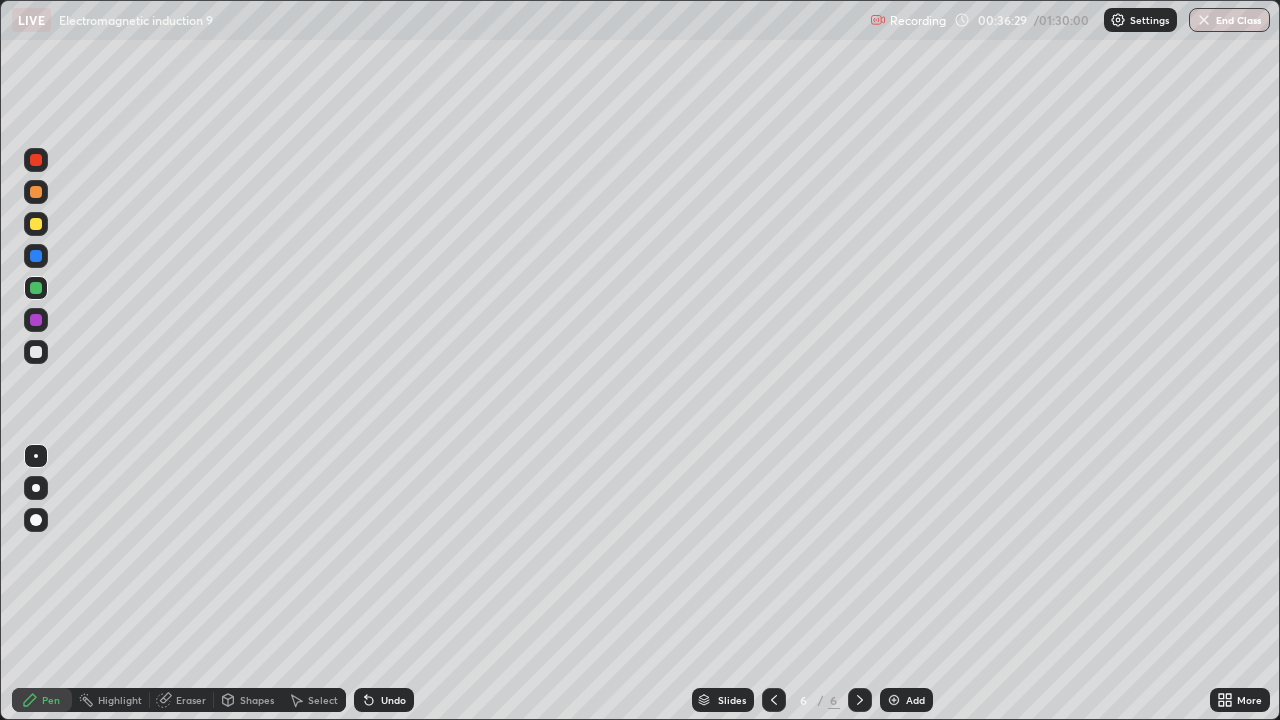 click on "Shapes" at bounding box center (257, 700) 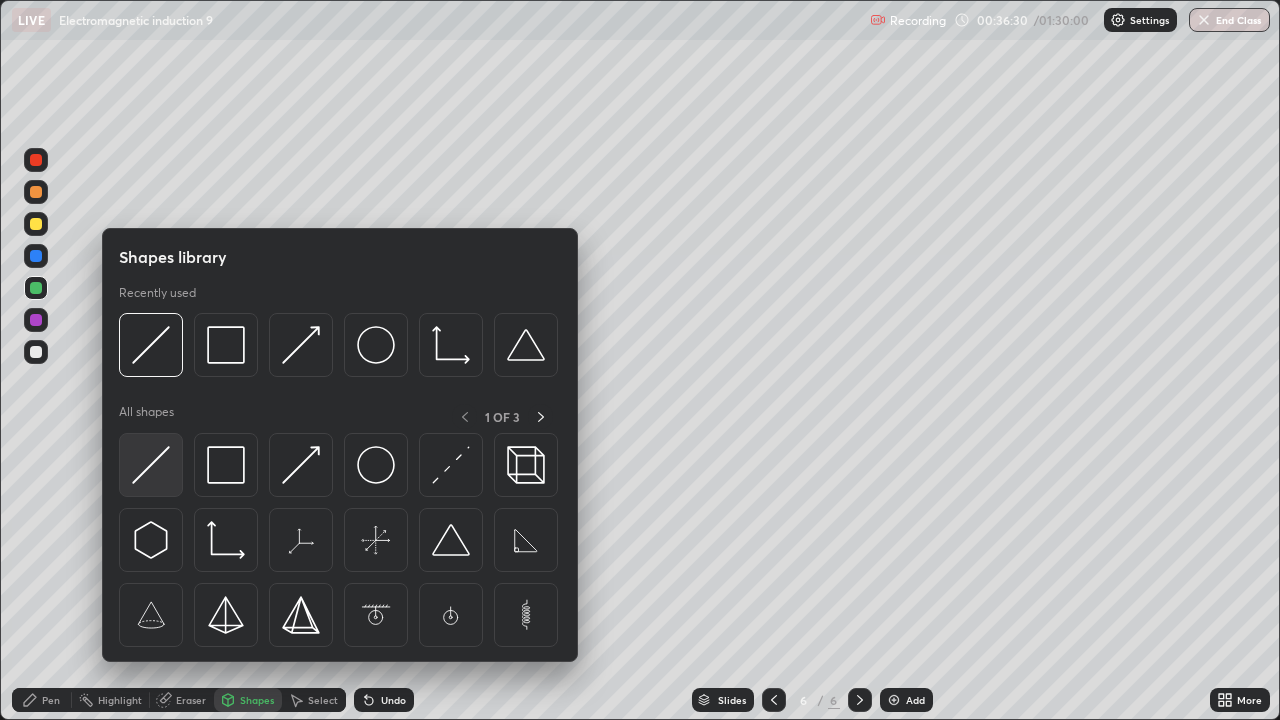click at bounding box center [151, 465] 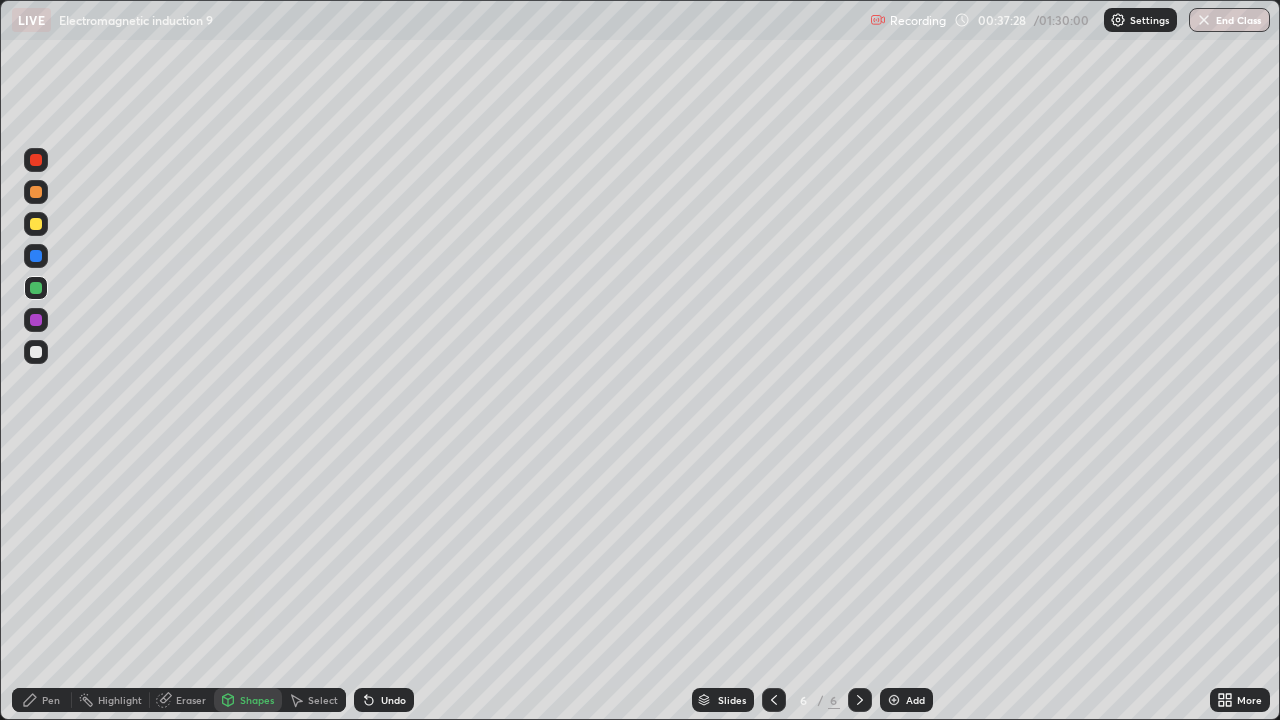 click on "Pen" at bounding box center [51, 700] 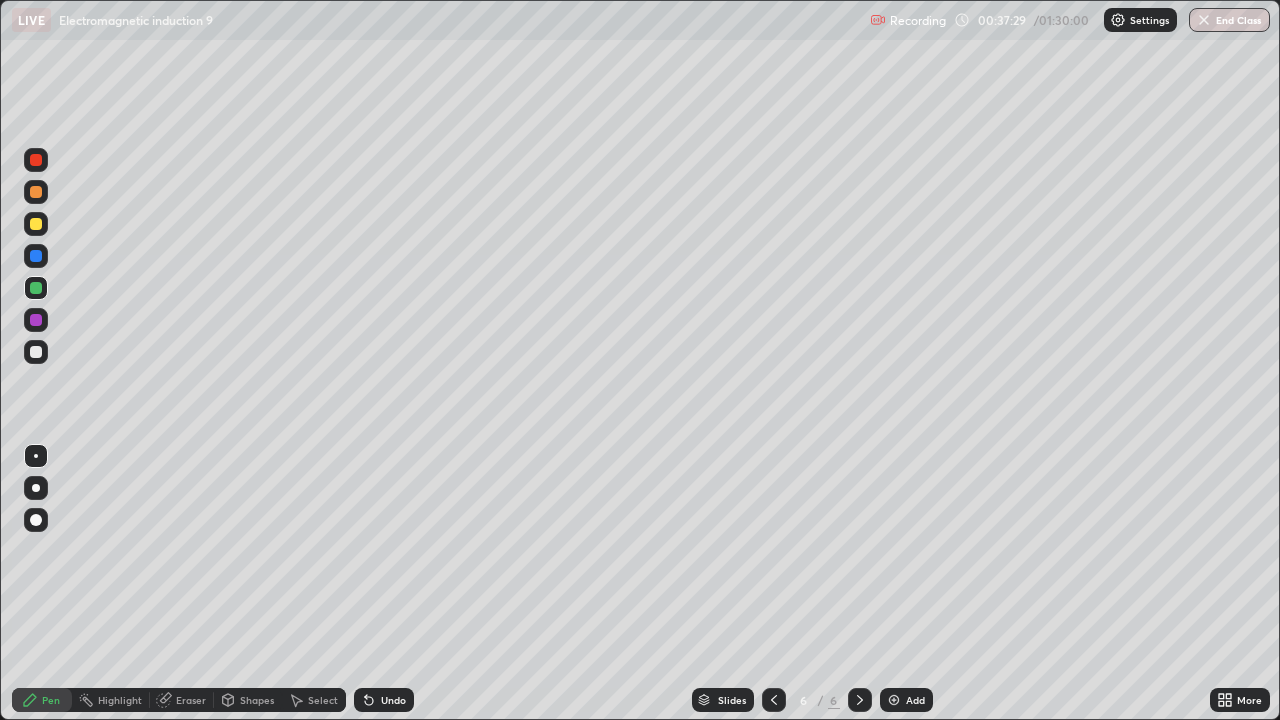 click at bounding box center (36, 352) 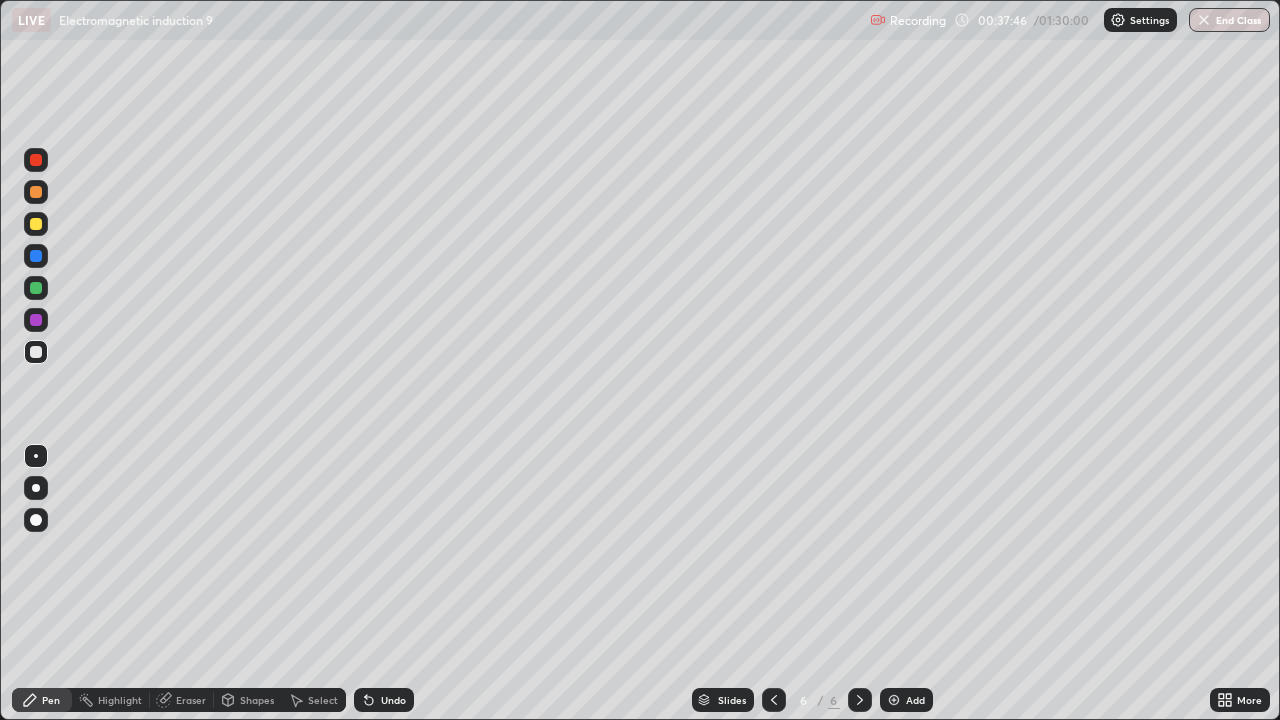 click at bounding box center [36, 224] 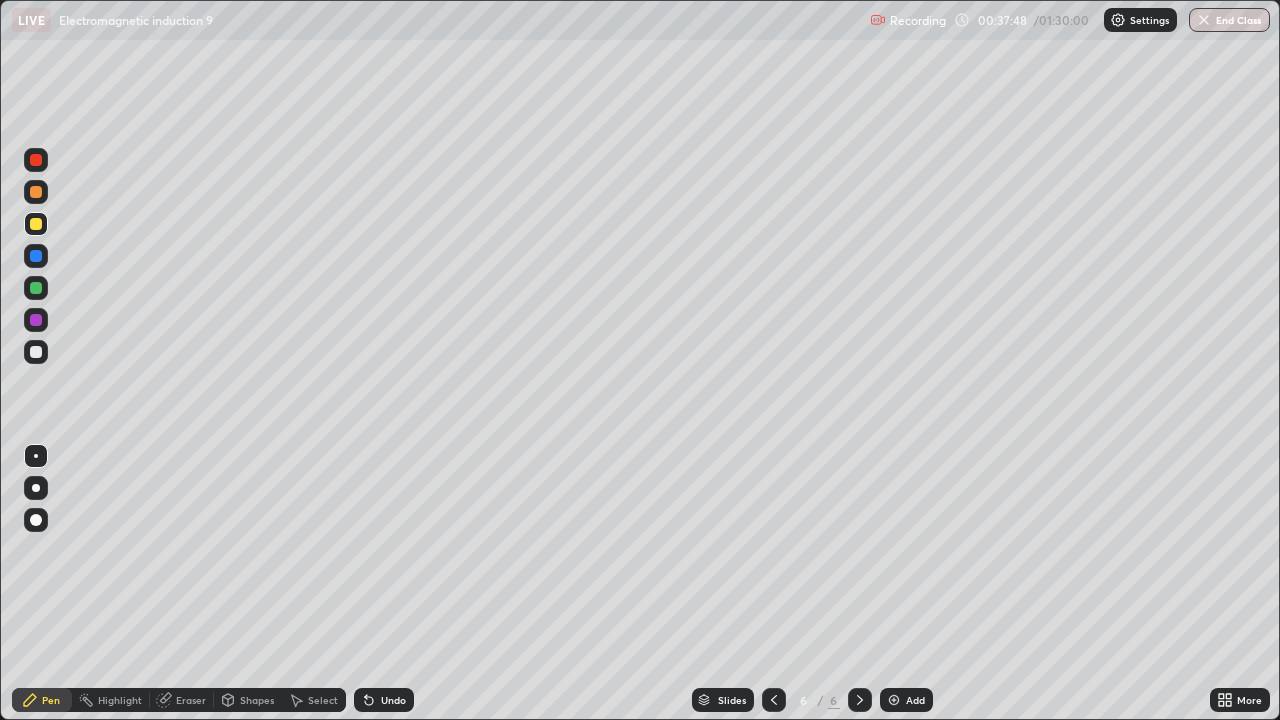 click on "Shapes" at bounding box center [248, 700] 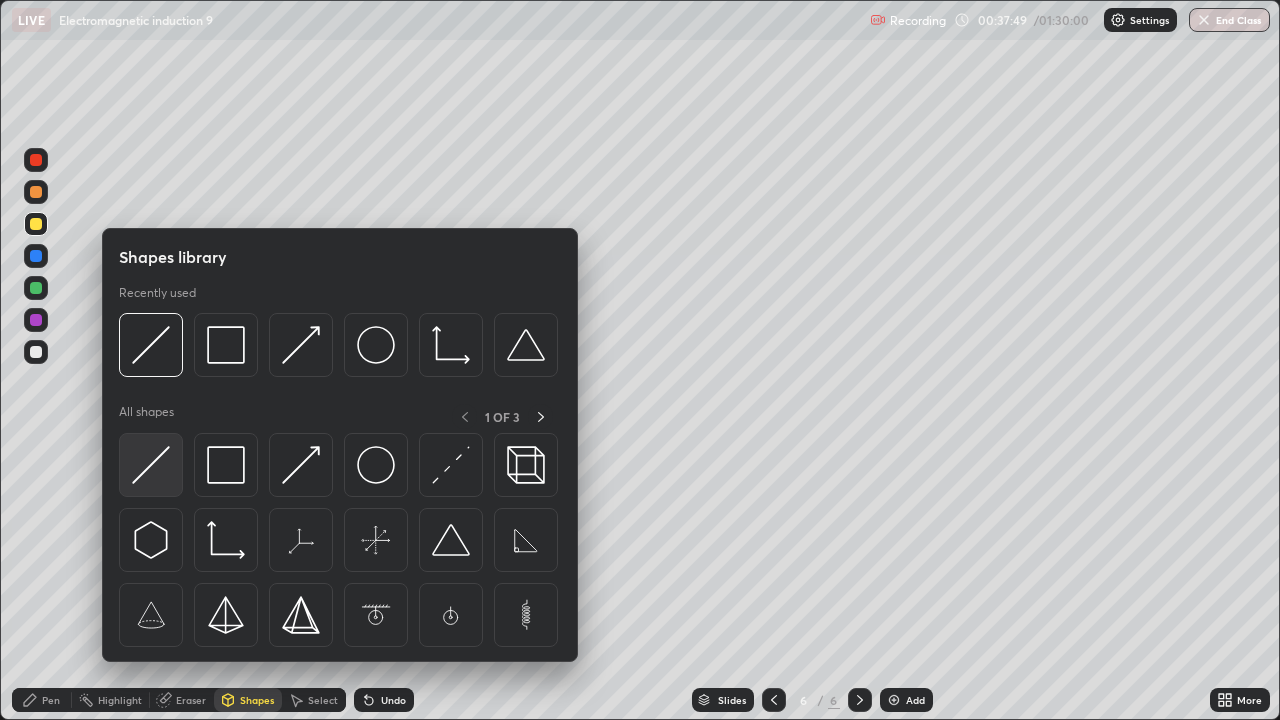 click at bounding box center (151, 465) 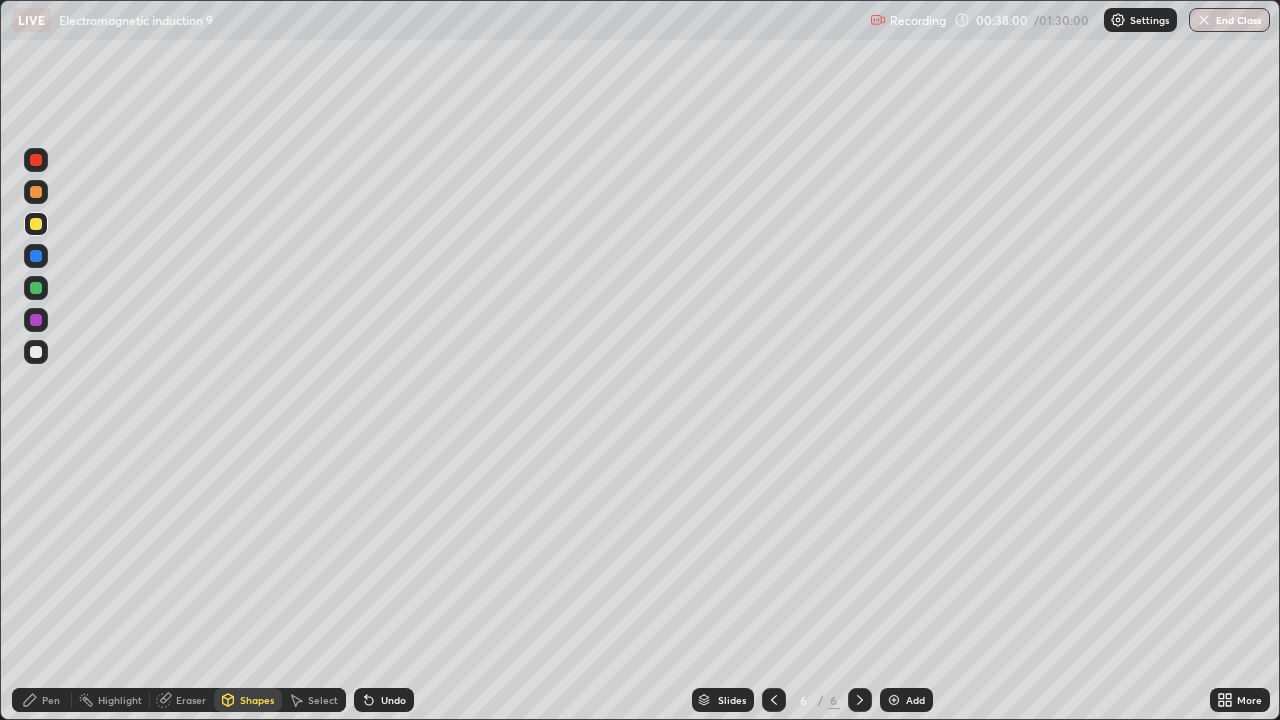 click on "Pen" at bounding box center (42, 700) 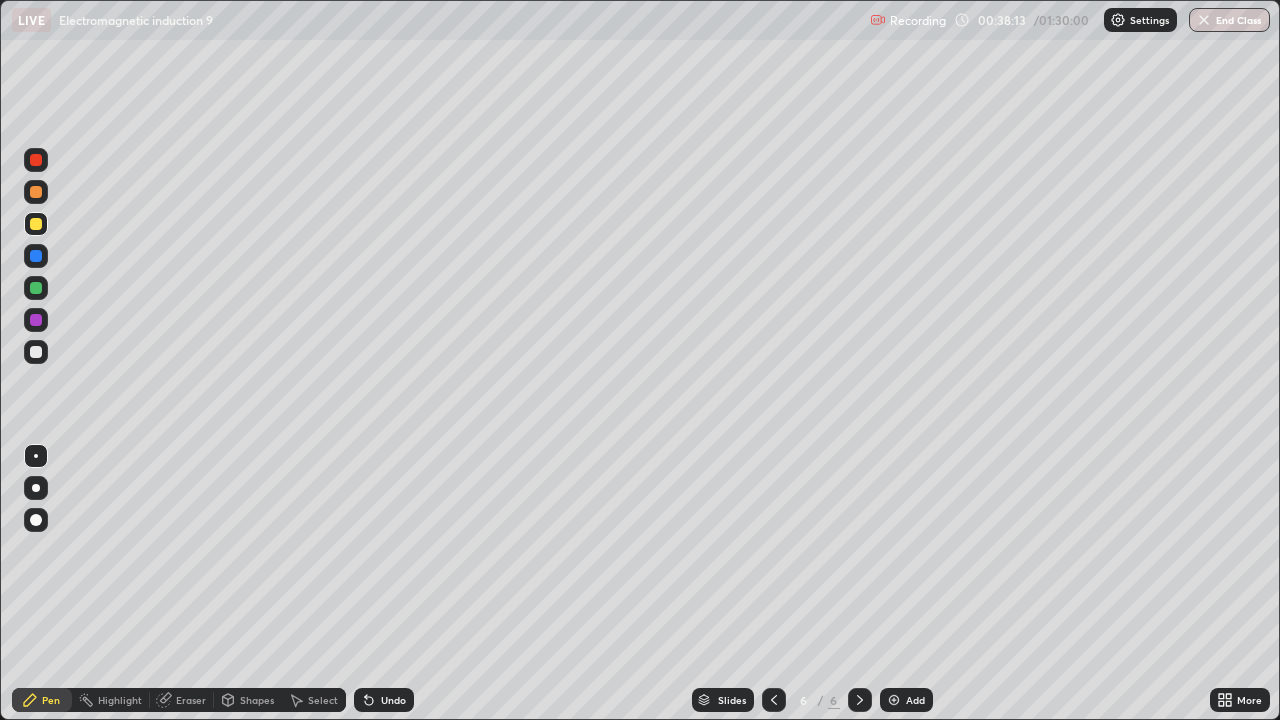 click at bounding box center [36, 352] 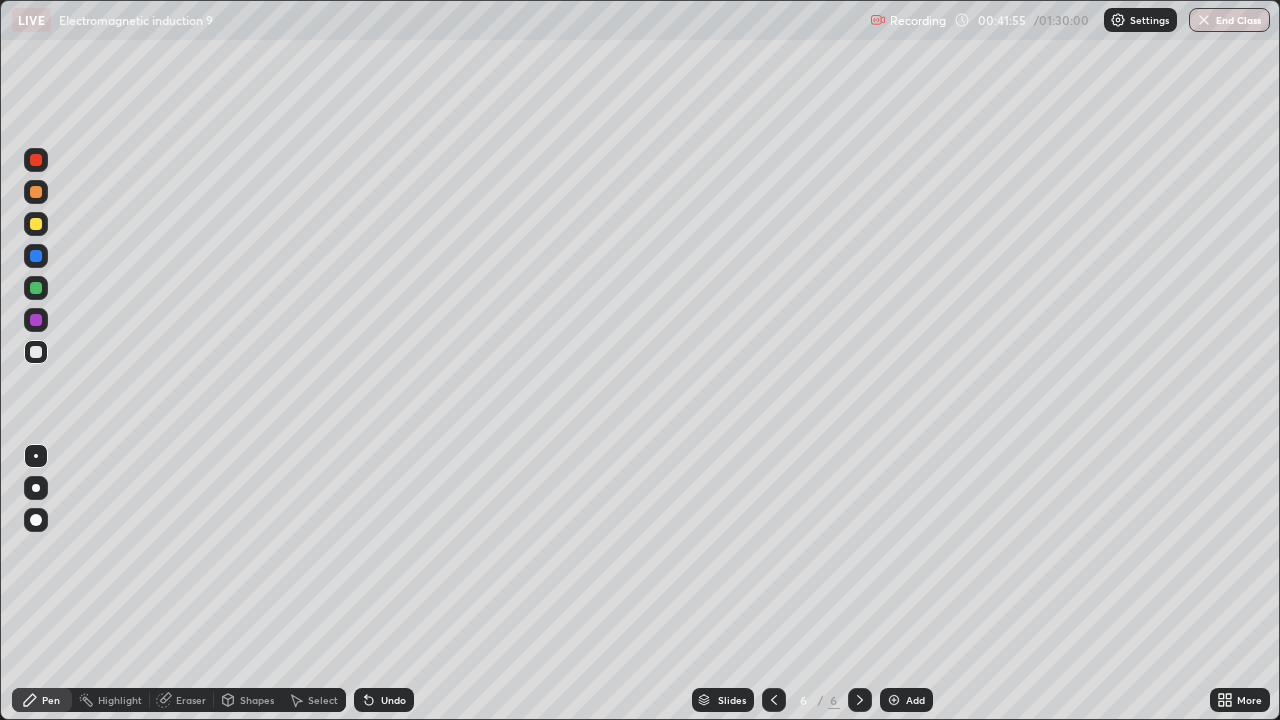 click on "Eraser" at bounding box center (191, 700) 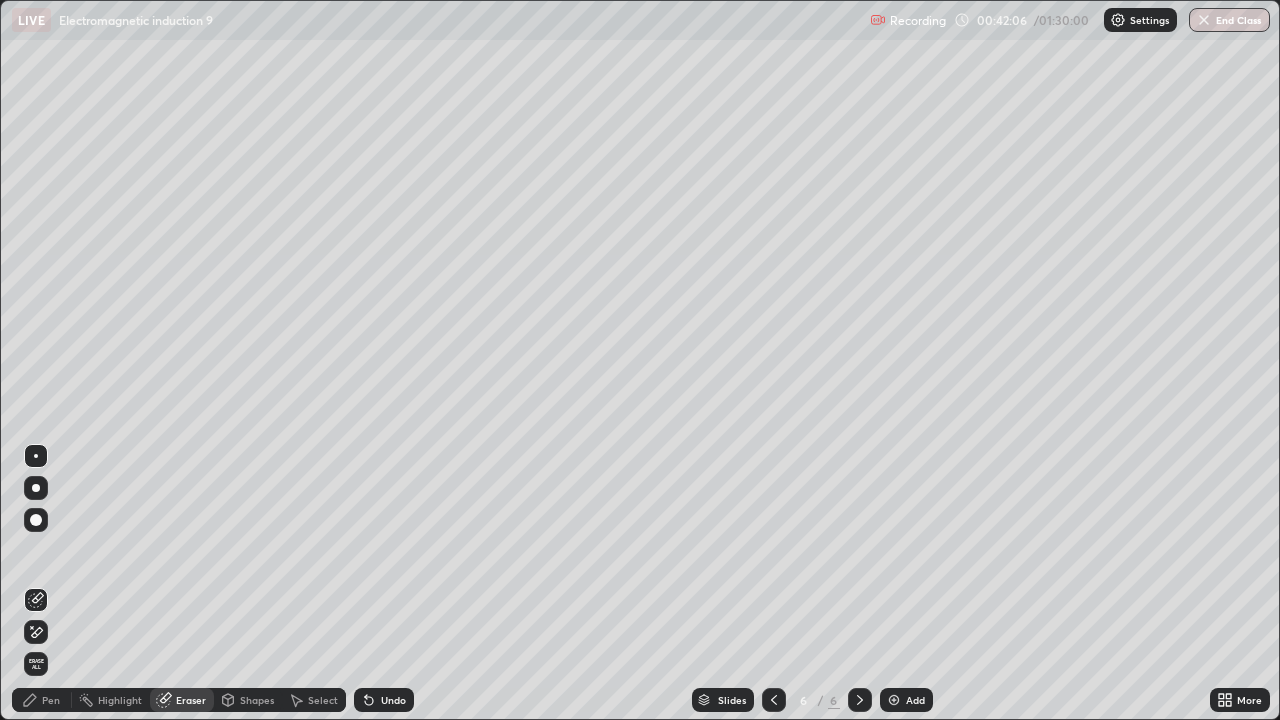click on "Shapes" at bounding box center [257, 700] 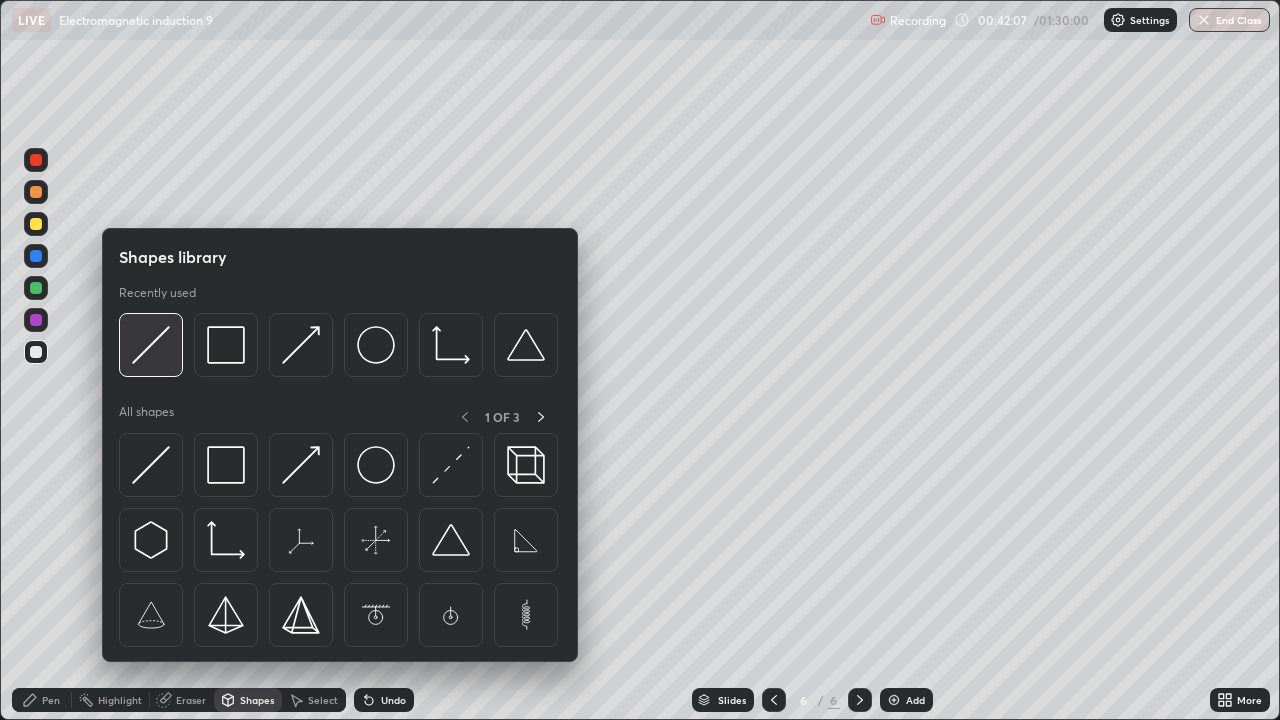 click at bounding box center (151, 345) 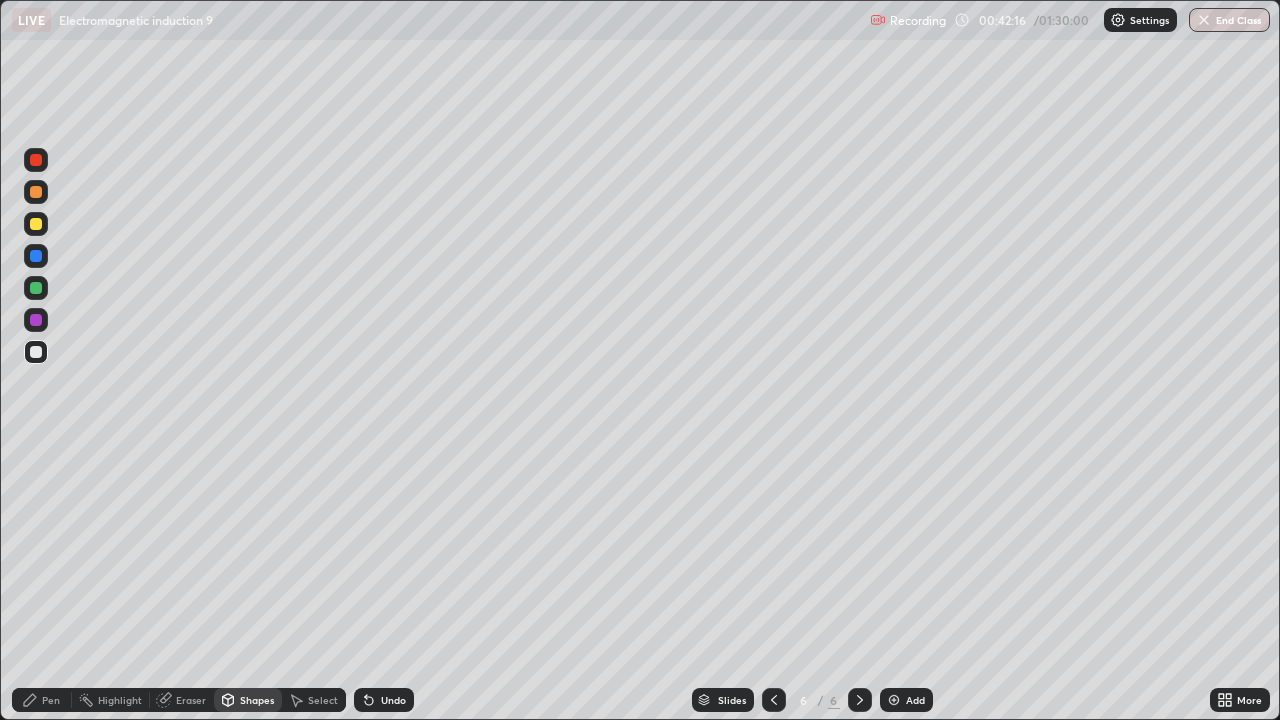 click at bounding box center [36, 288] 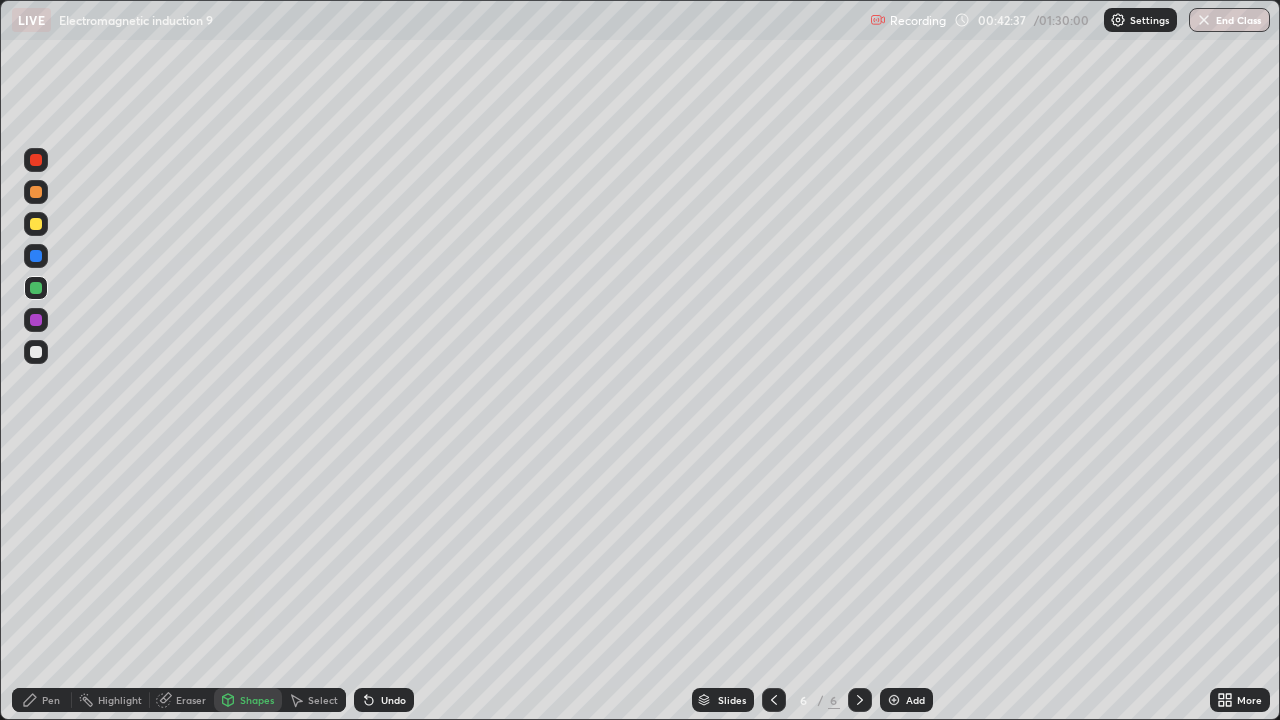 click at bounding box center [36, 352] 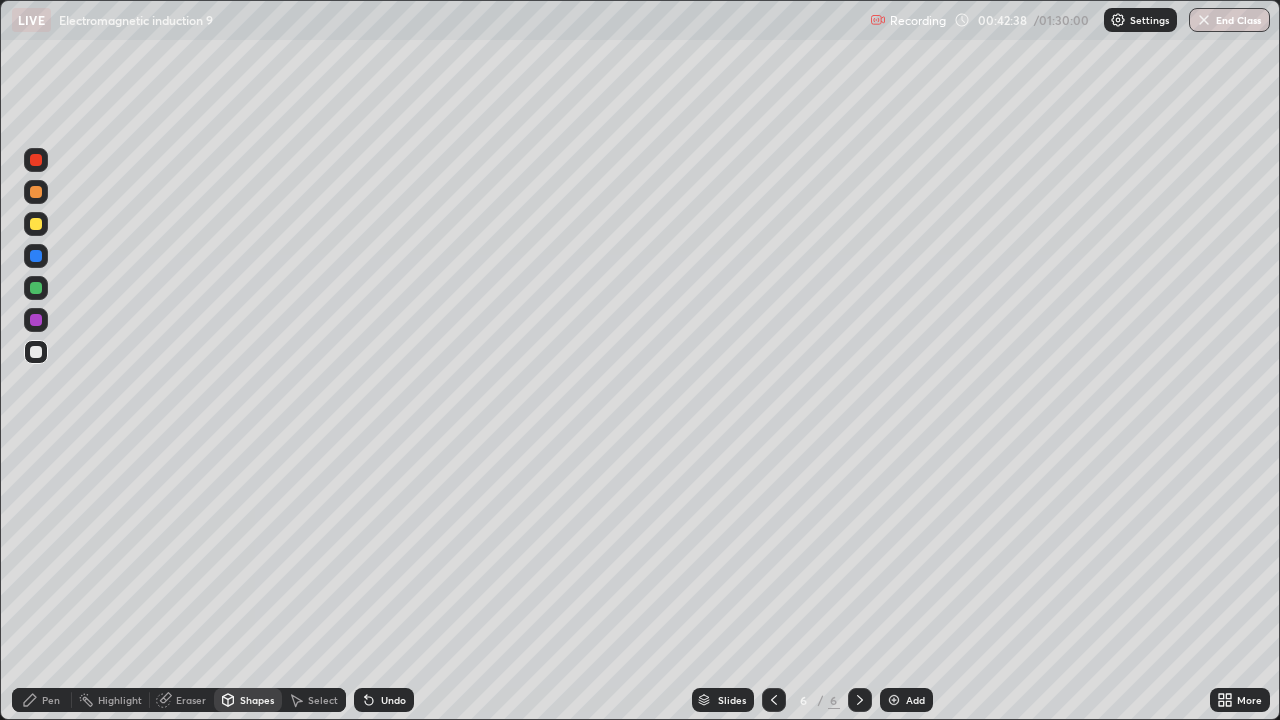 click on "Pen" at bounding box center [51, 700] 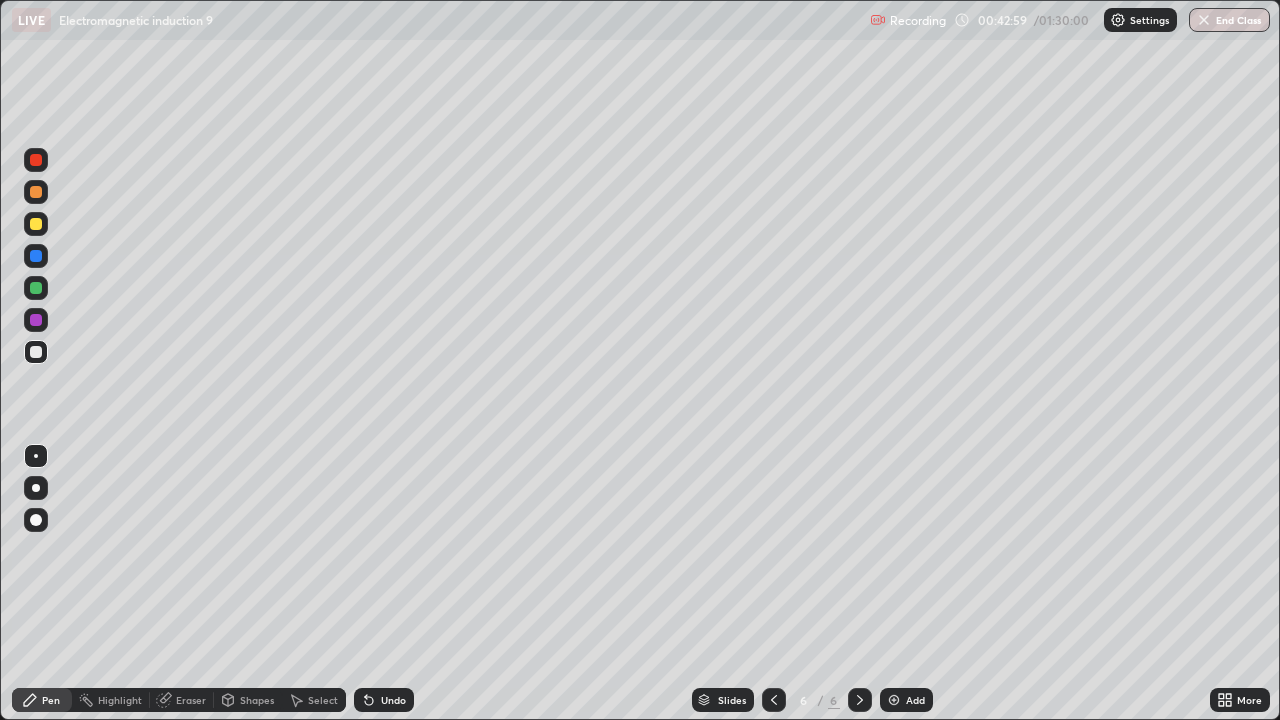 click at bounding box center (36, 224) 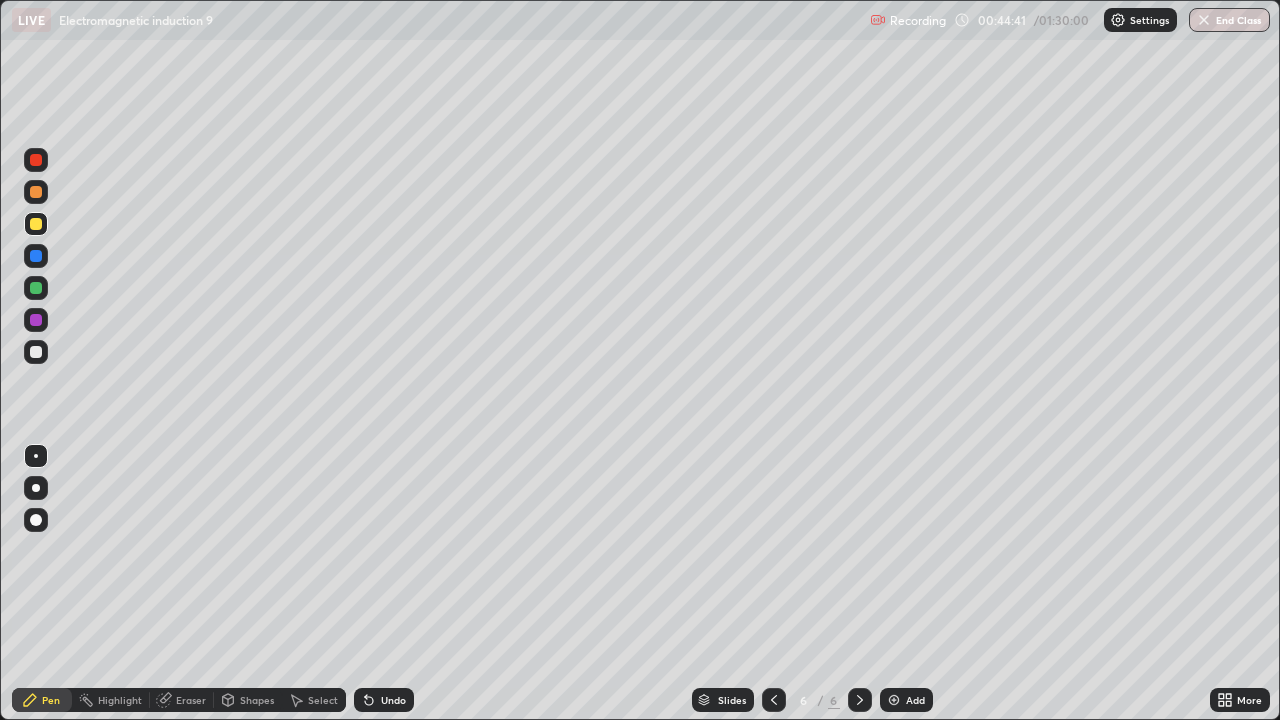 click at bounding box center (894, 700) 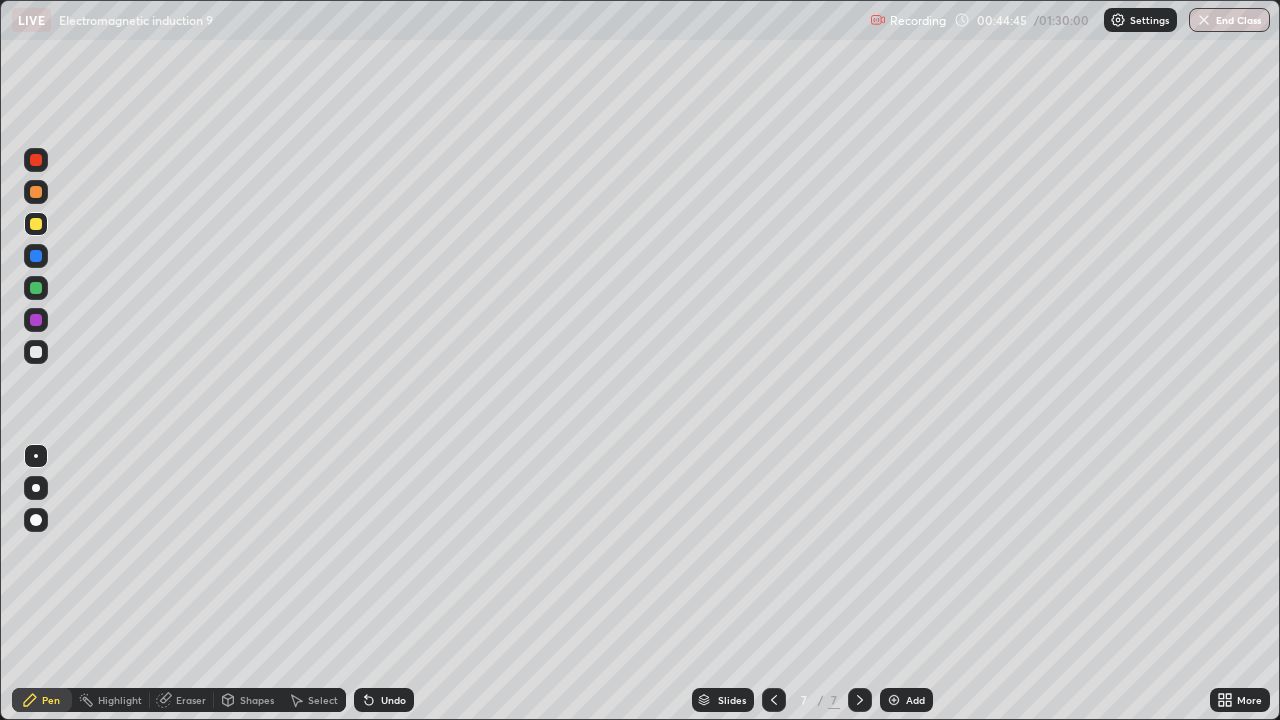click at bounding box center (36, 192) 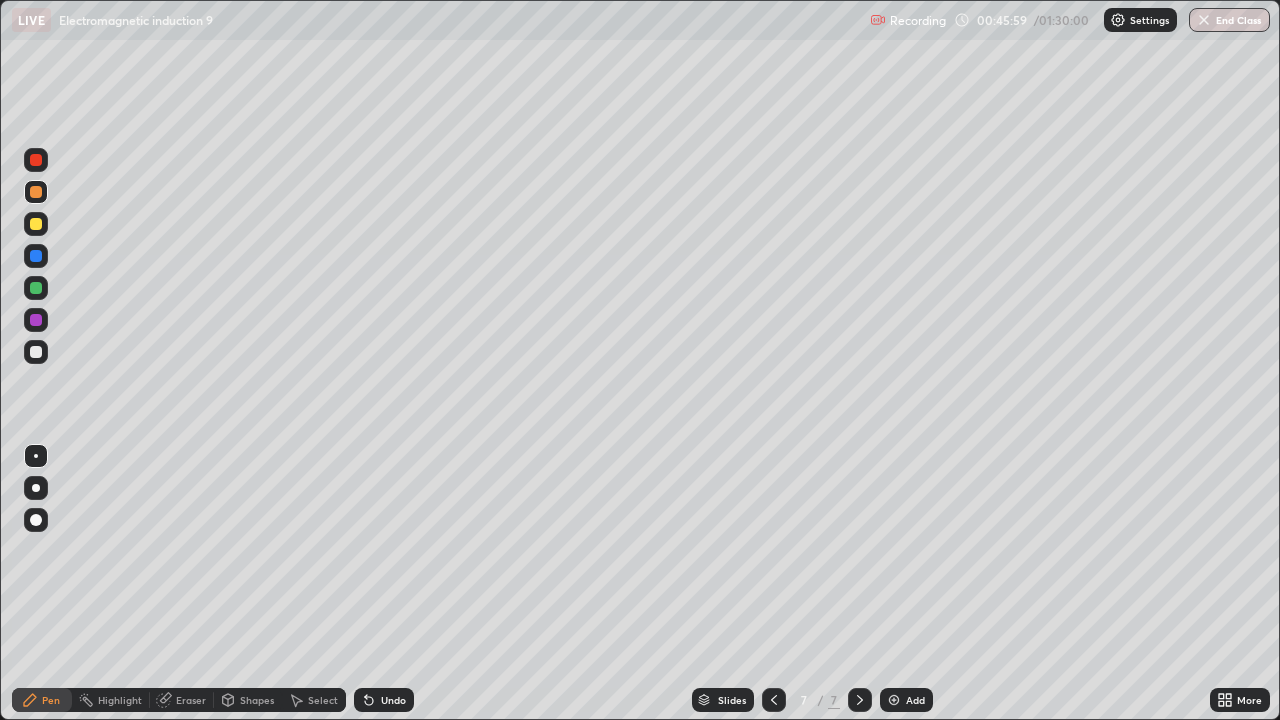 click at bounding box center [36, 224] 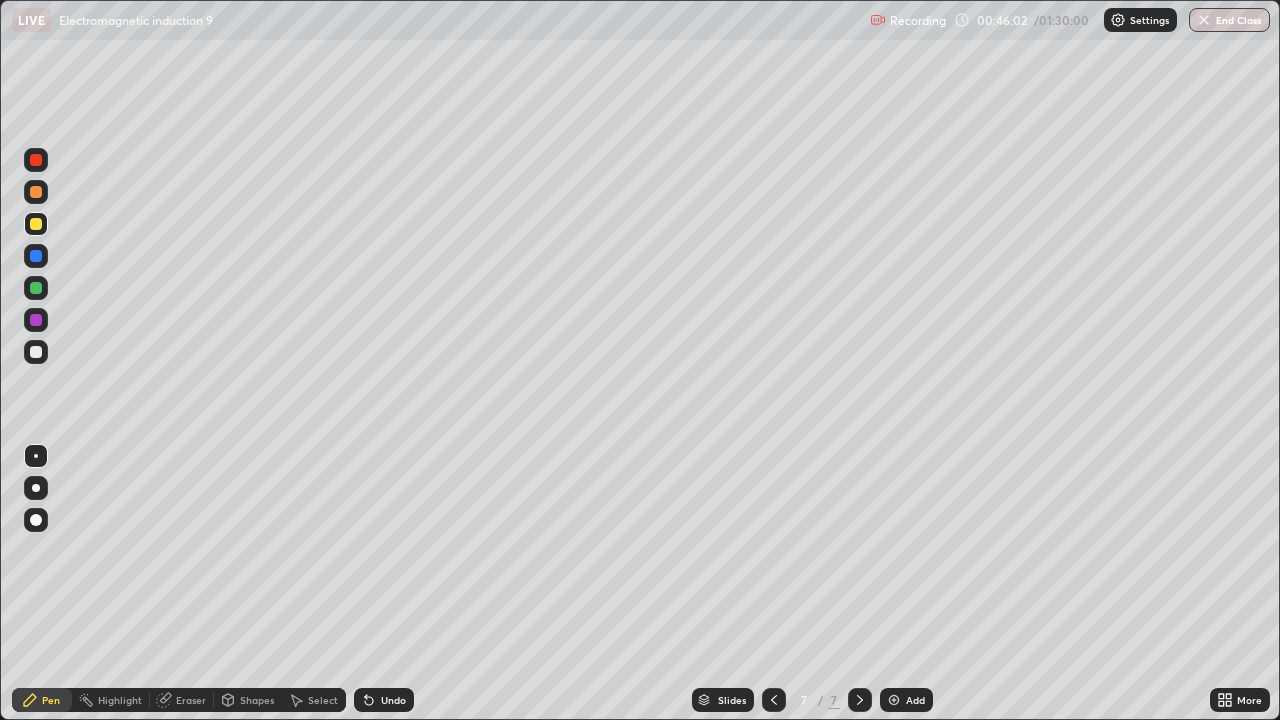 click on "Shapes" at bounding box center [257, 700] 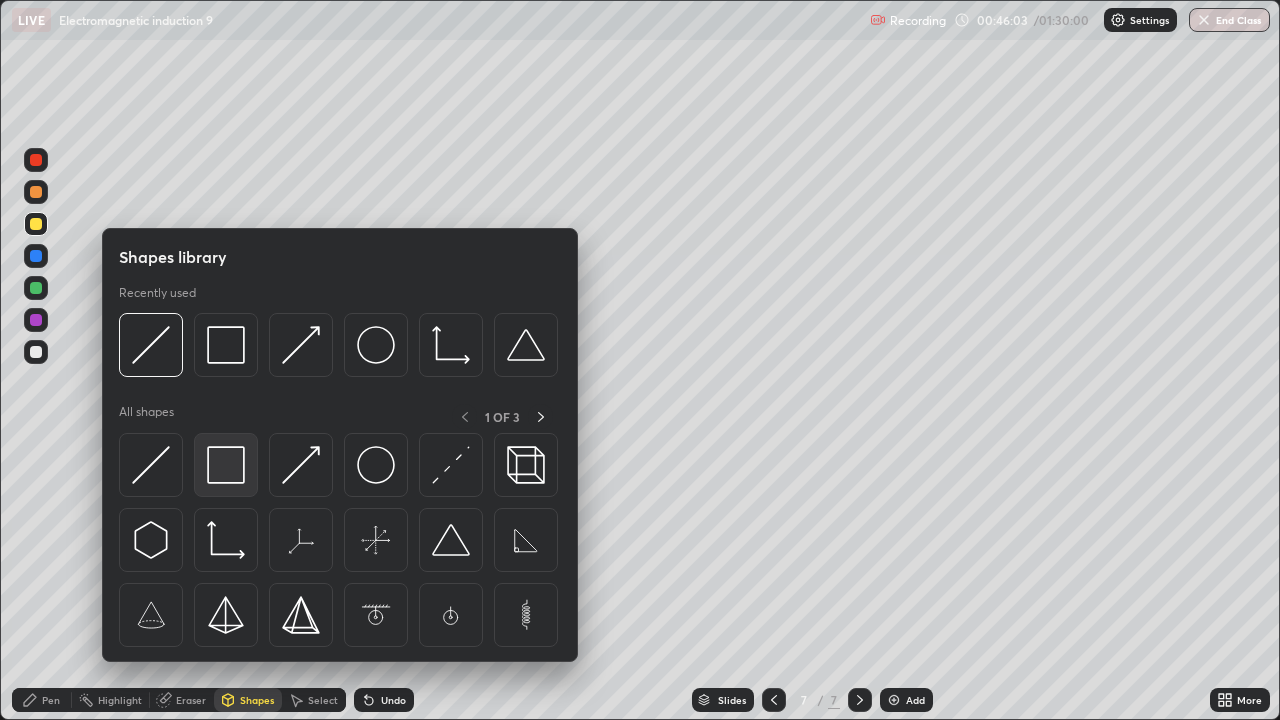 click at bounding box center (226, 465) 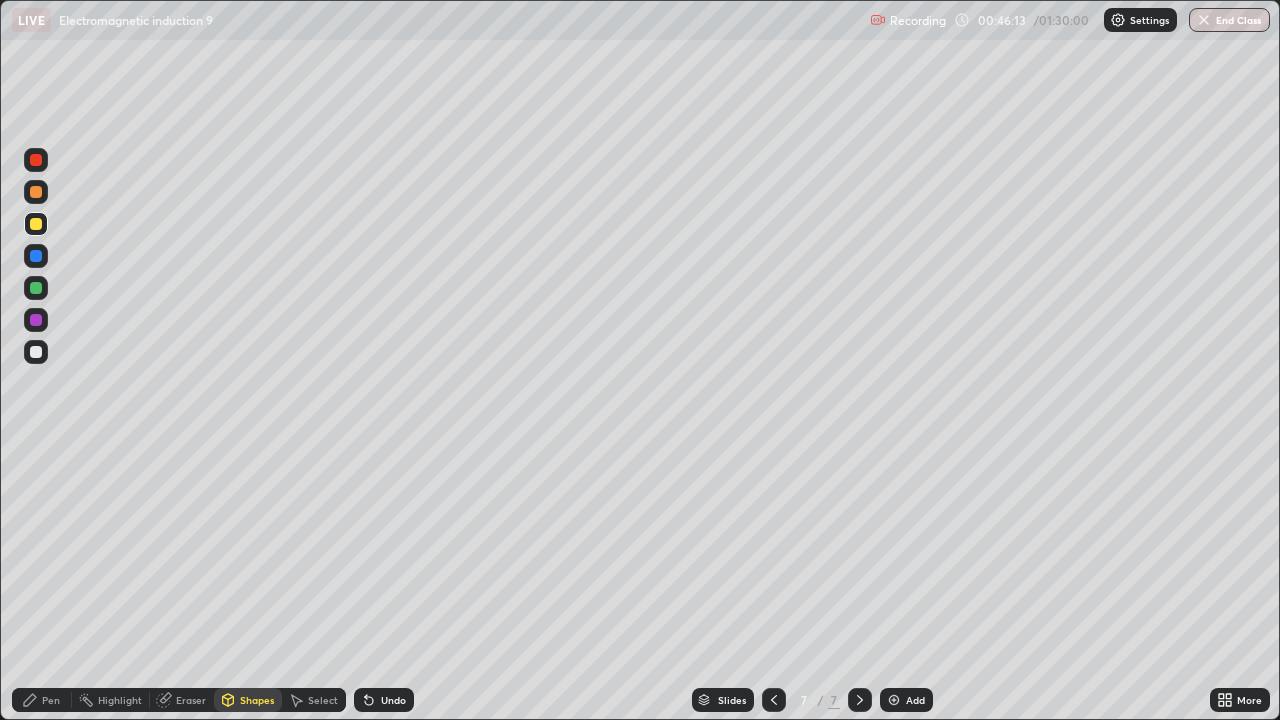 click on "Eraser" at bounding box center (191, 700) 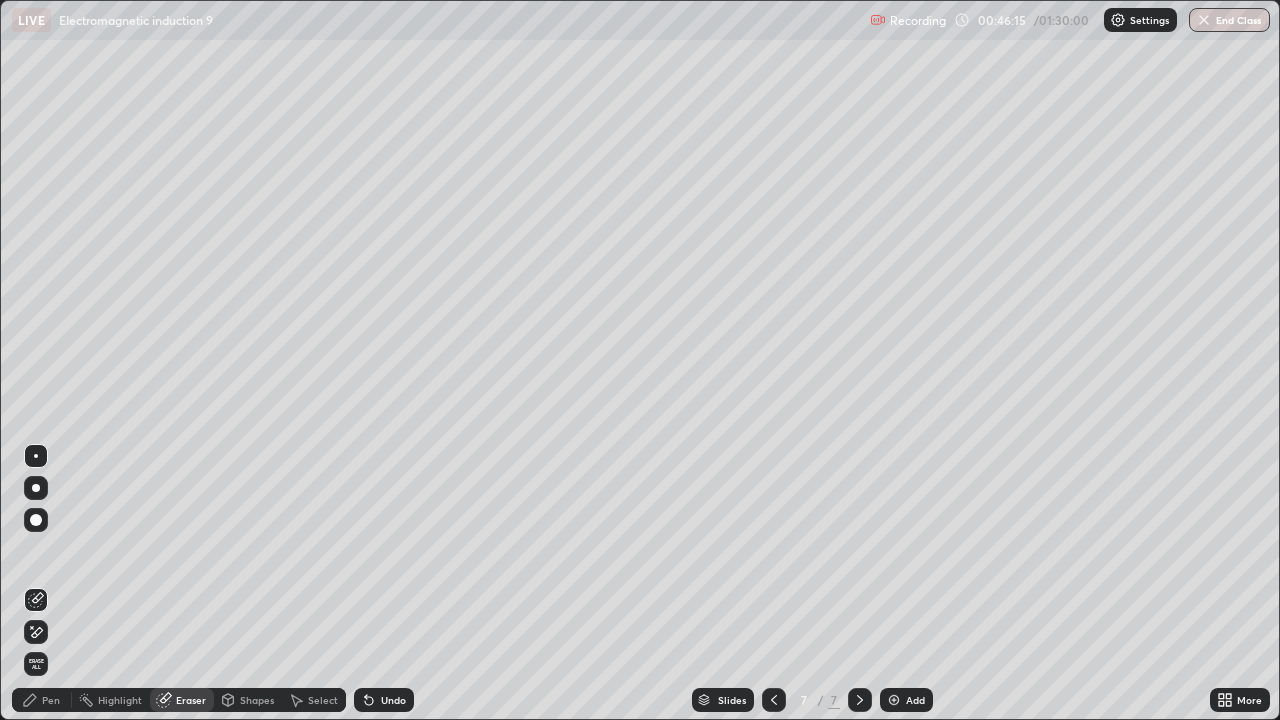 click on "Eraser" at bounding box center (191, 700) 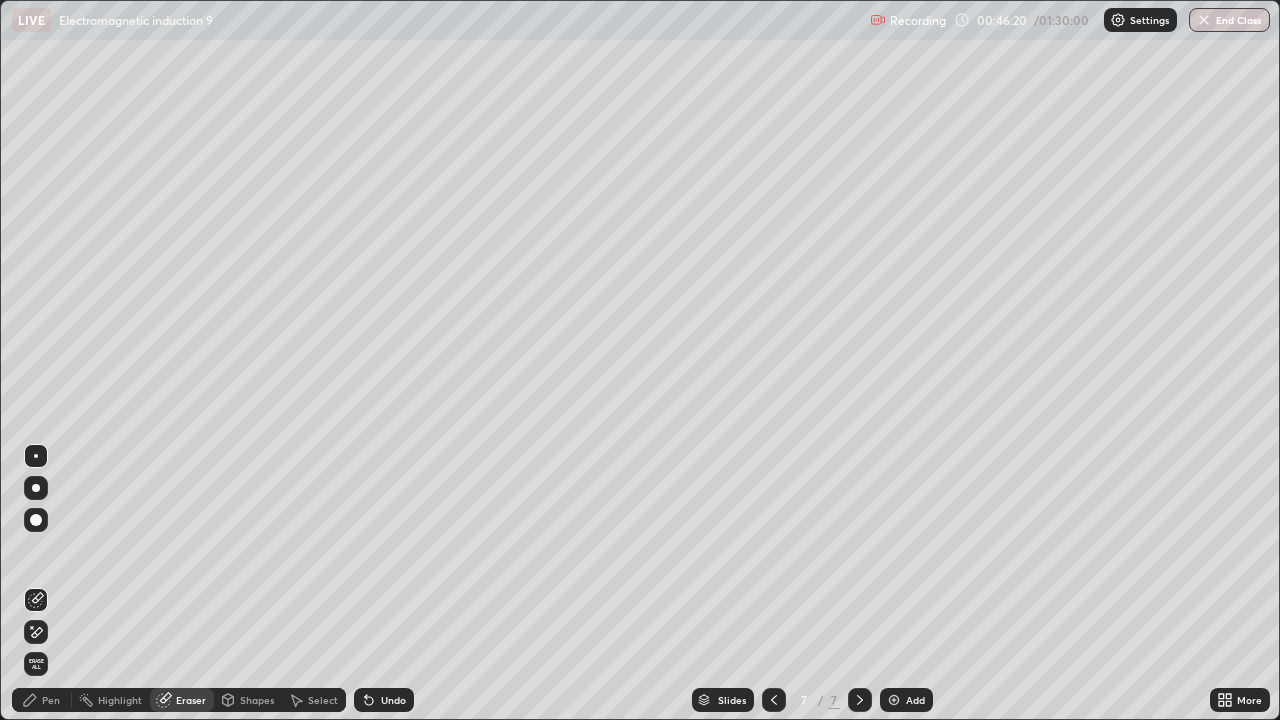 click on "Pen" at bounding box center [42, 700] 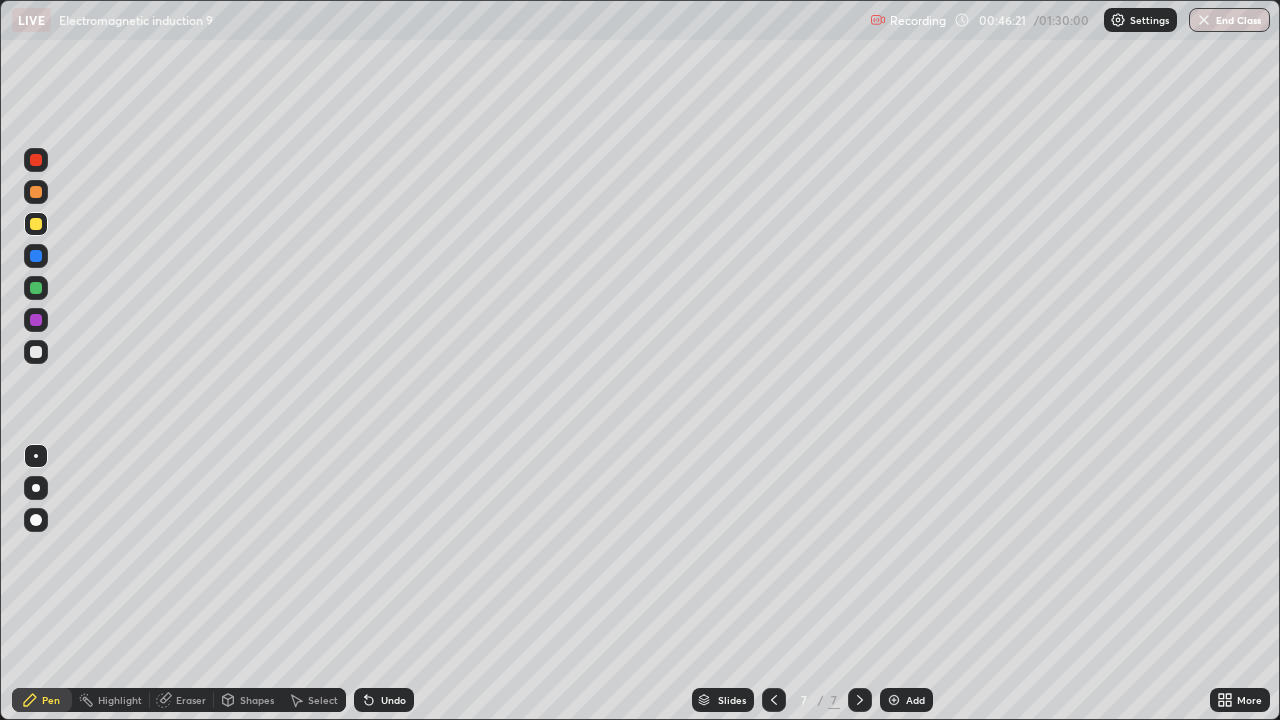 click at bounding box center [36, 288] 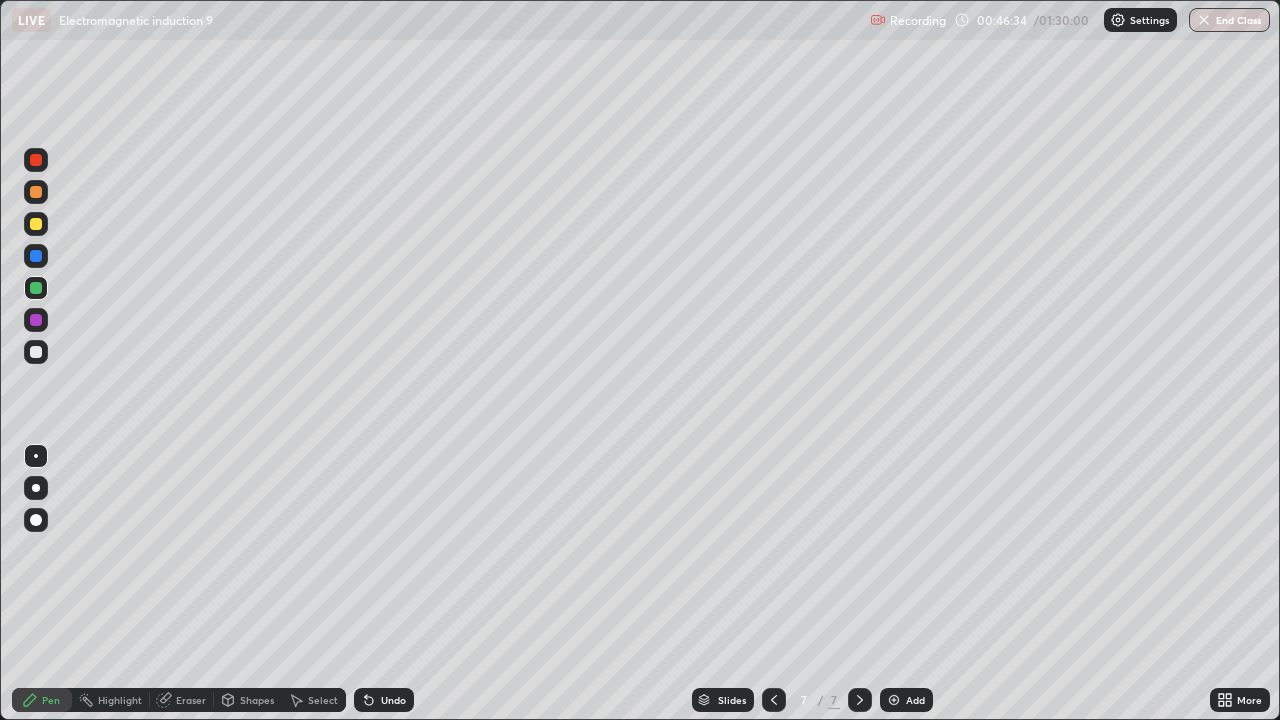 click at bounding box center [36, 256] 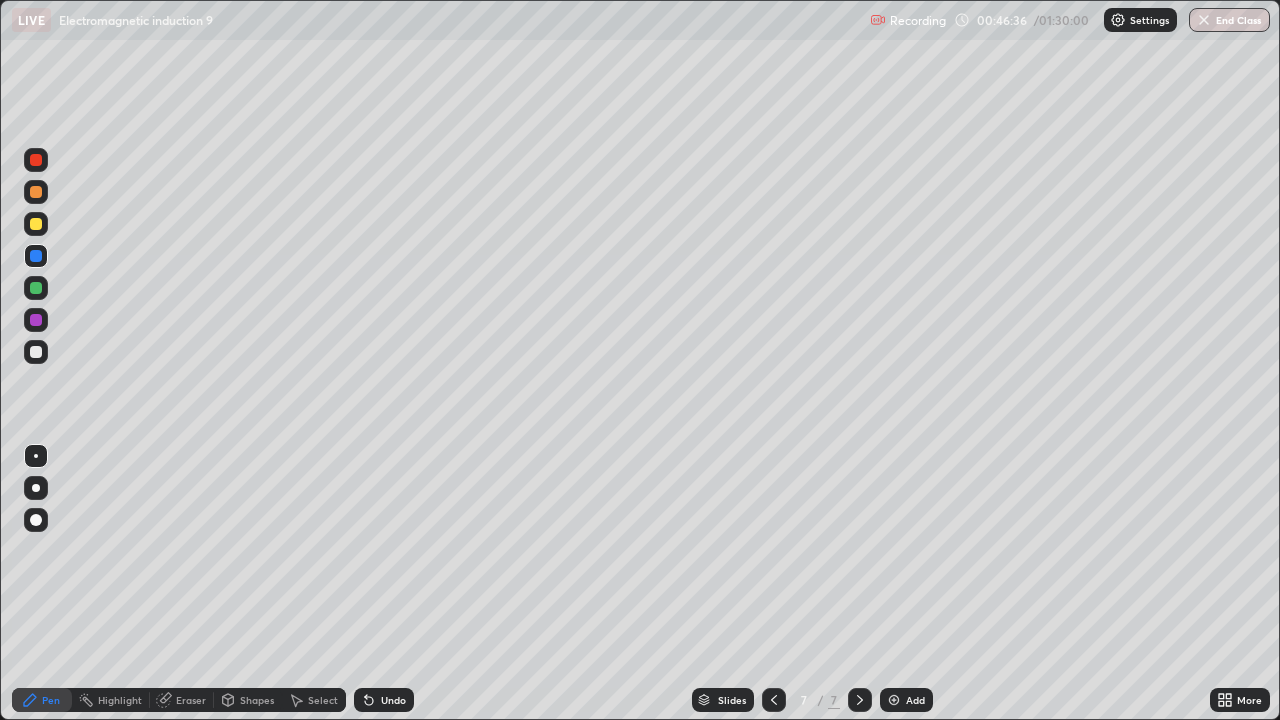 click on "Shapes" at bounding box center (257, 700) 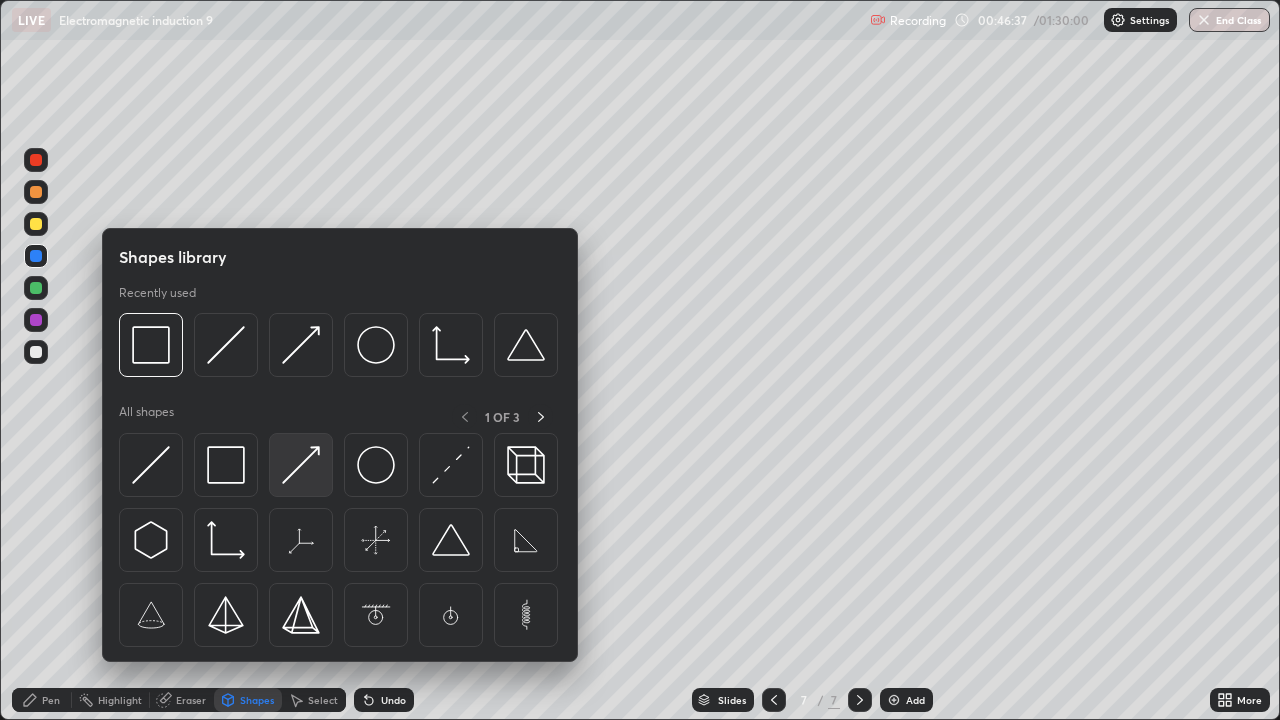 click at bounding box center (301, 465) 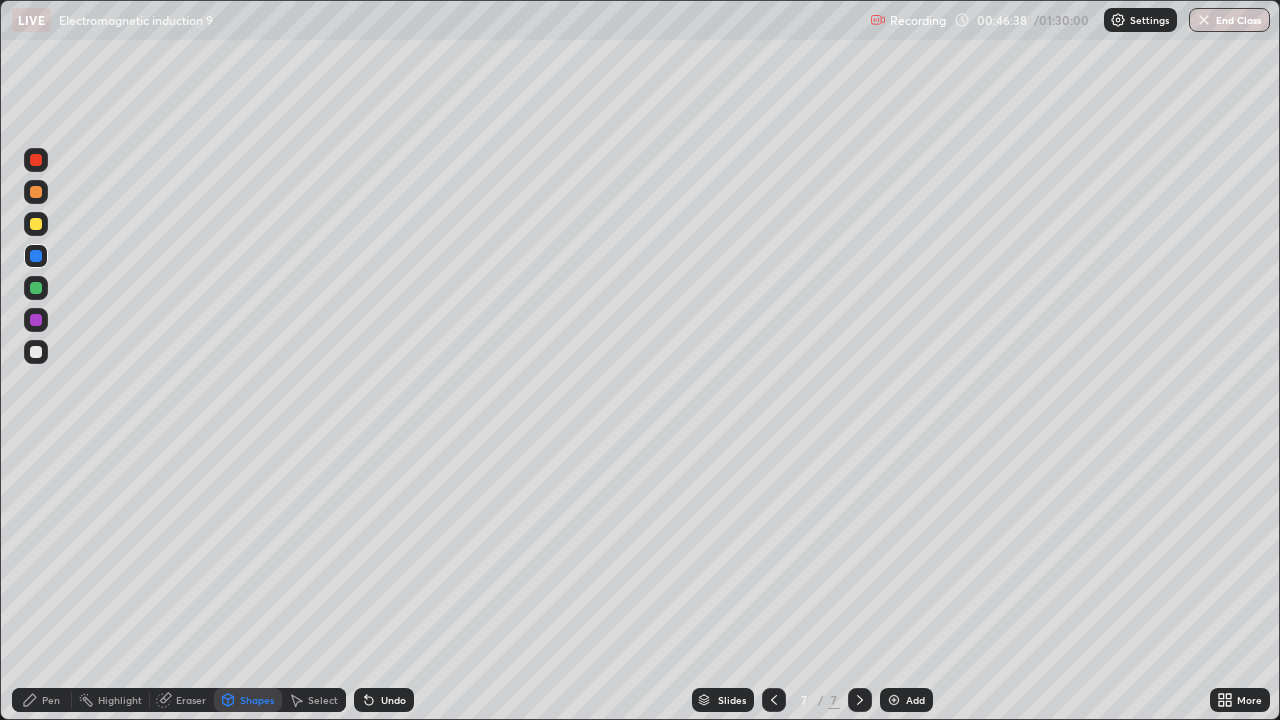 click at bounding box center (36, 320) 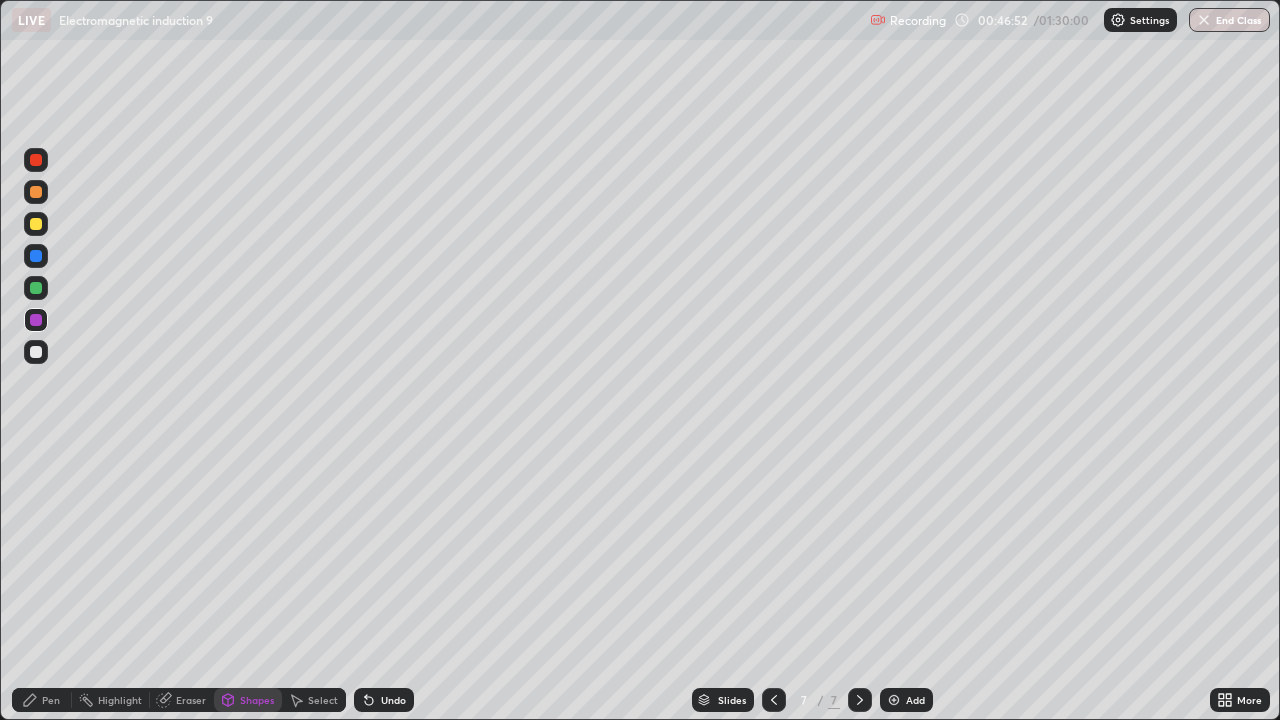 click at bounding box center [36, 352] 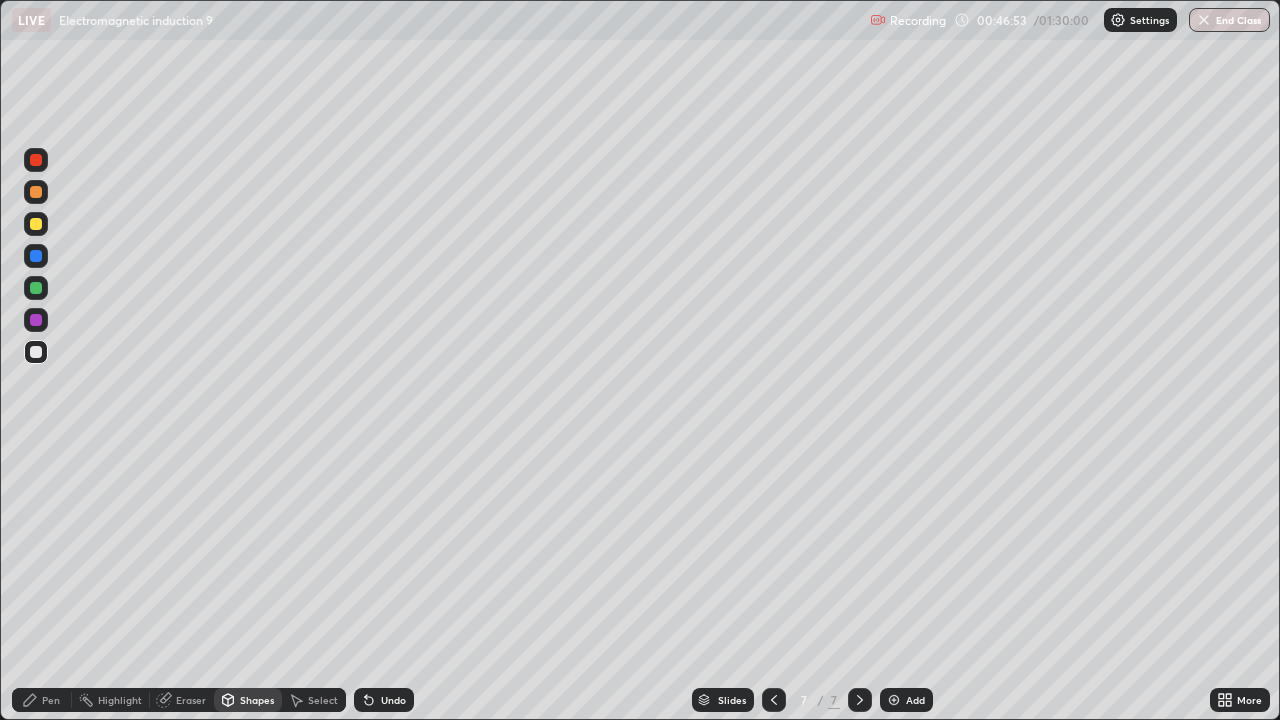click on "Shapes" at bounding box center [257, 700] 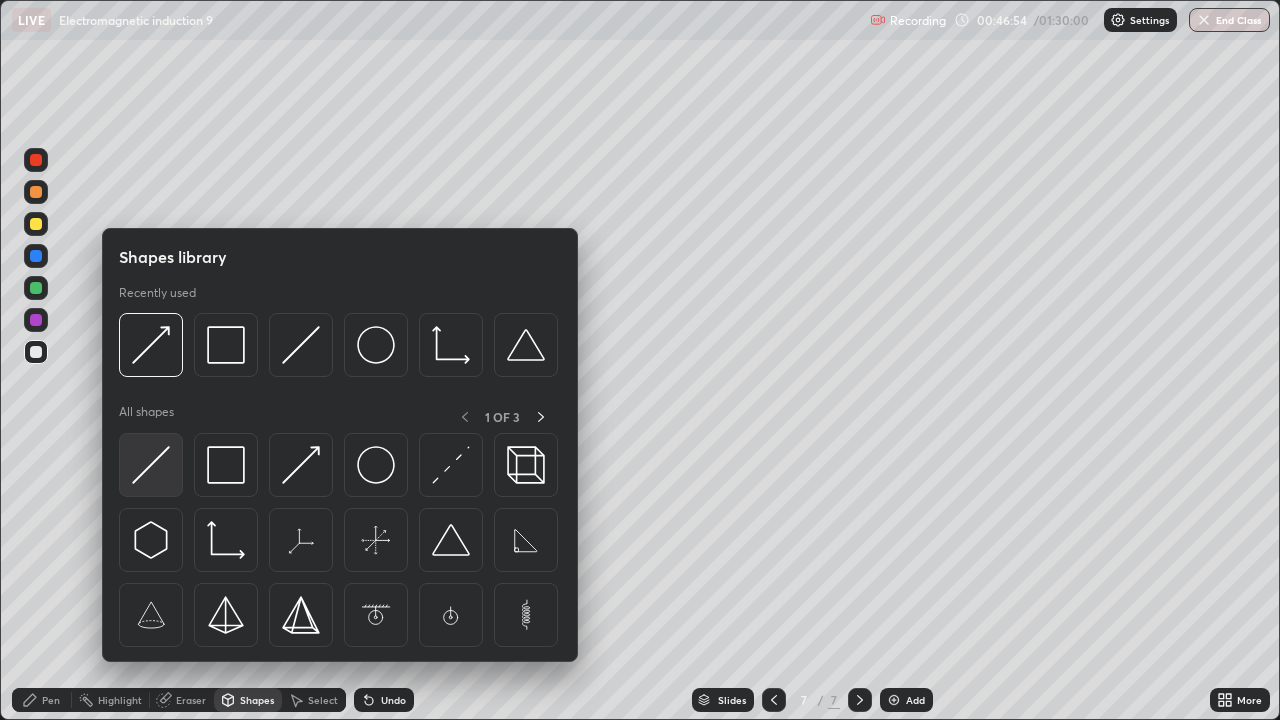 click at bounding box center [151, 465] 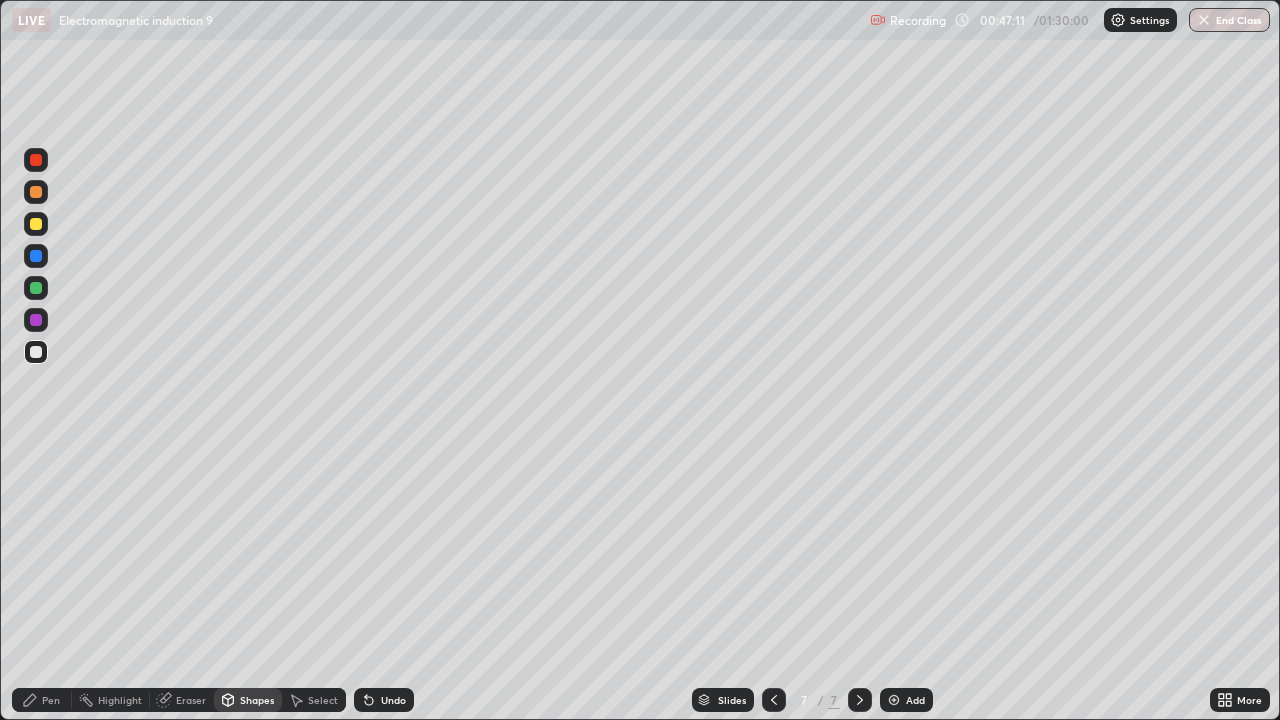 click at bounding box center [36, 192] 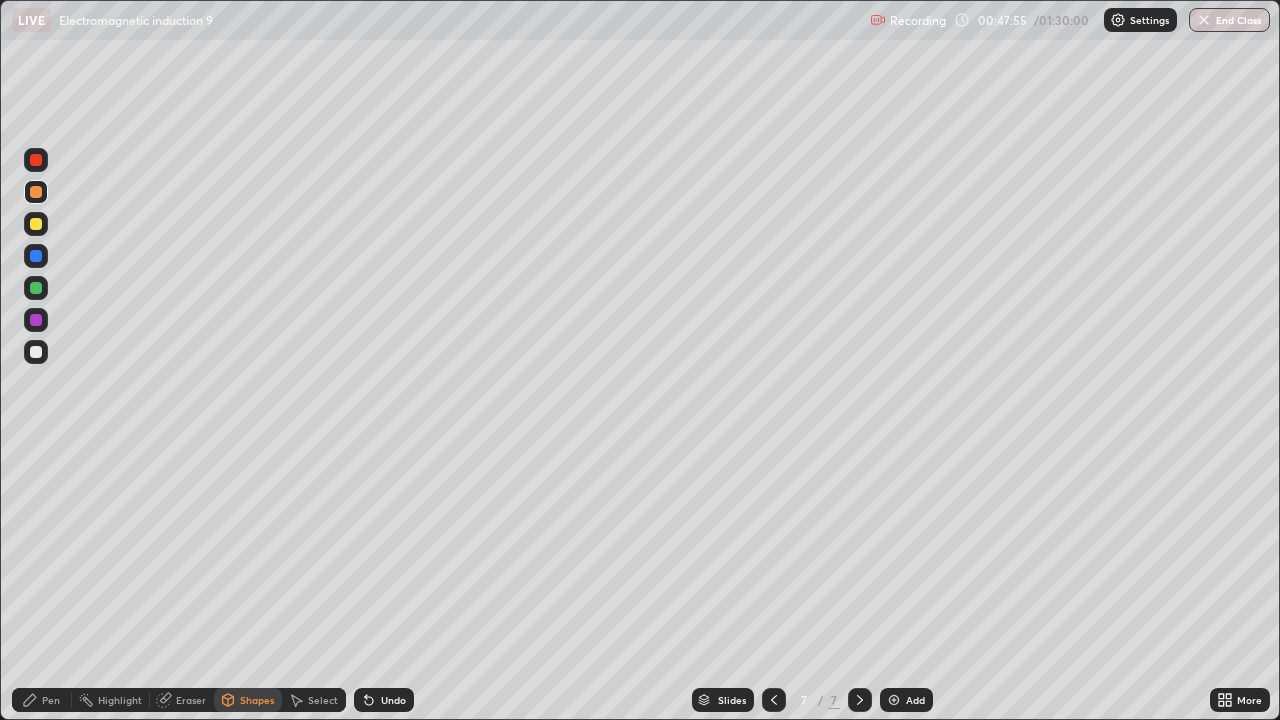 click on "Eraser" at bounding box center (191, 700) 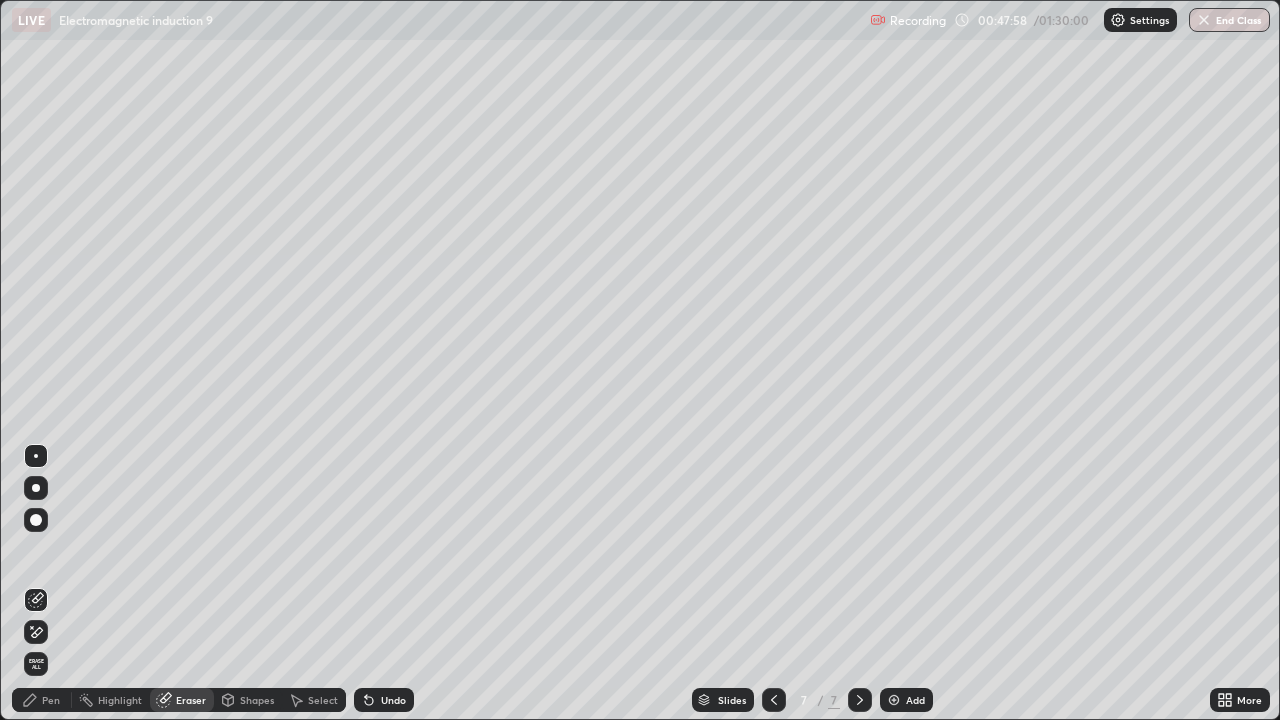 click on "Pen" at bounding box center [51, 700] 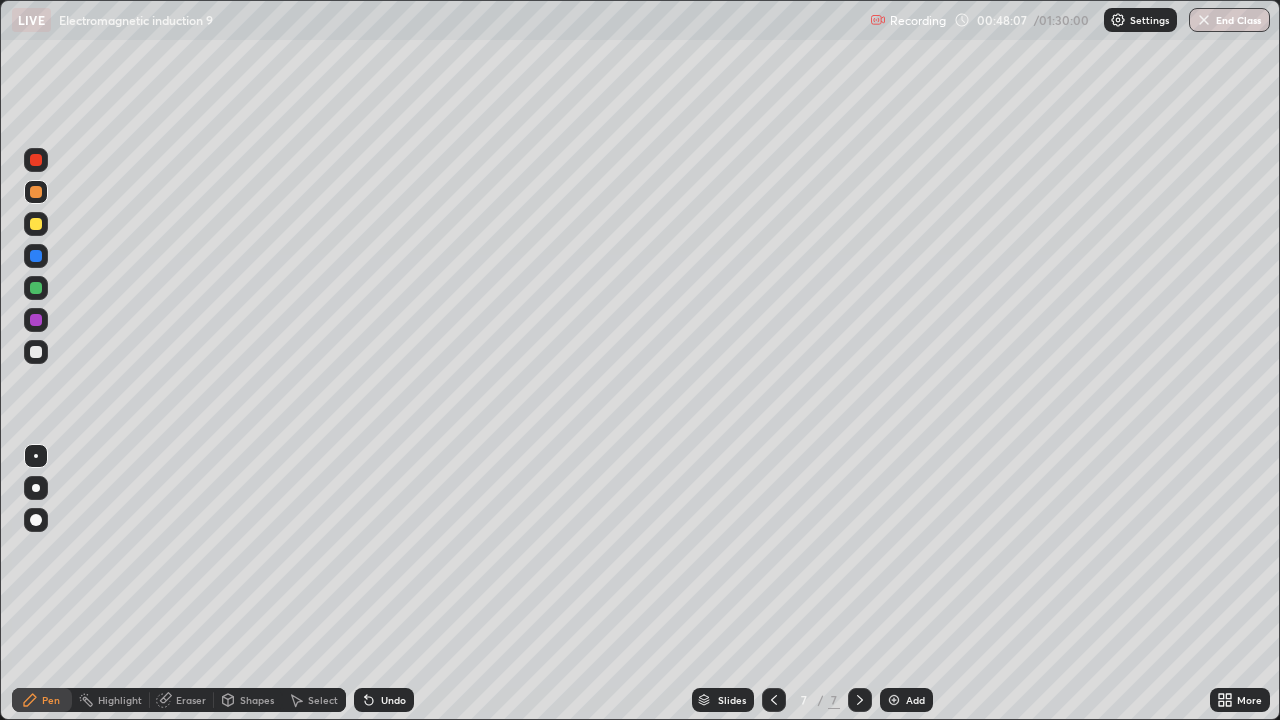 click at bounding box center (36, 288) 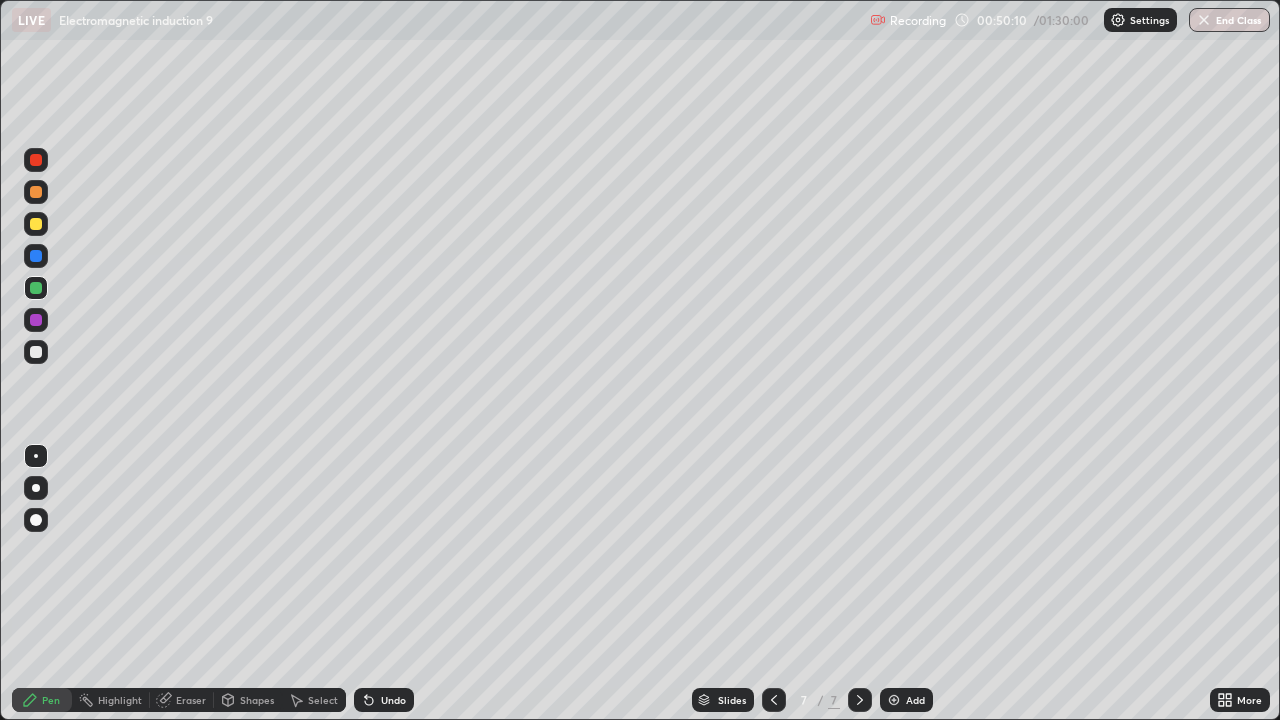 click at bounding box center (36, 352) 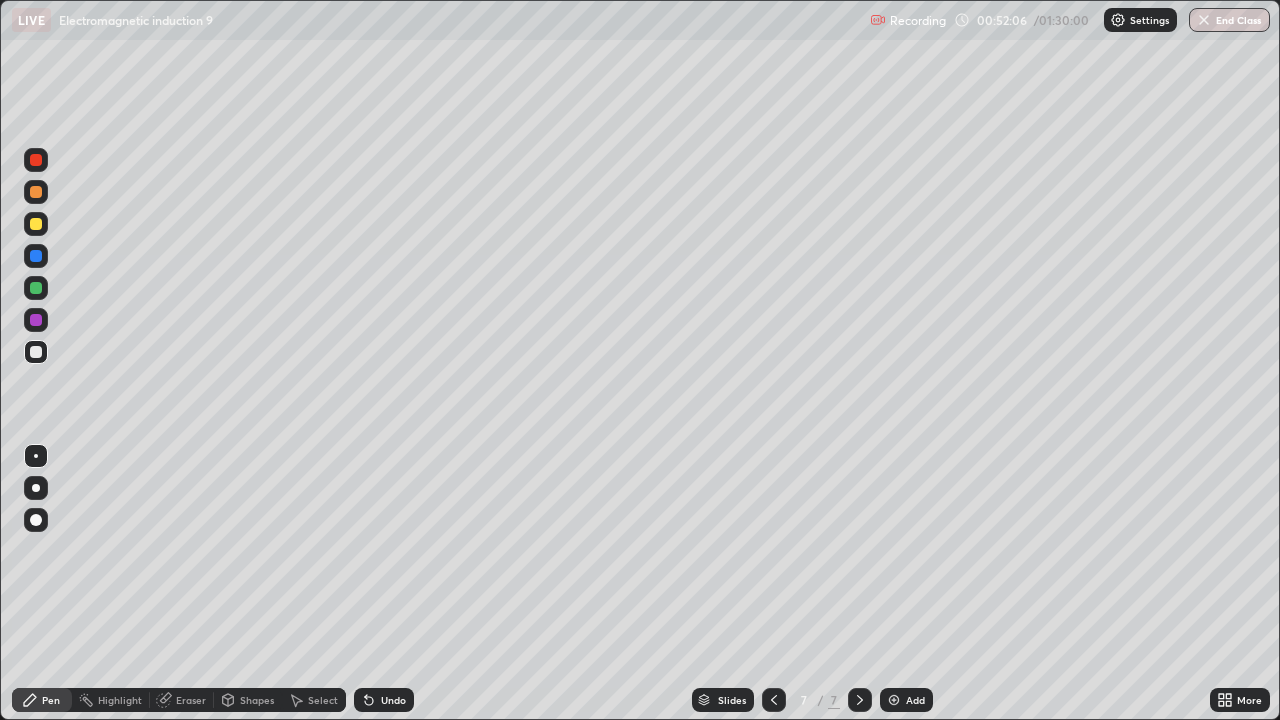 click at bounding box center (36, 288) 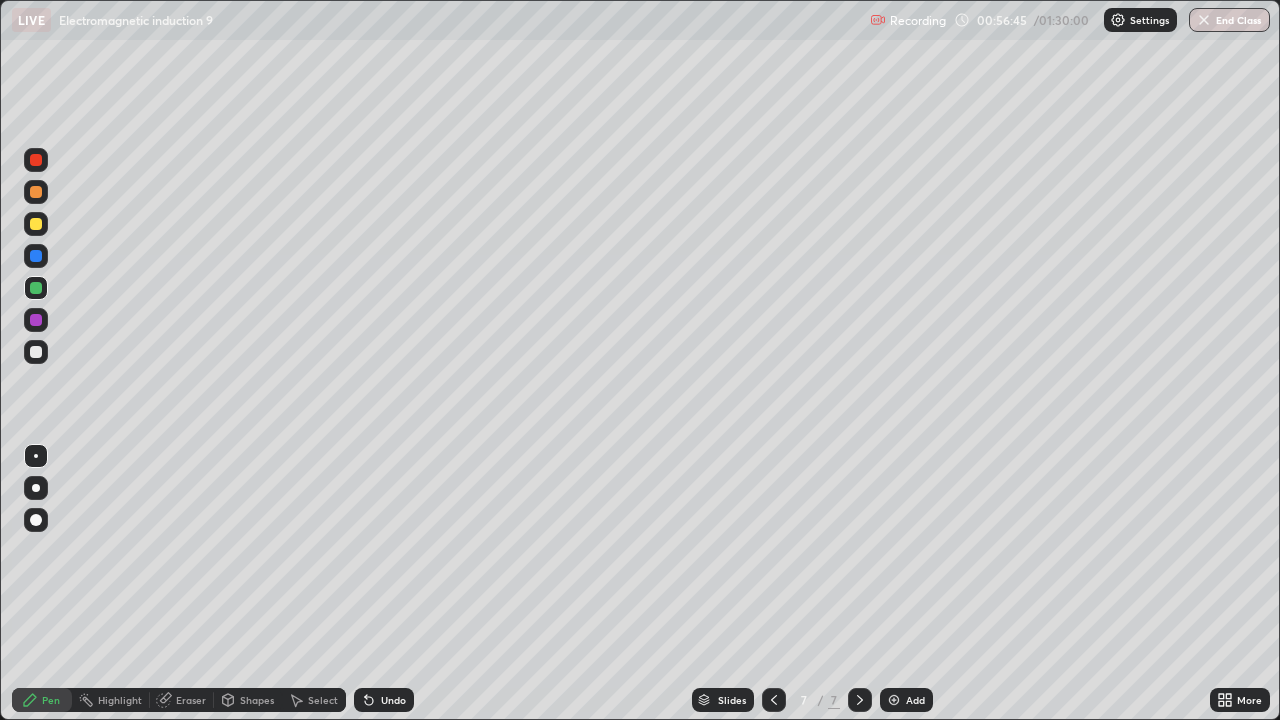 click at bounding box center (894, 700) 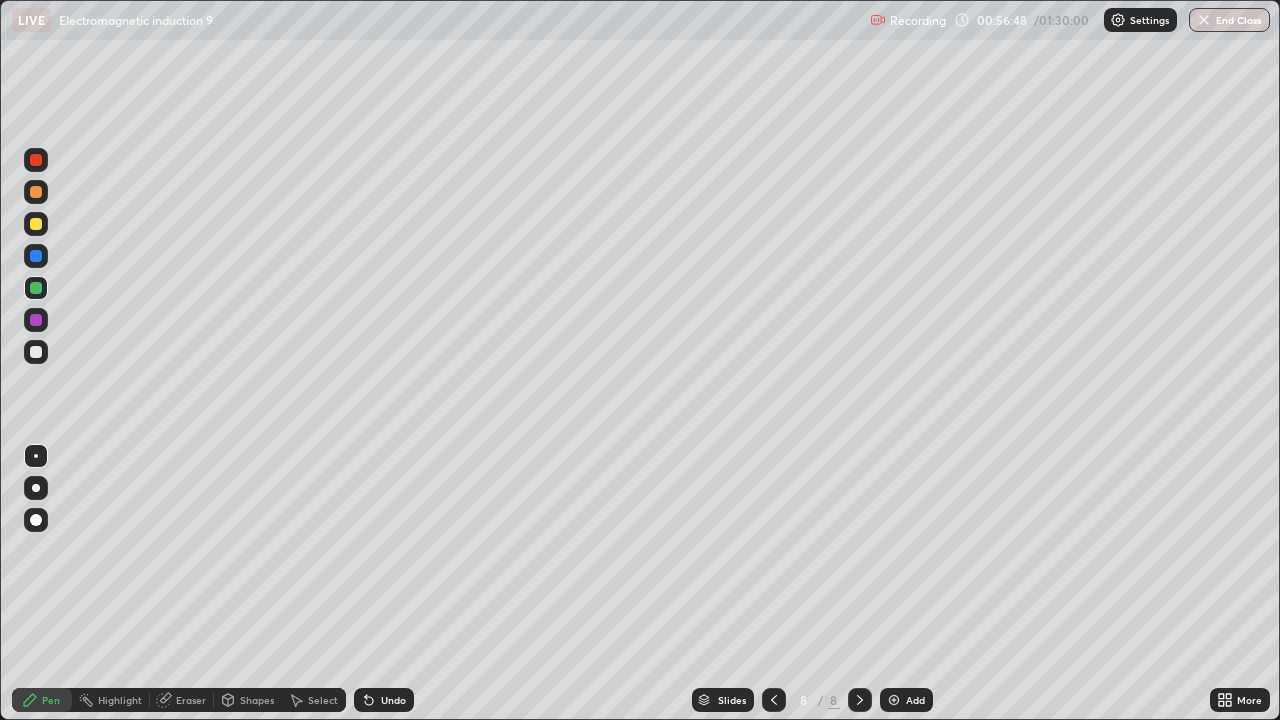 click at bounding box center [36, 288] 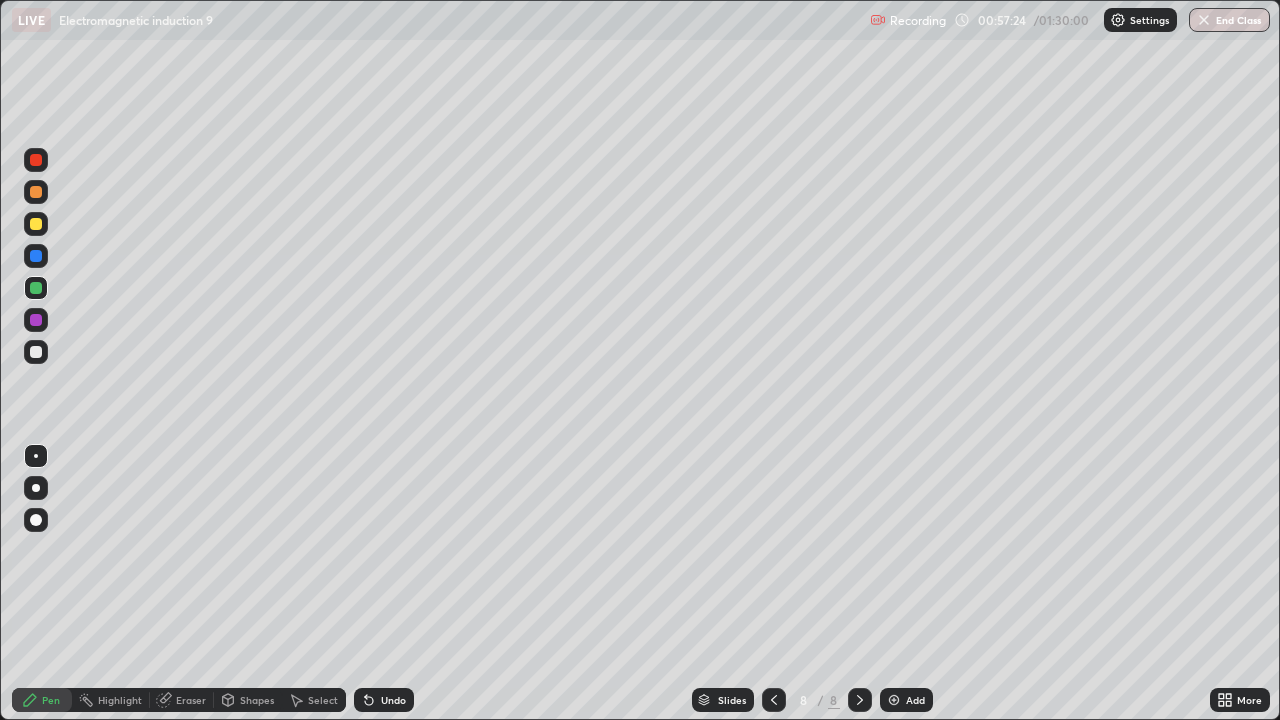 click on "Shapes" at bounding box center (257, 700) 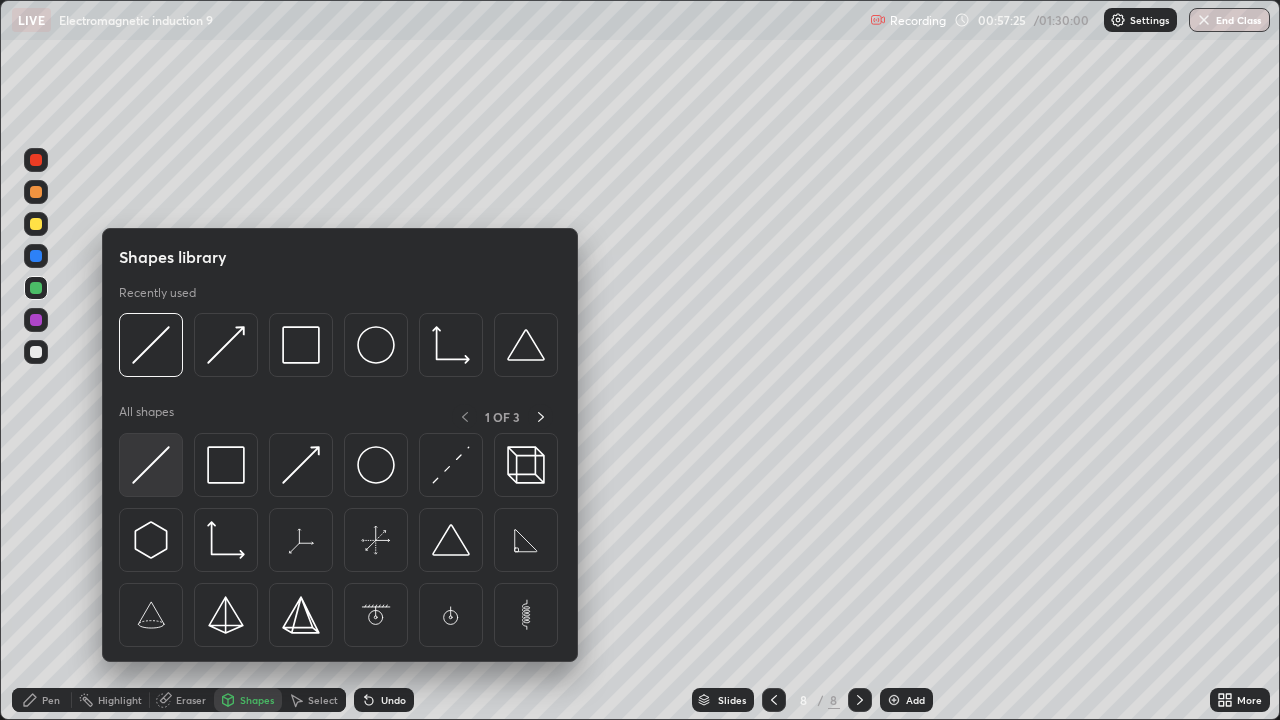 click at bounding box center (151, 465) 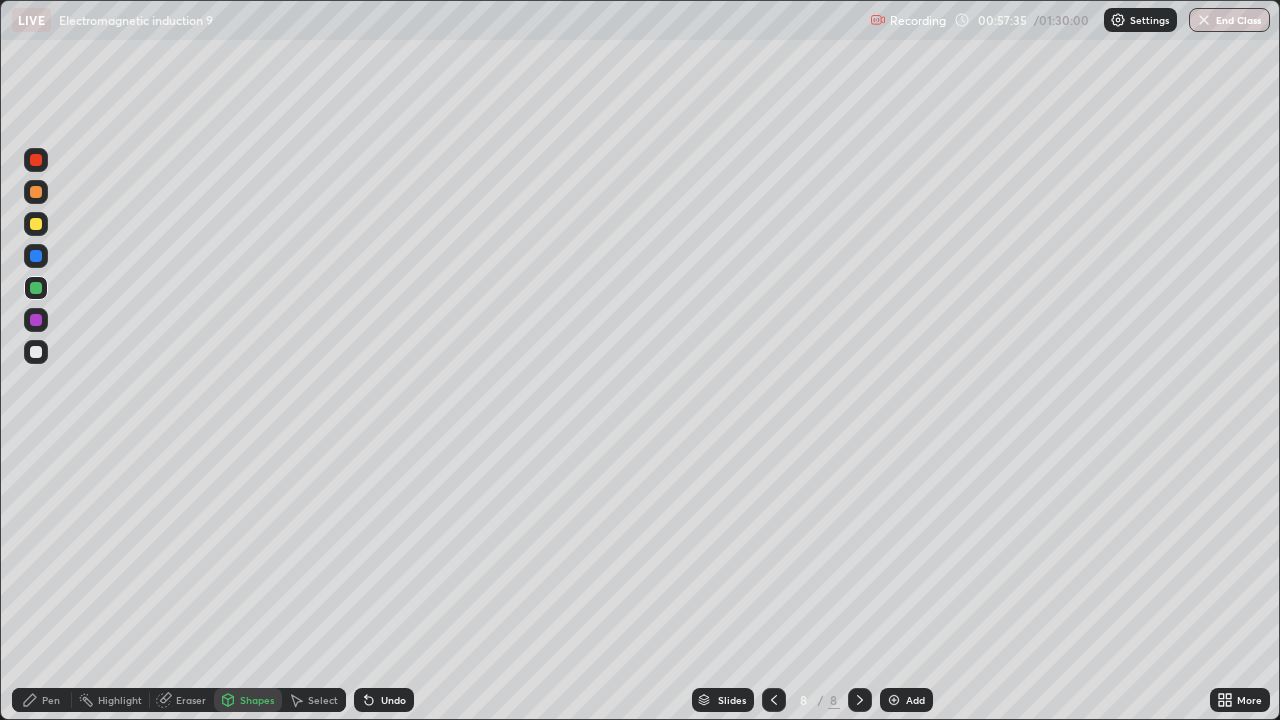 click at bounding box center (36, 224) 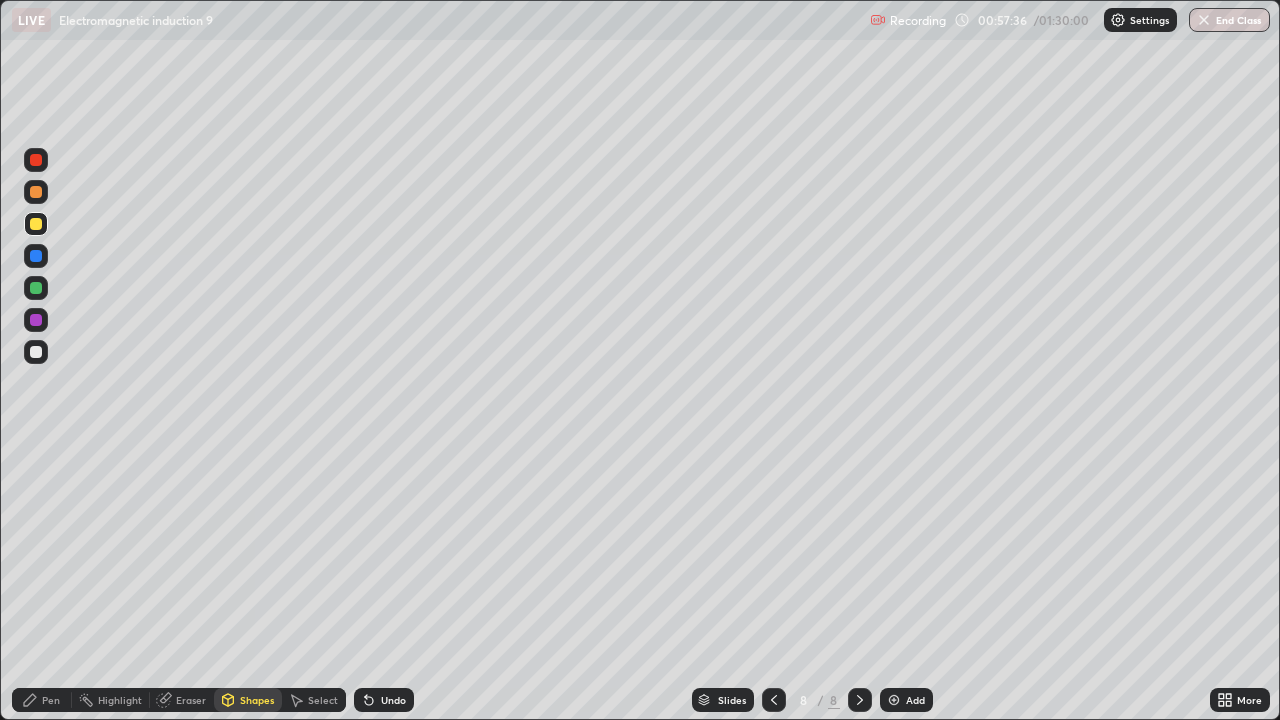 click on "Pen" at bounding box center (42, 700) 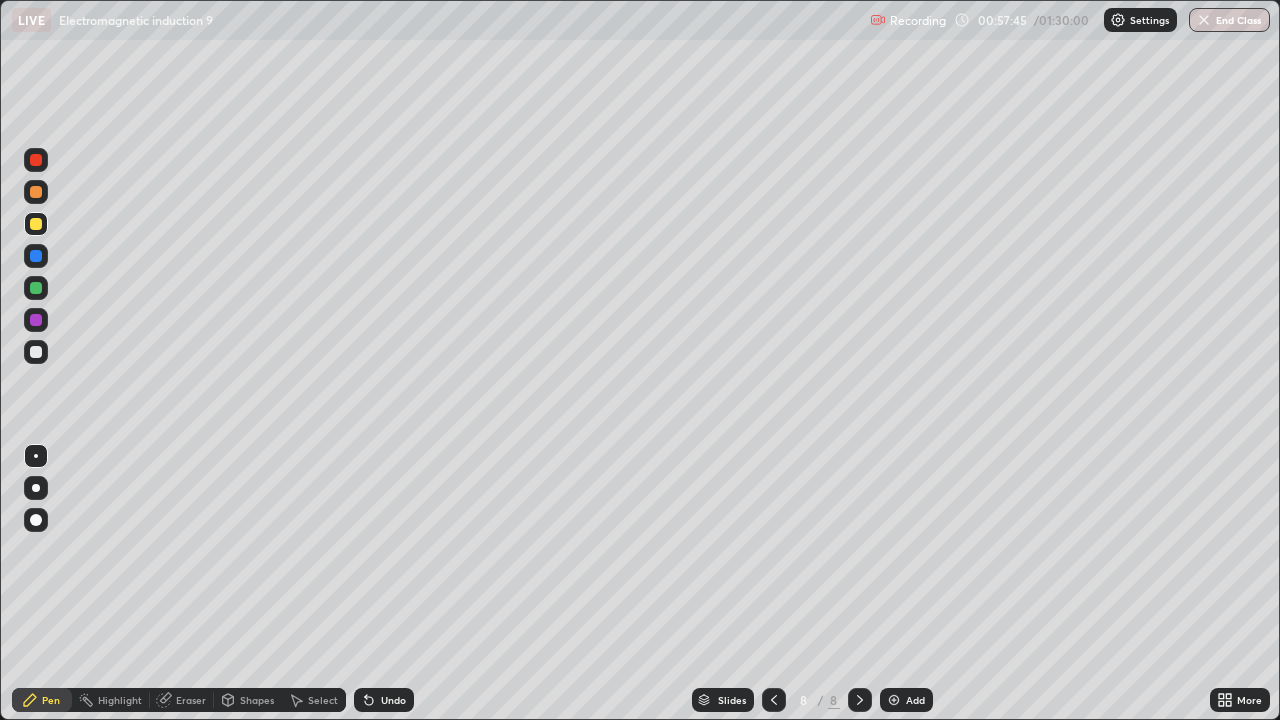 click at bounding box center [36, 256] 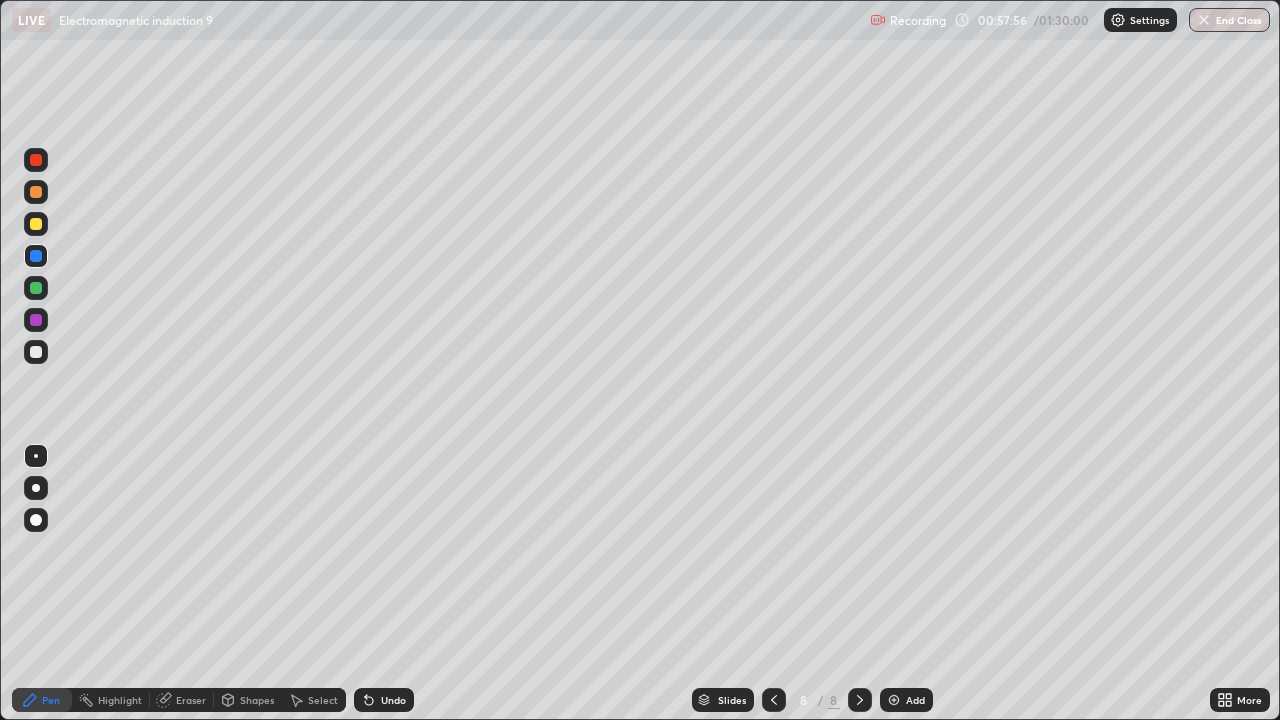 click on "Eraser" at bounding box center [191, 700] 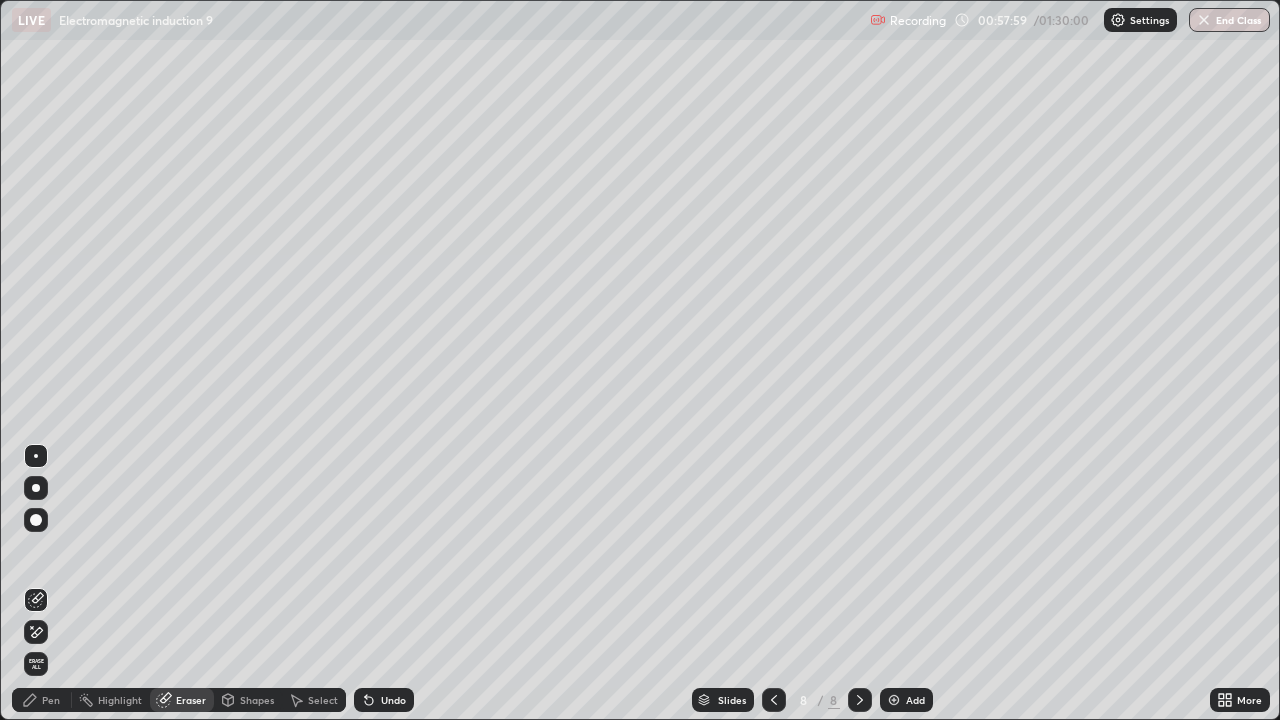 click on "Pen" at bounding box center (51, 700) 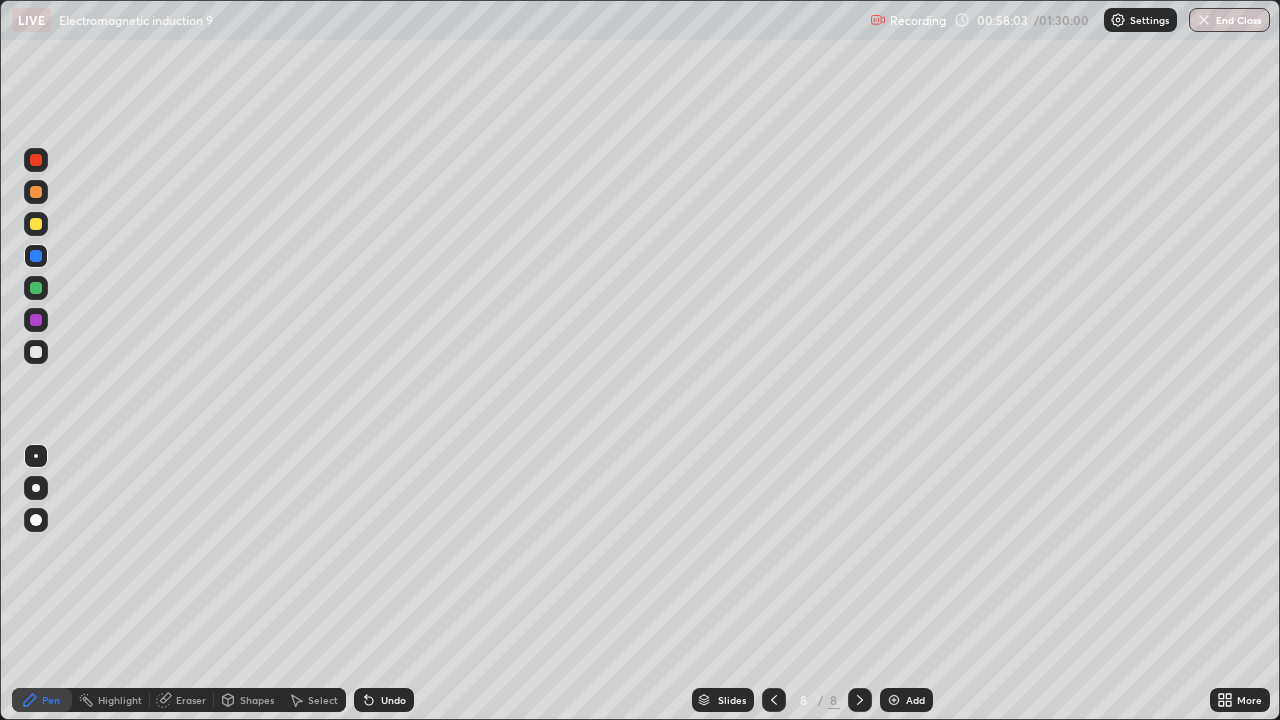 click at bounding box center (36, 352) 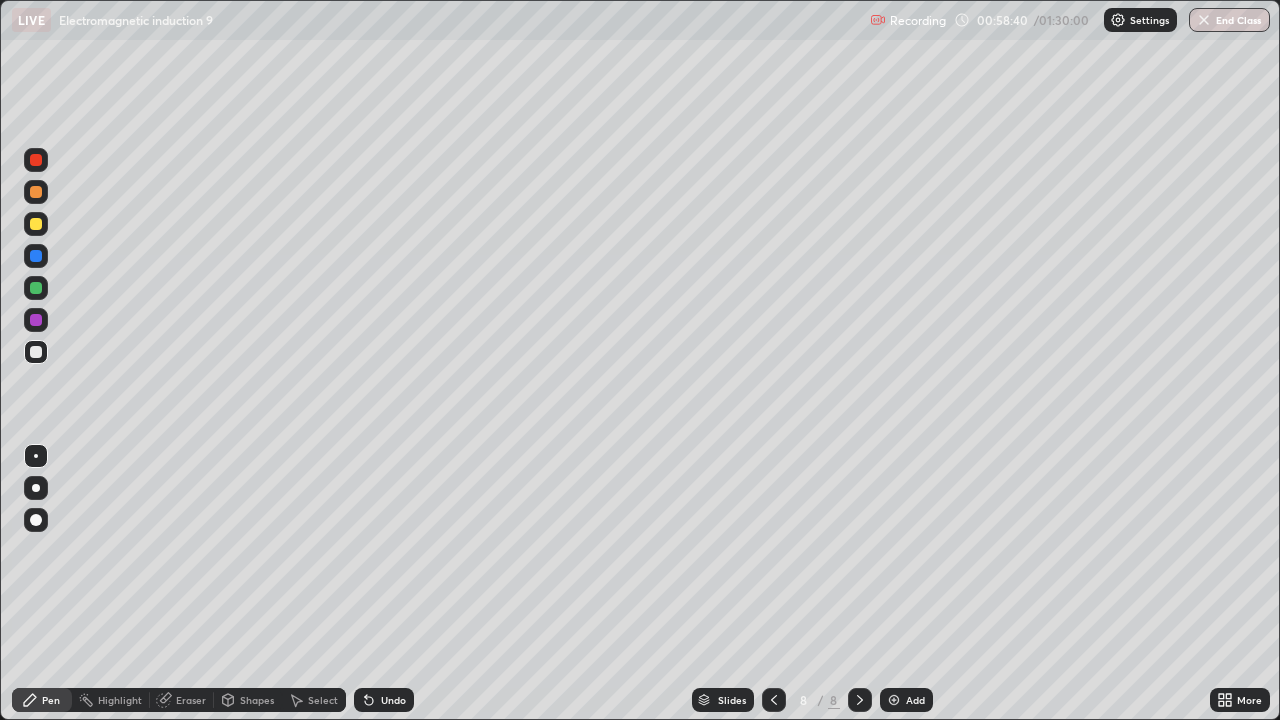 click at bounding box center [36, 352] 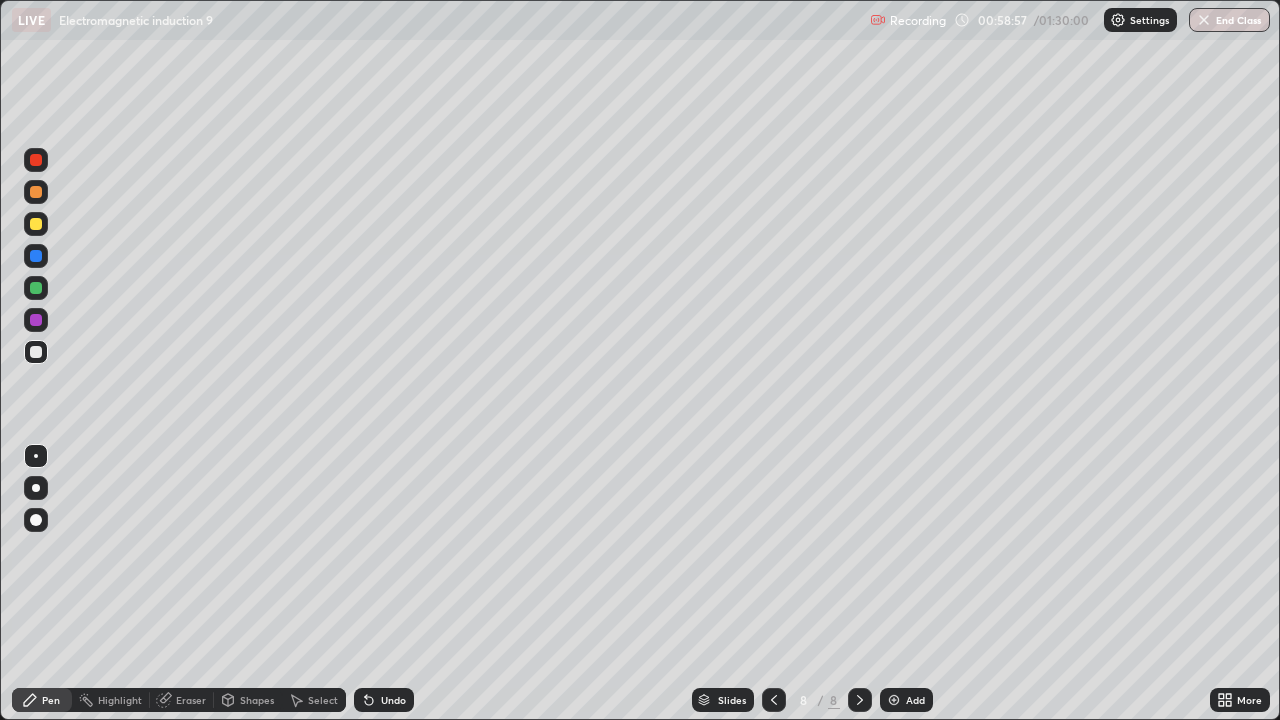 click at bounding box center [36, 224] 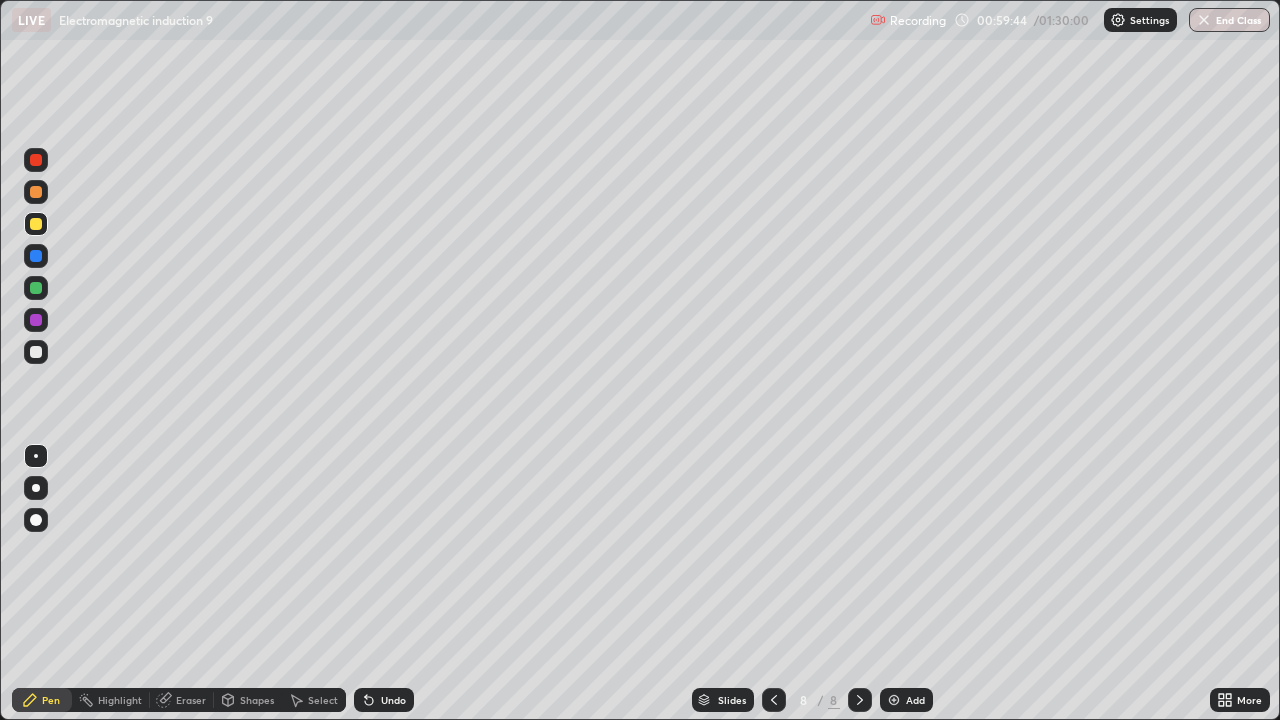 click at bounding box center (36, 192) 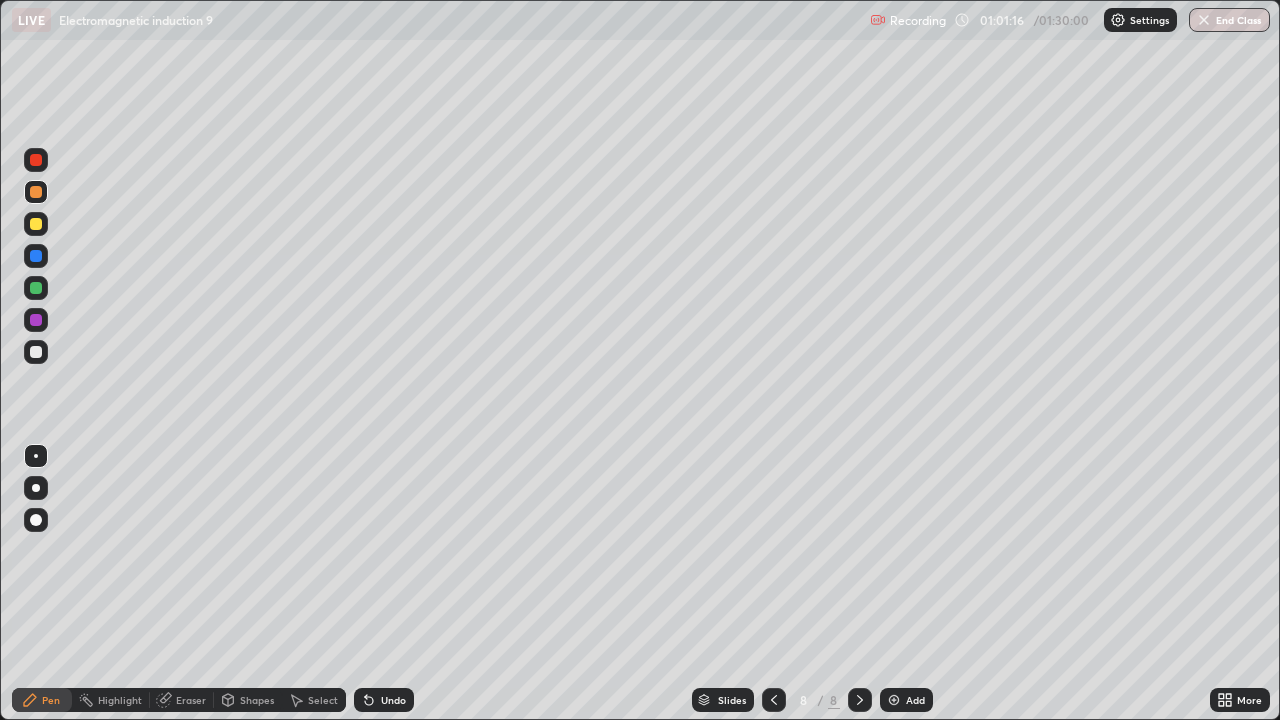 click at bounding box center (36, 352) 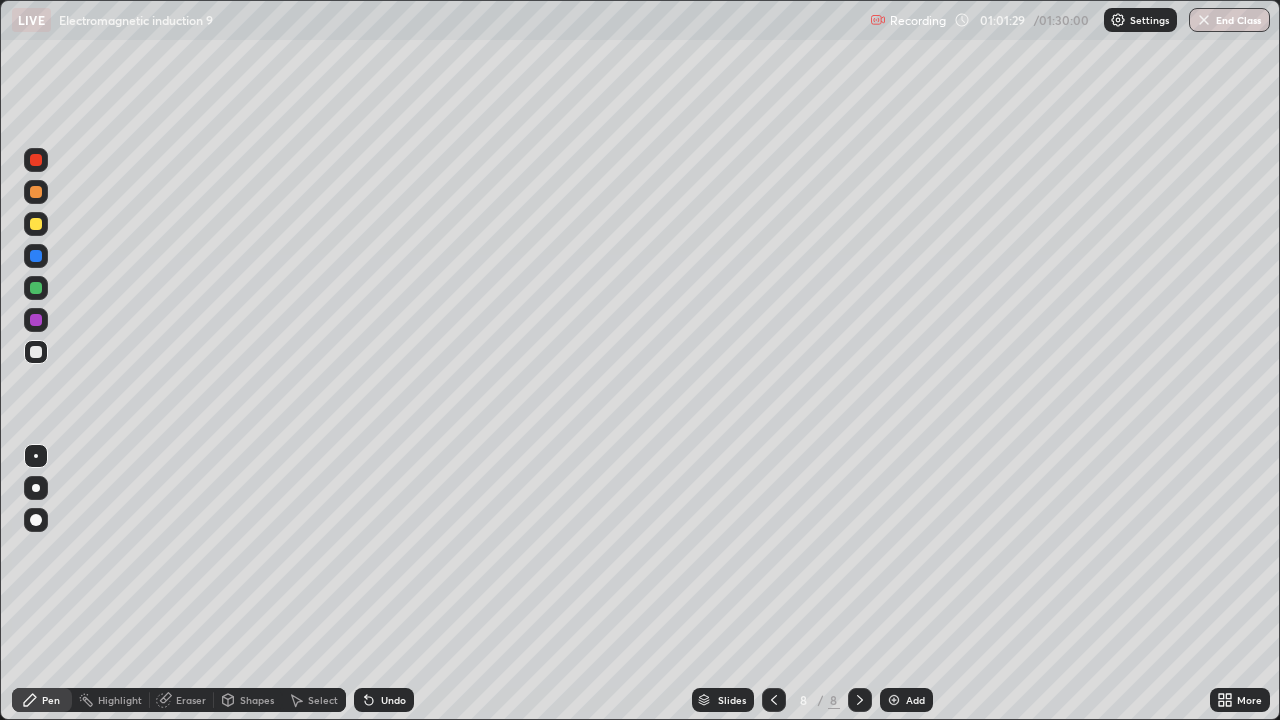 click at bounding box center (894, 700) 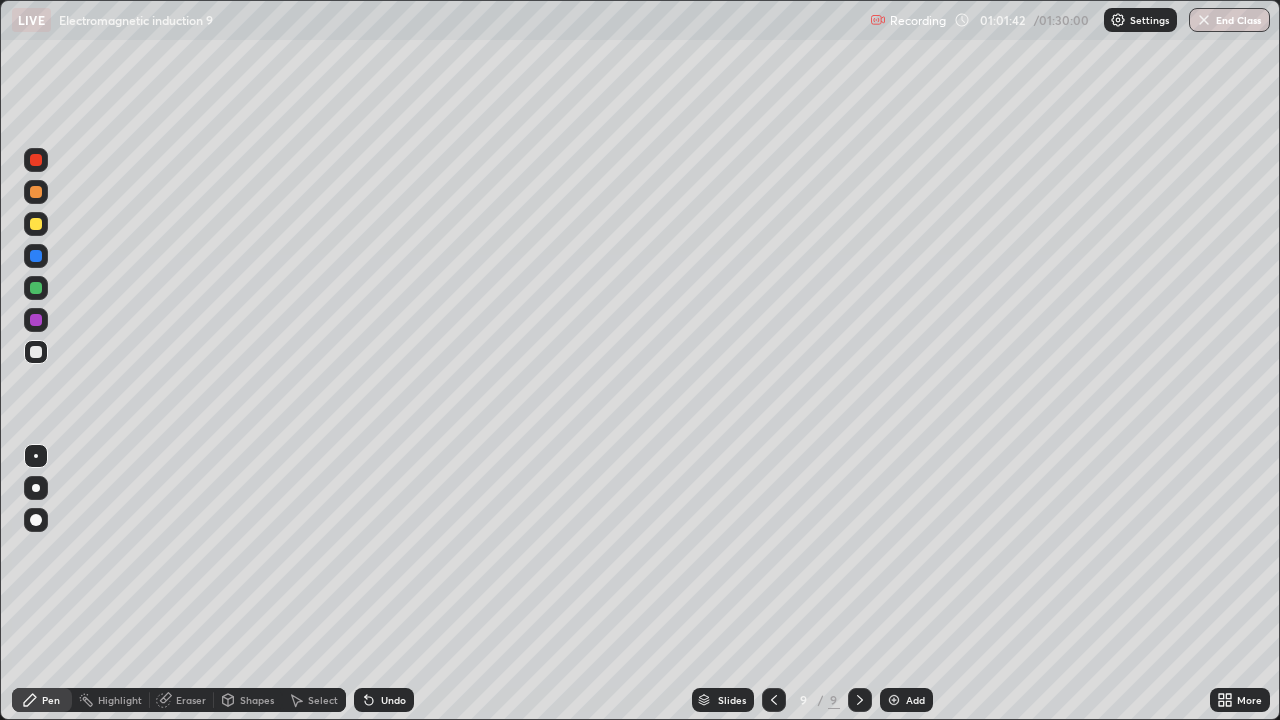 click at bounding box center [36, 224] 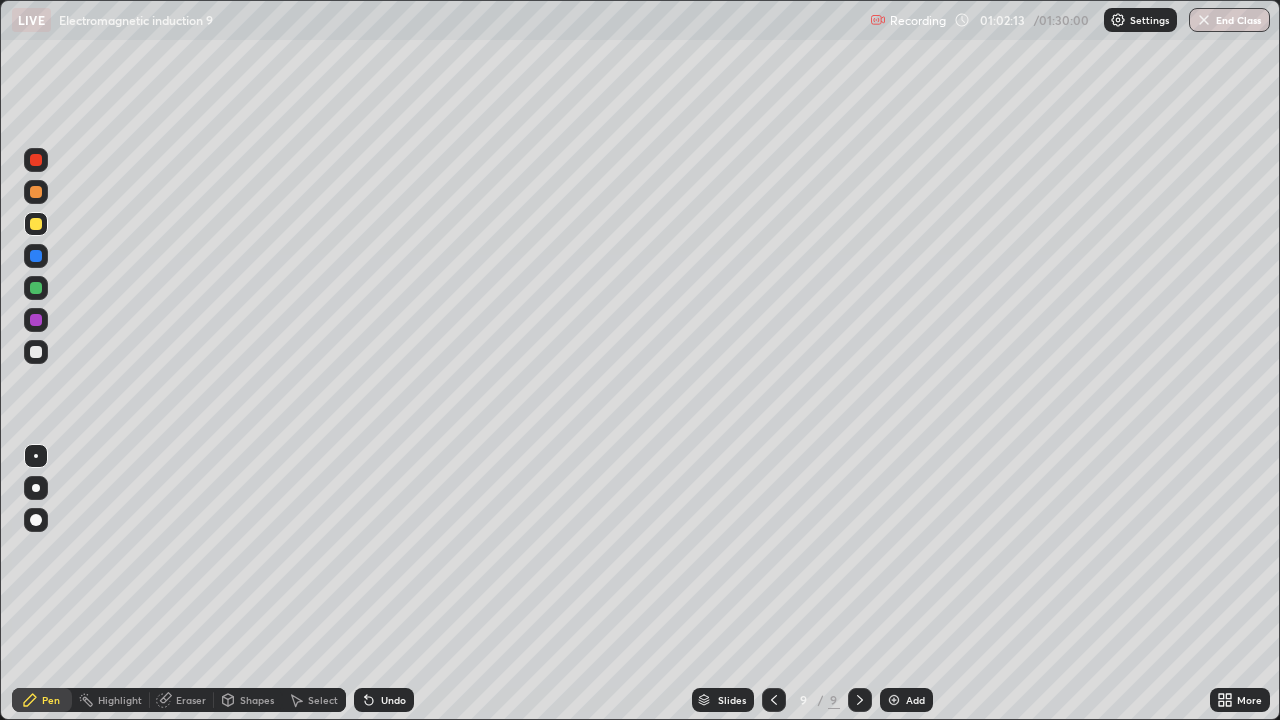 click 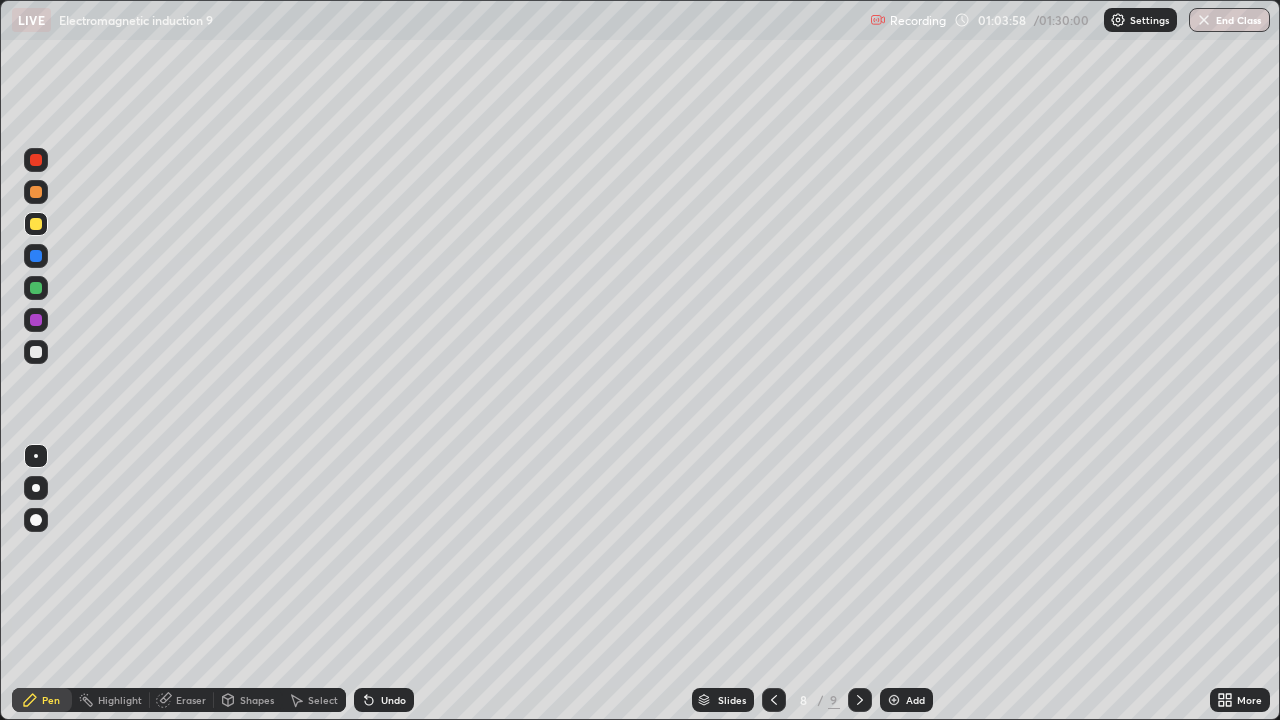 click 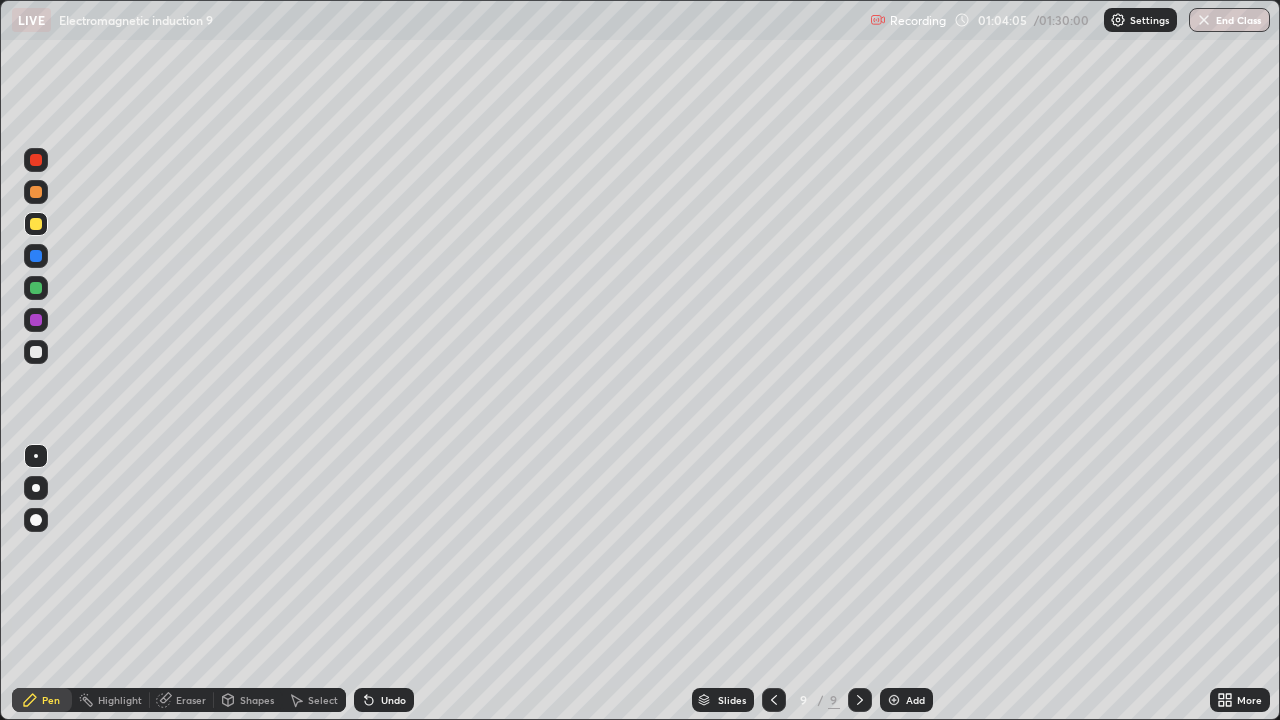 click 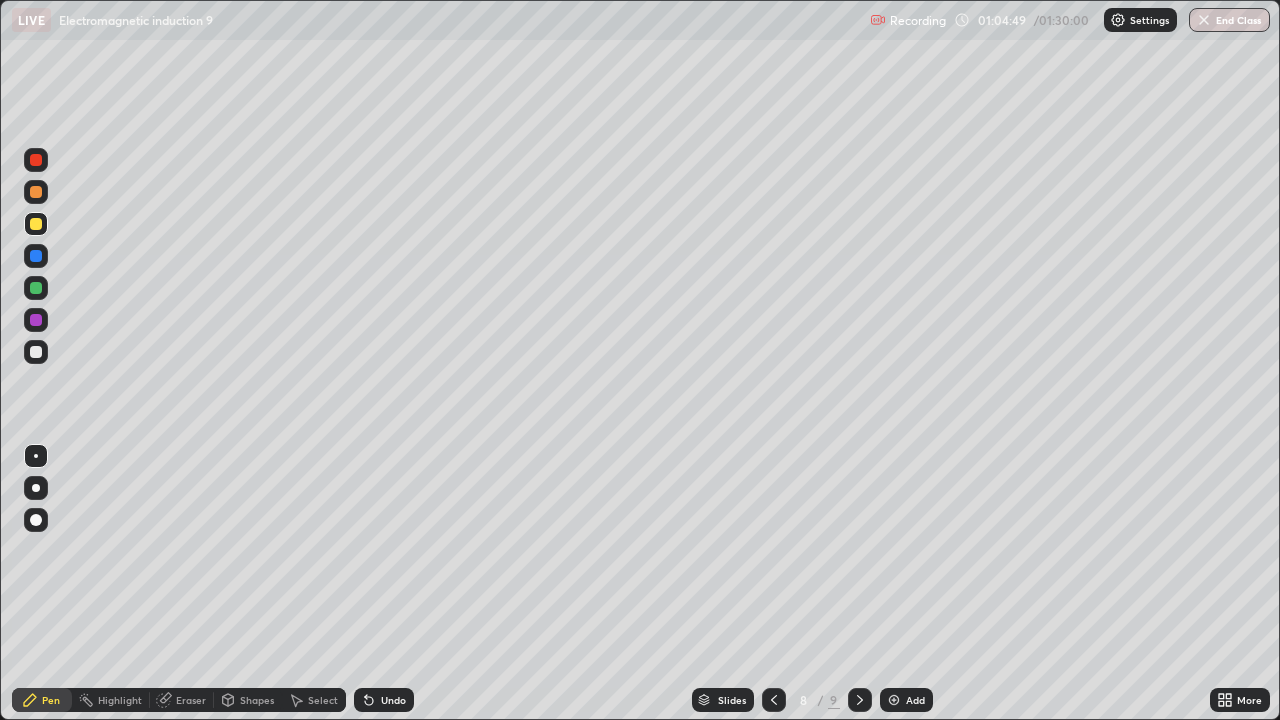 click 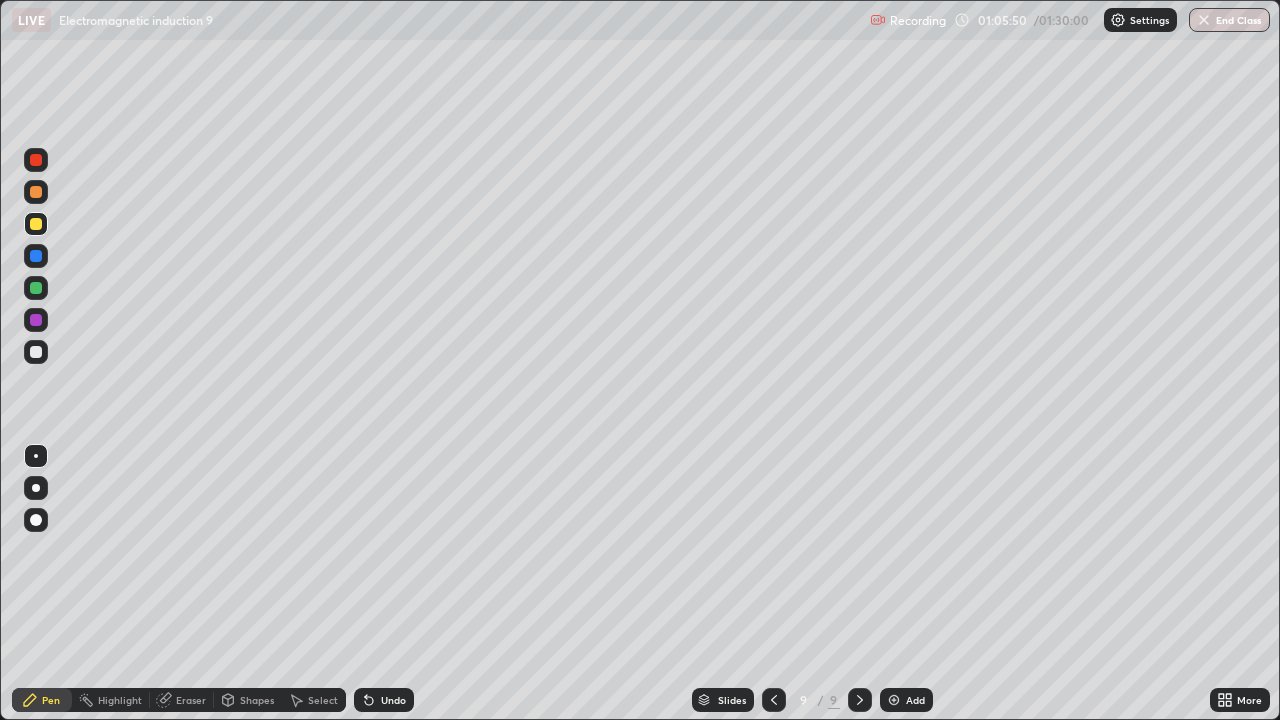 click 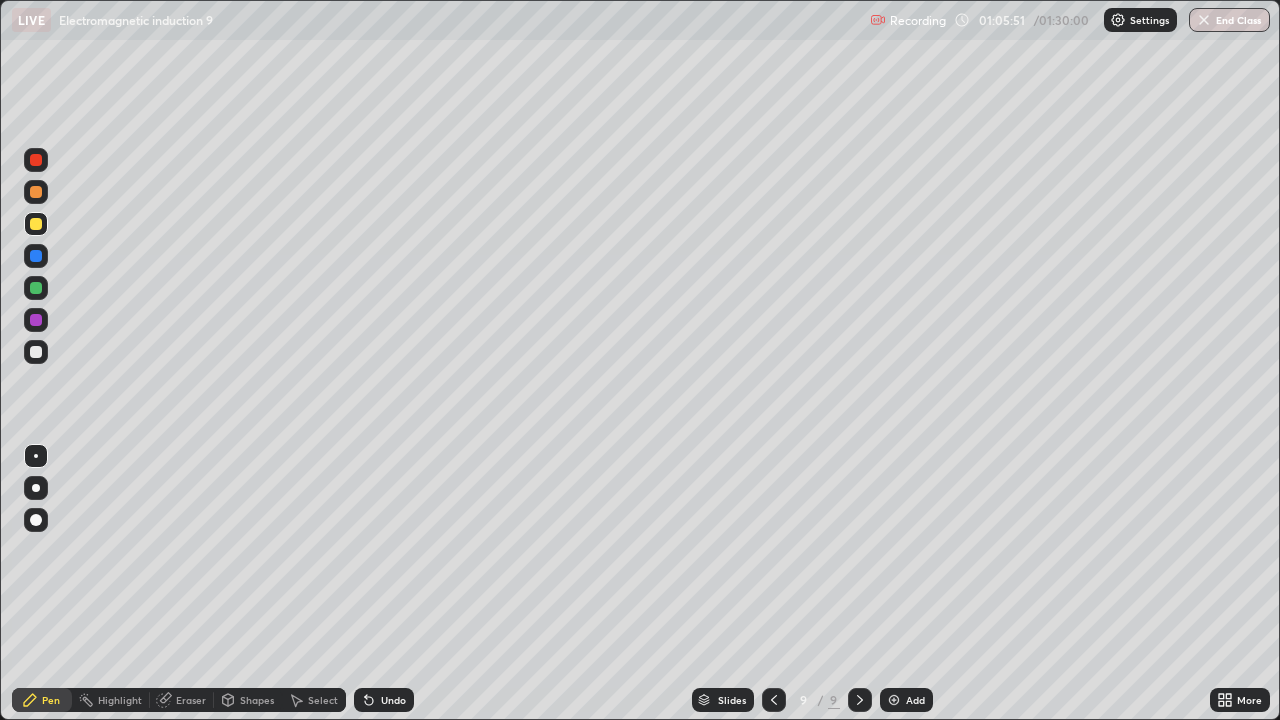 click at bounding box center (894, 700) 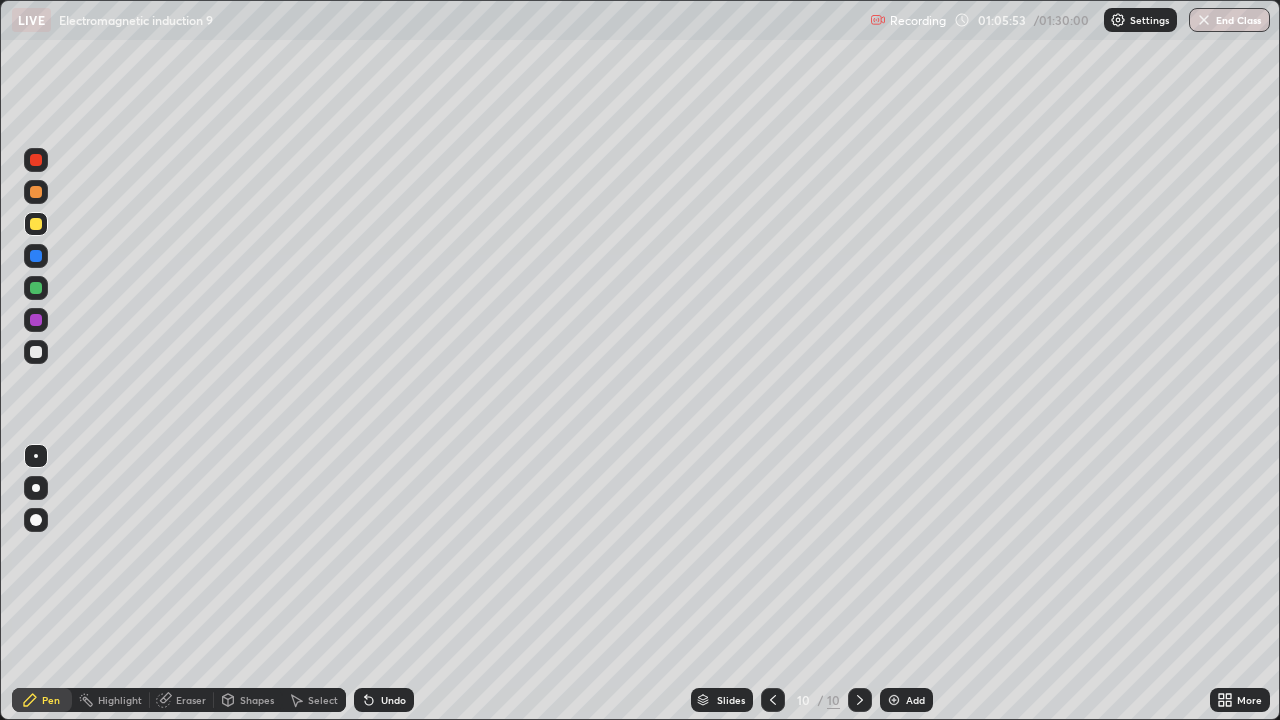click at bounding box center (36, 288) 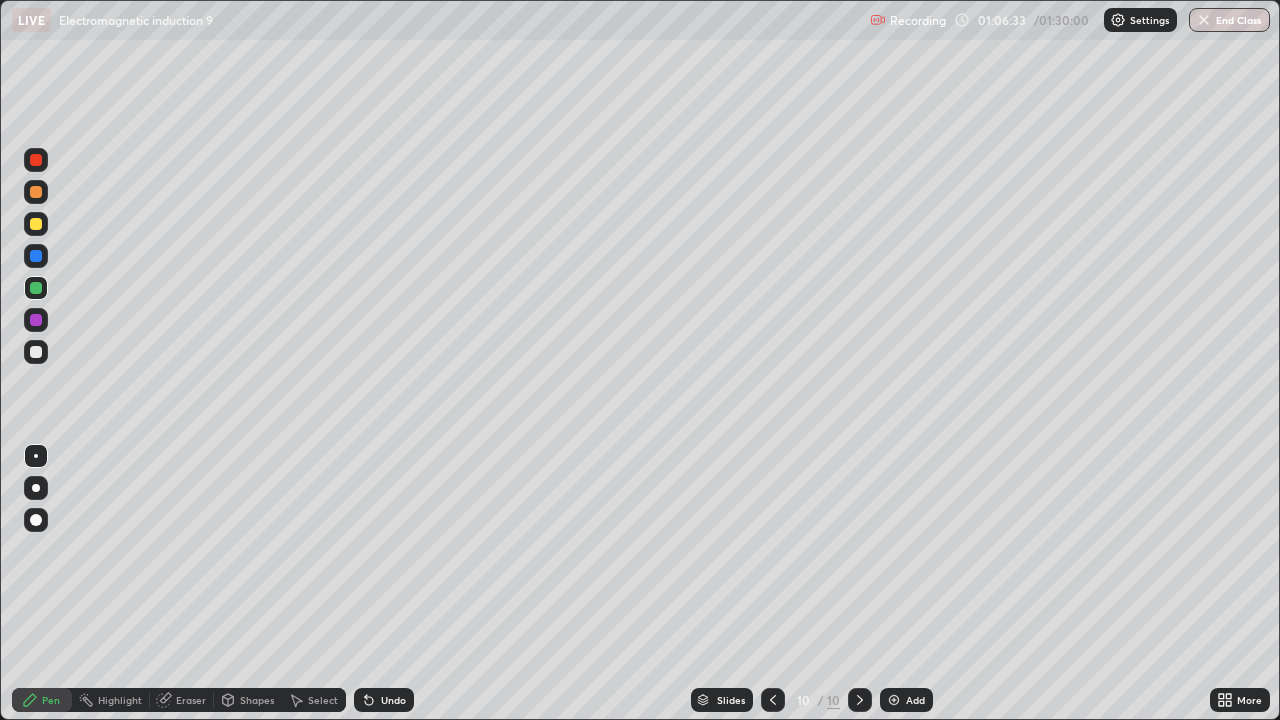 click on "Eraser" at bounding box center (191, 700) 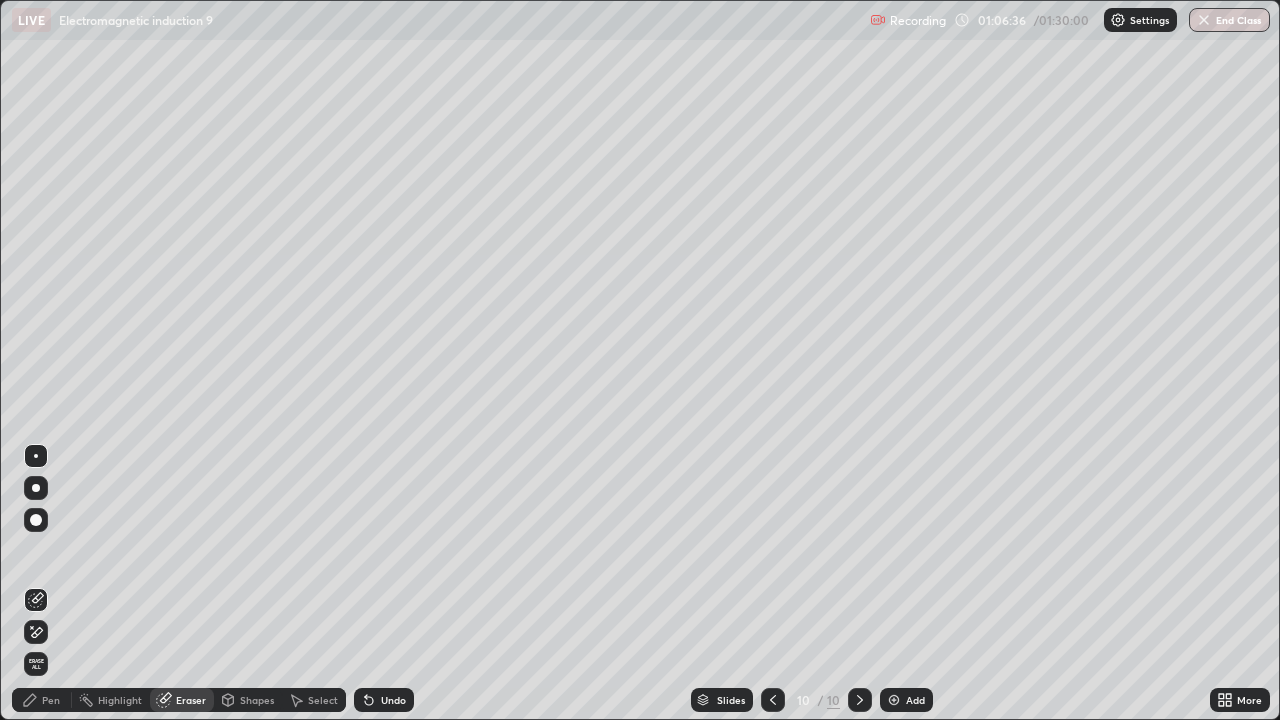 click on "Pen" at bounding box center [51, 700] 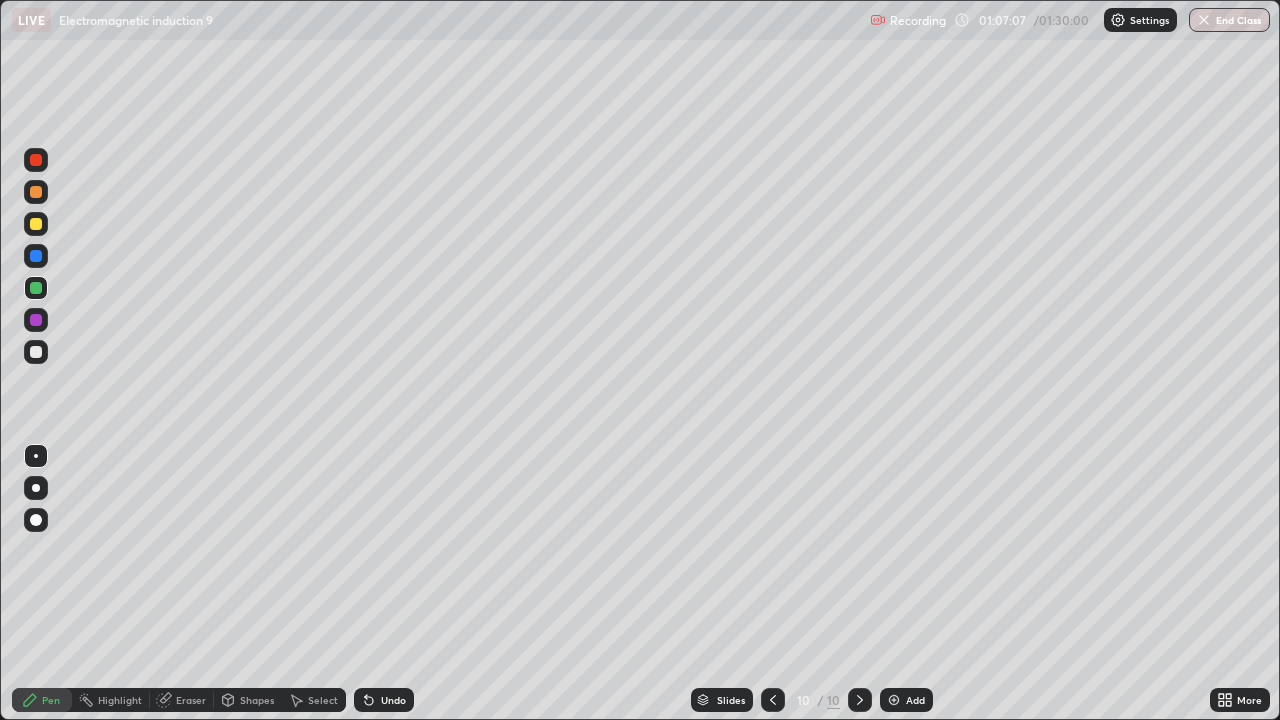 click at bounding box center (36, 288) 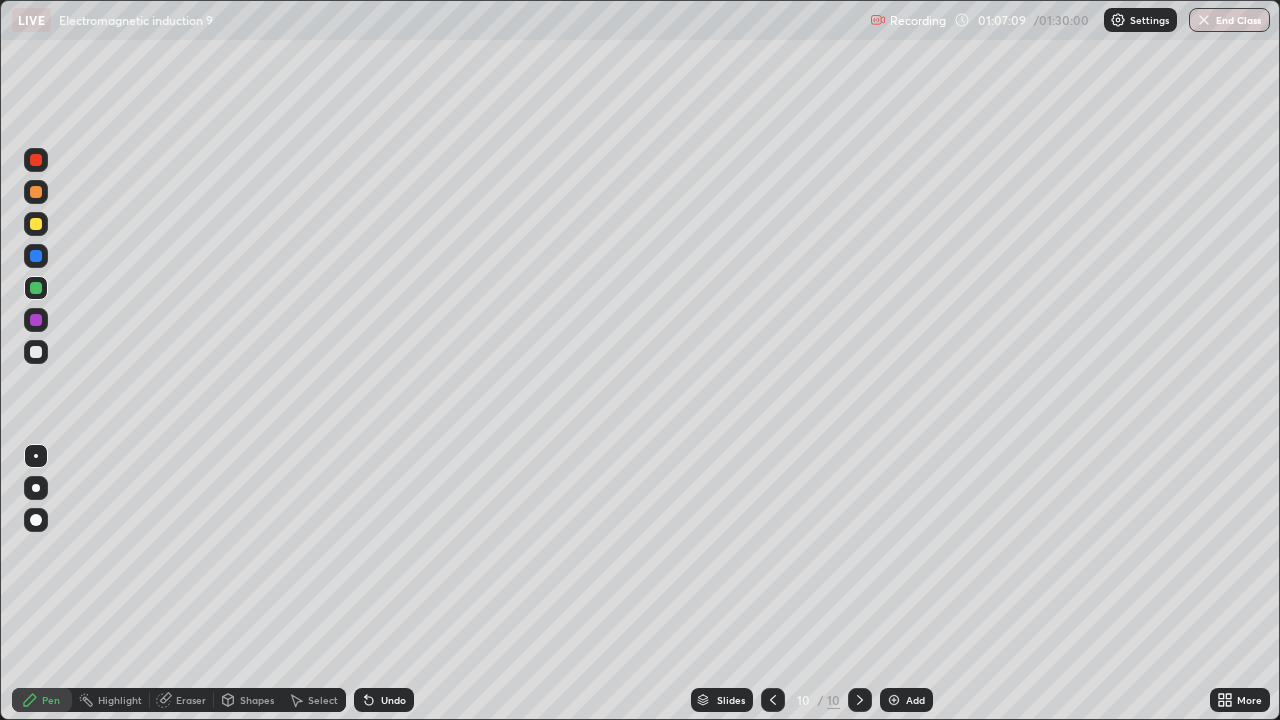 click at bounding box center [36, 192] 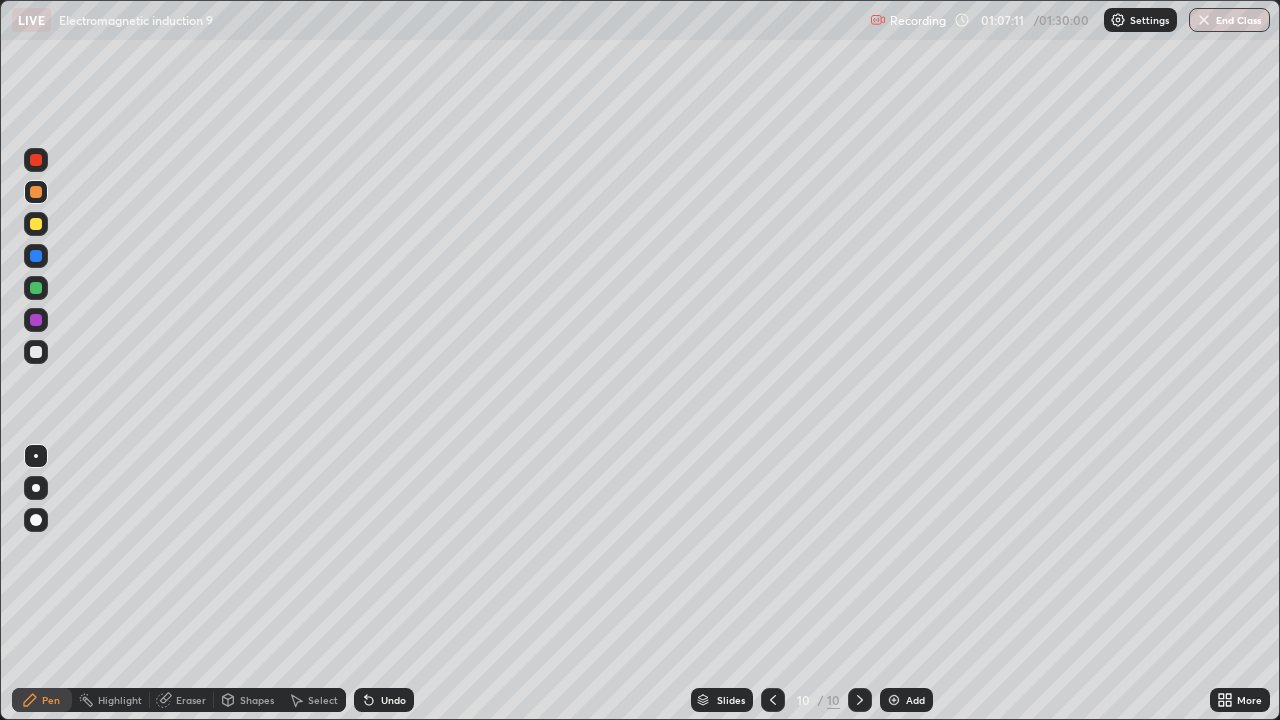 click on "Shapes" at bounding box center [257, 700] 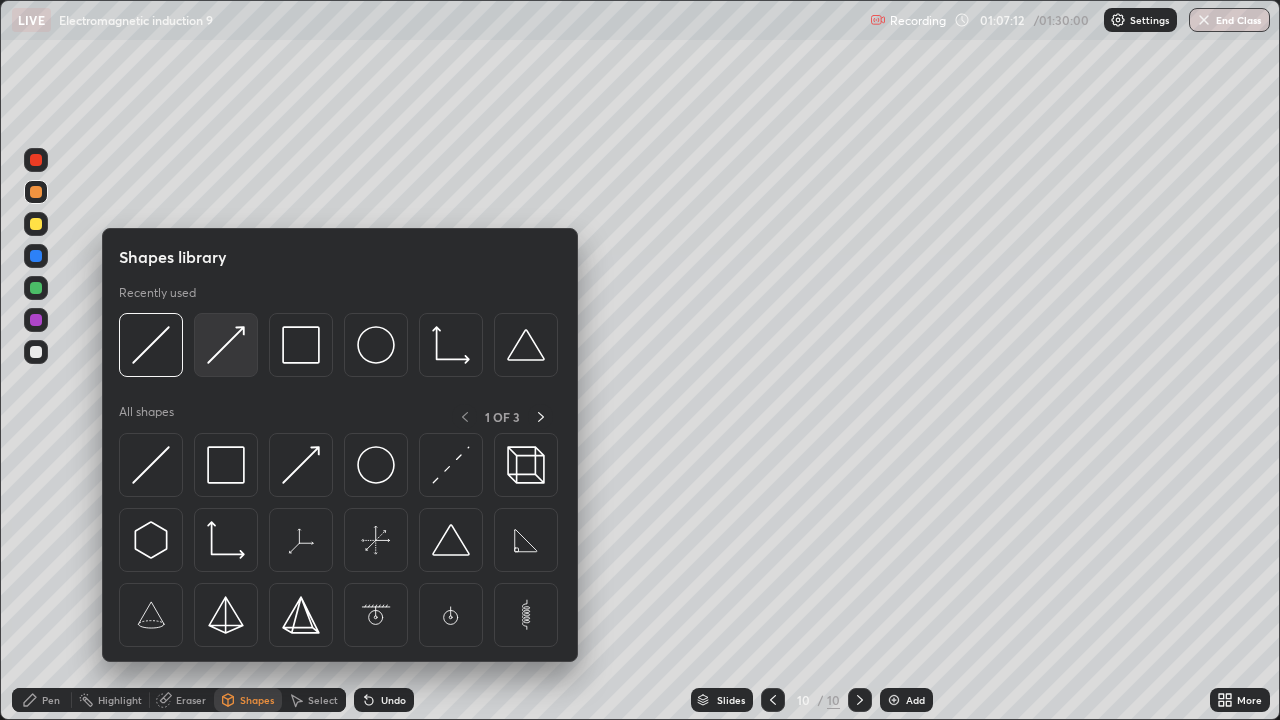 click at bounding box center (226, 345) 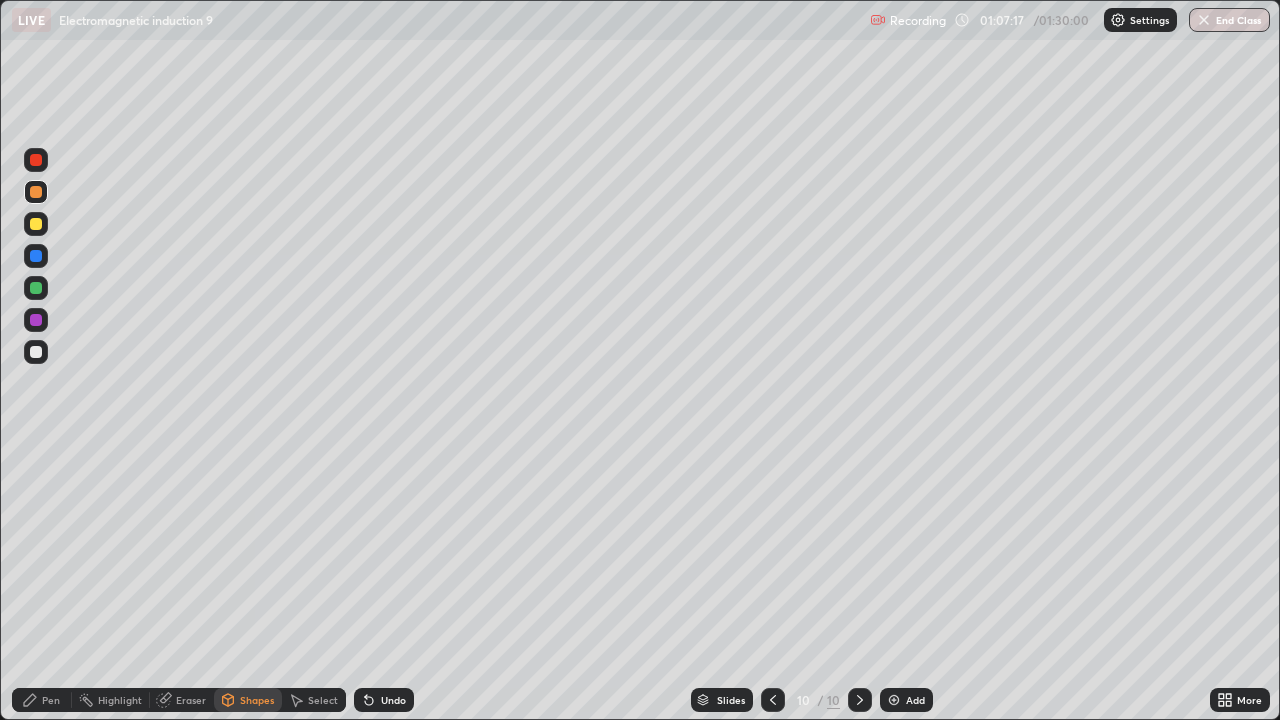 click on "Pen" at bounding box center (51, 700) 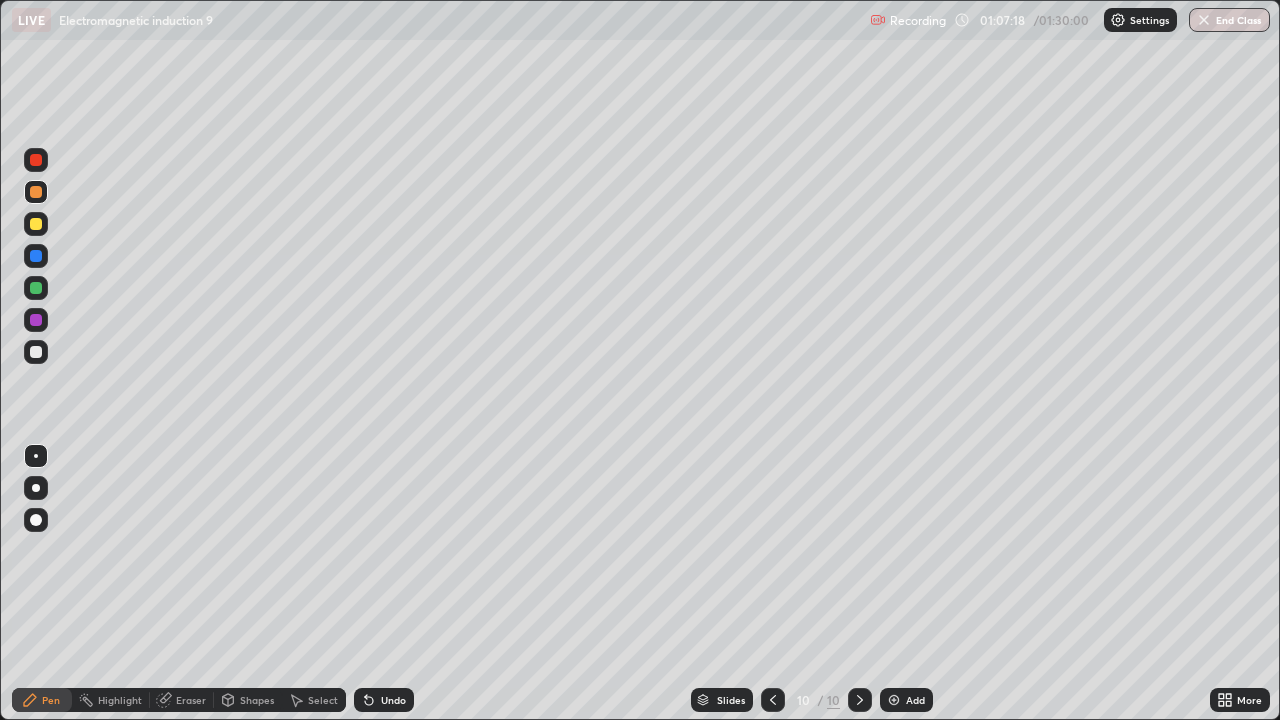 click at bounding box center (36, 352) 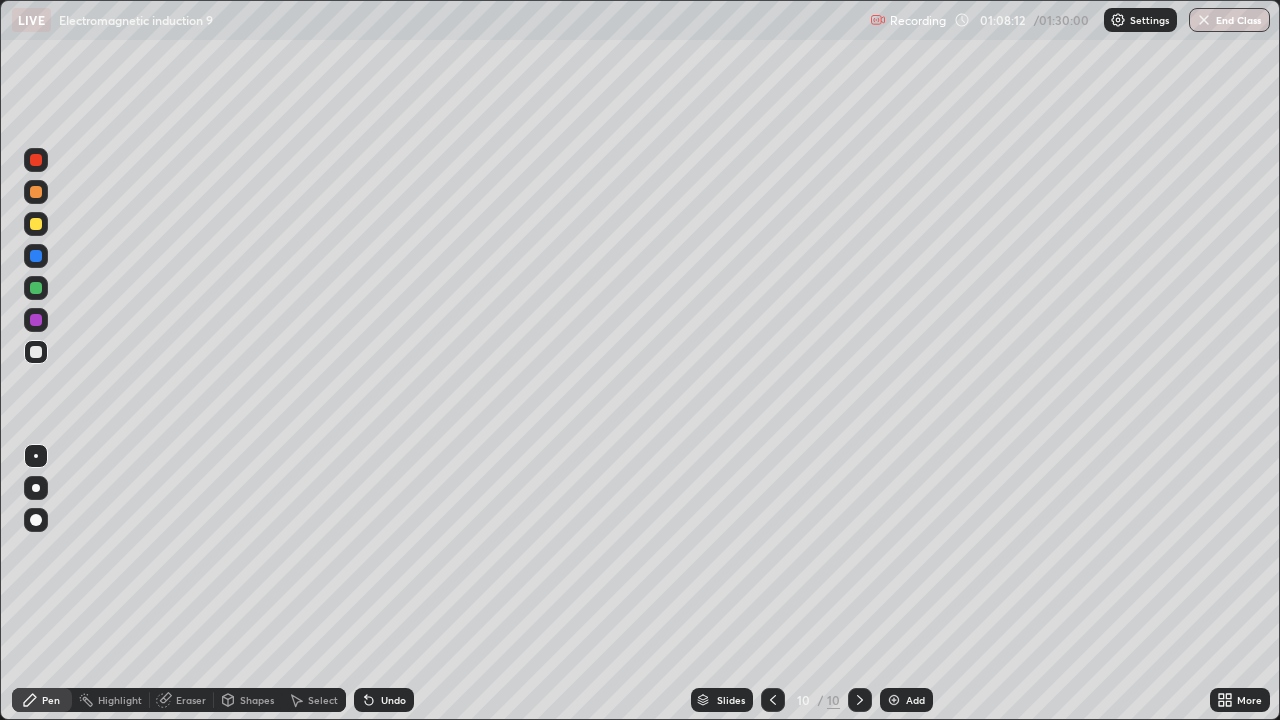 click on "Highlight" at bounding box center (120, 700) 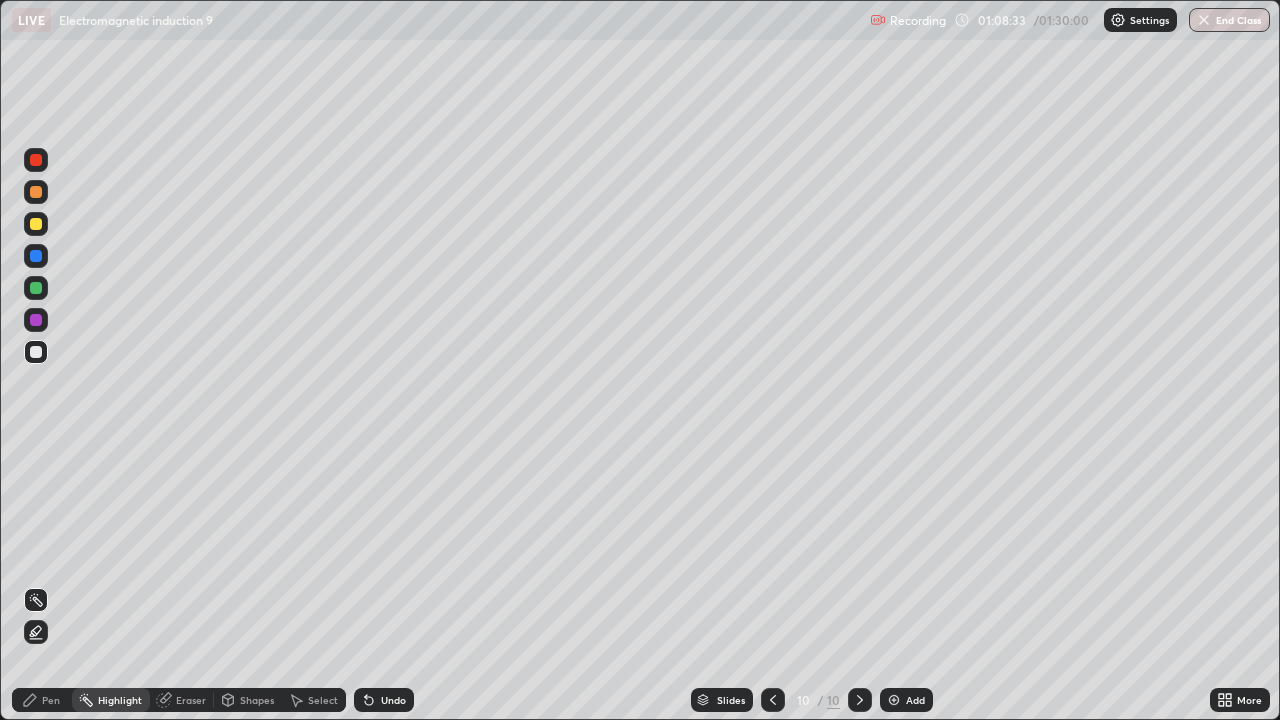 click on "Pen" at bounding box center [42, 700] 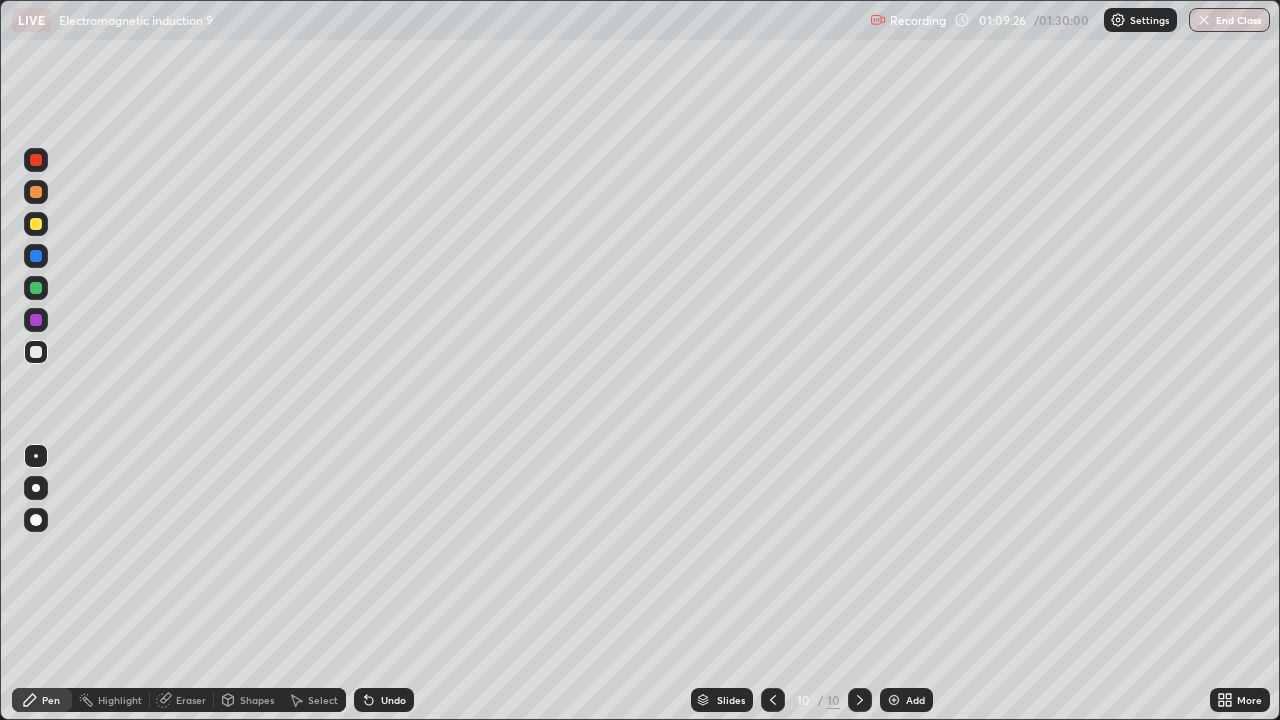 click on "Eraser" at bounding box center [191, 700] 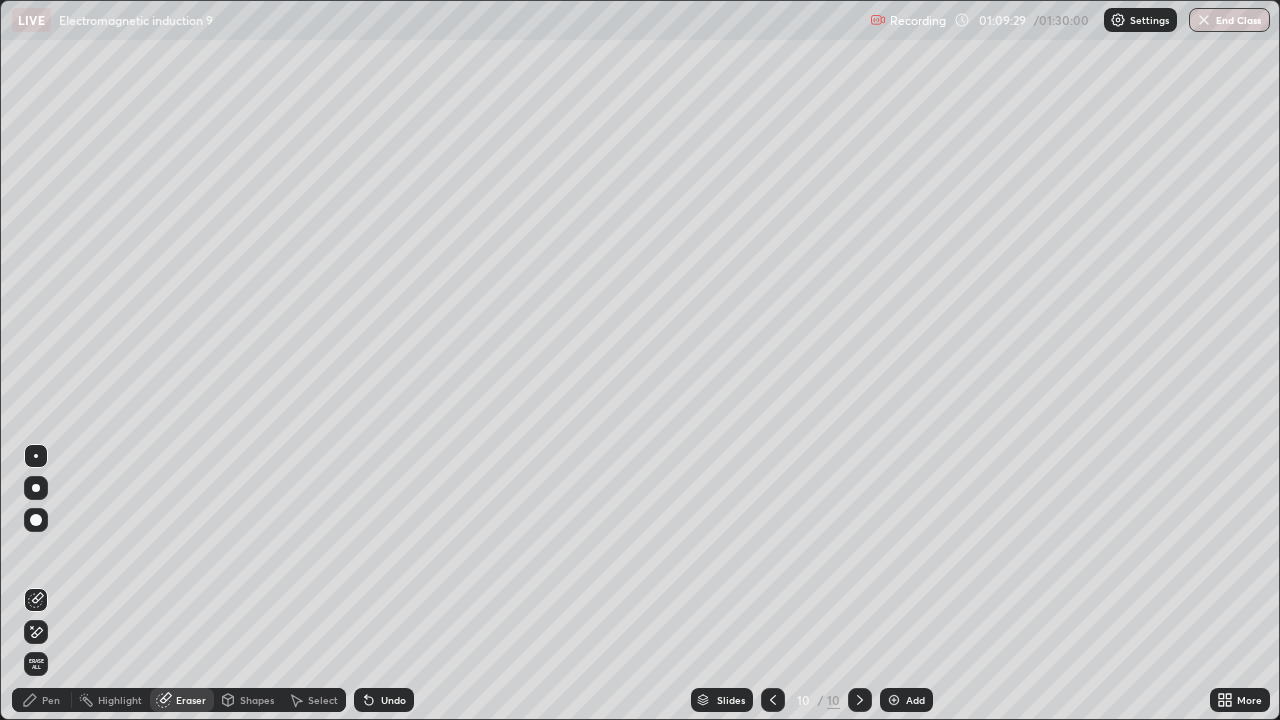 click on "Pen" at bounding box center [51, 700] 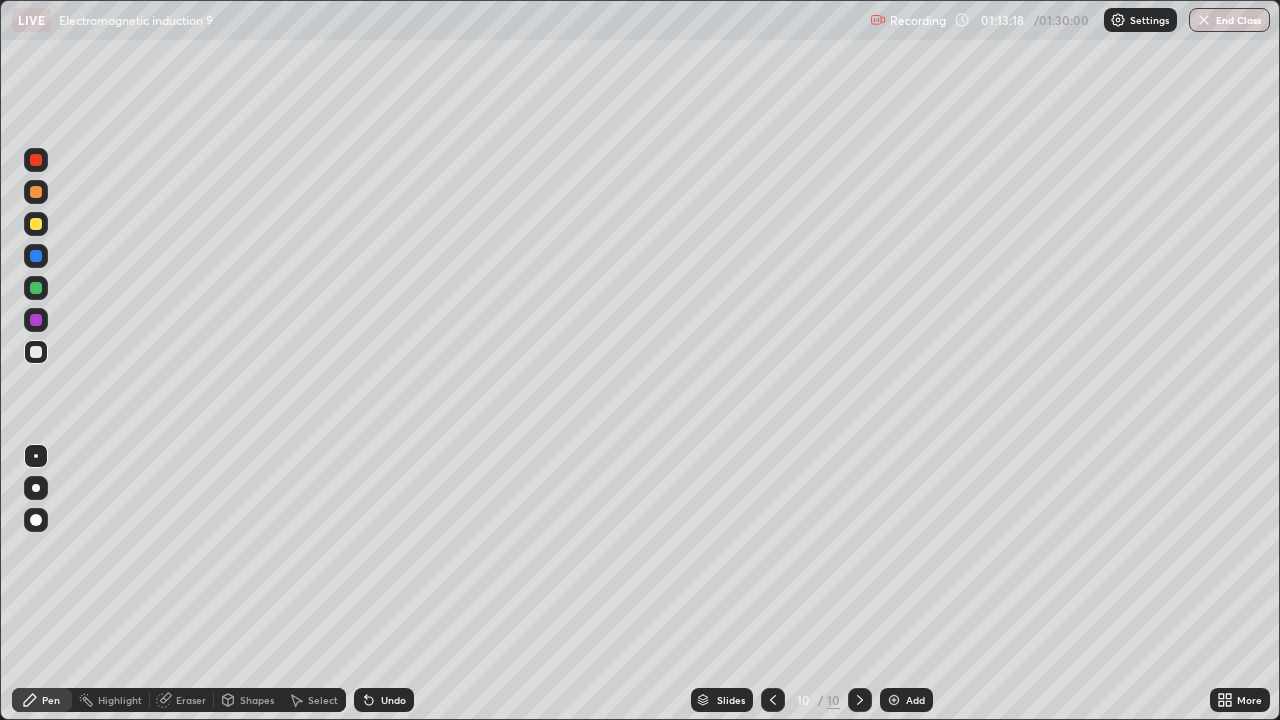 click at bounding box center [36, 288] 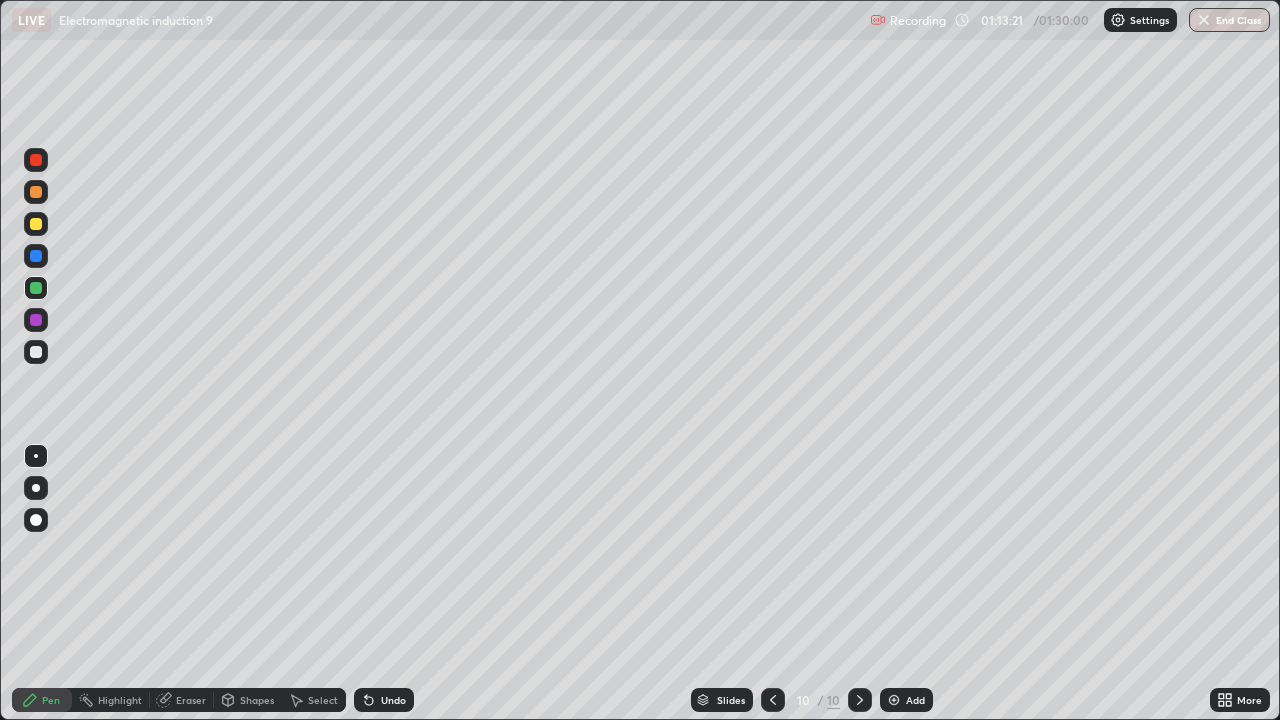 click on "Highlight" at bounding box center [120, 700] 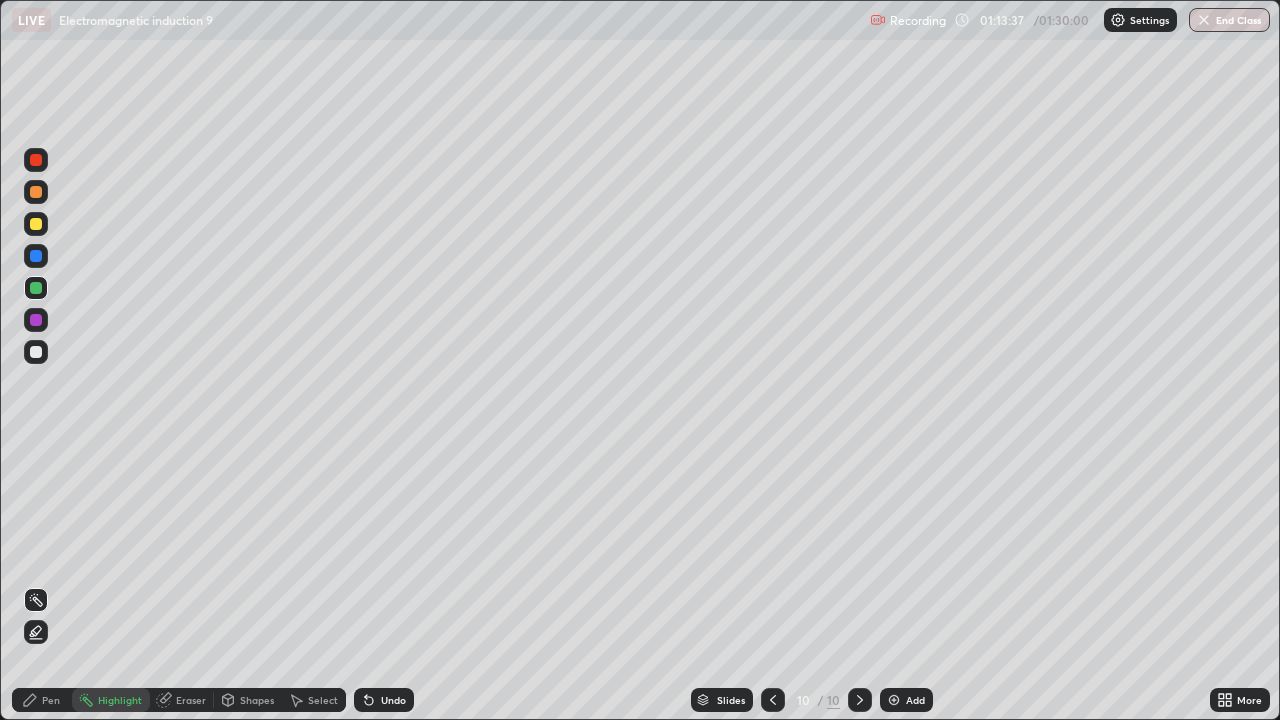 click on "Pen" at bounding box center [51, 700] 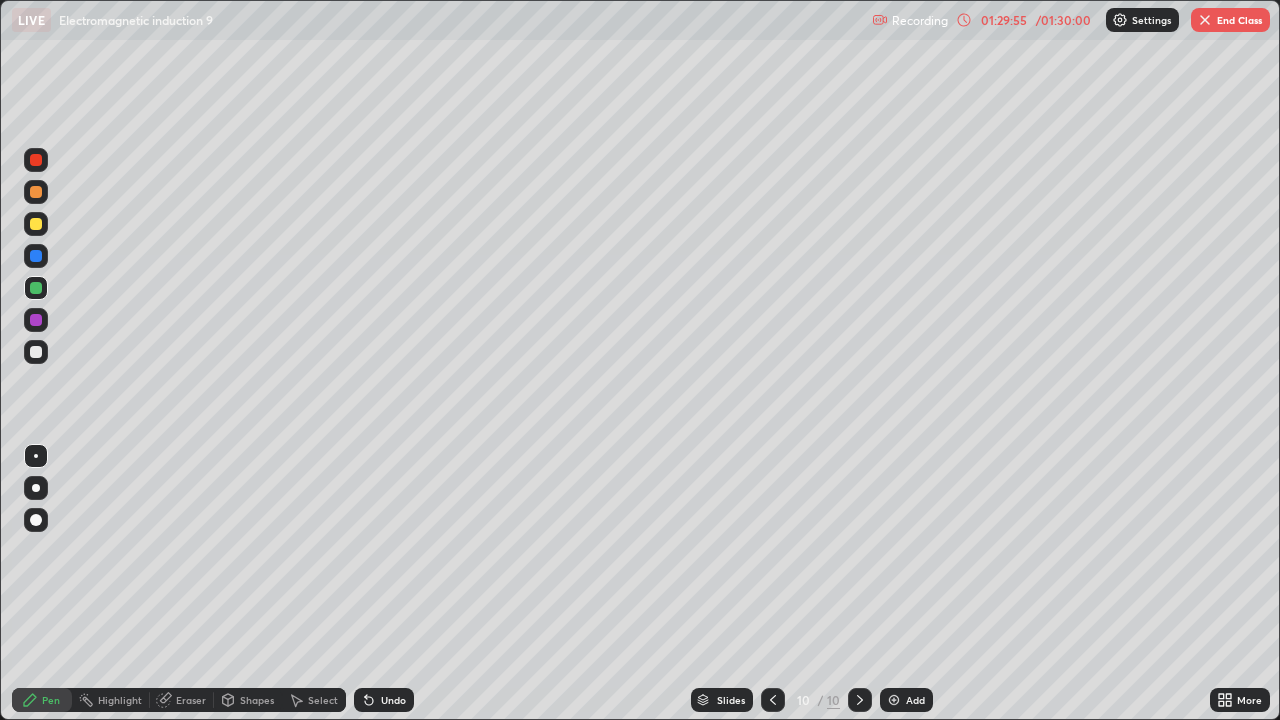 click at bounding box center (894, 700) 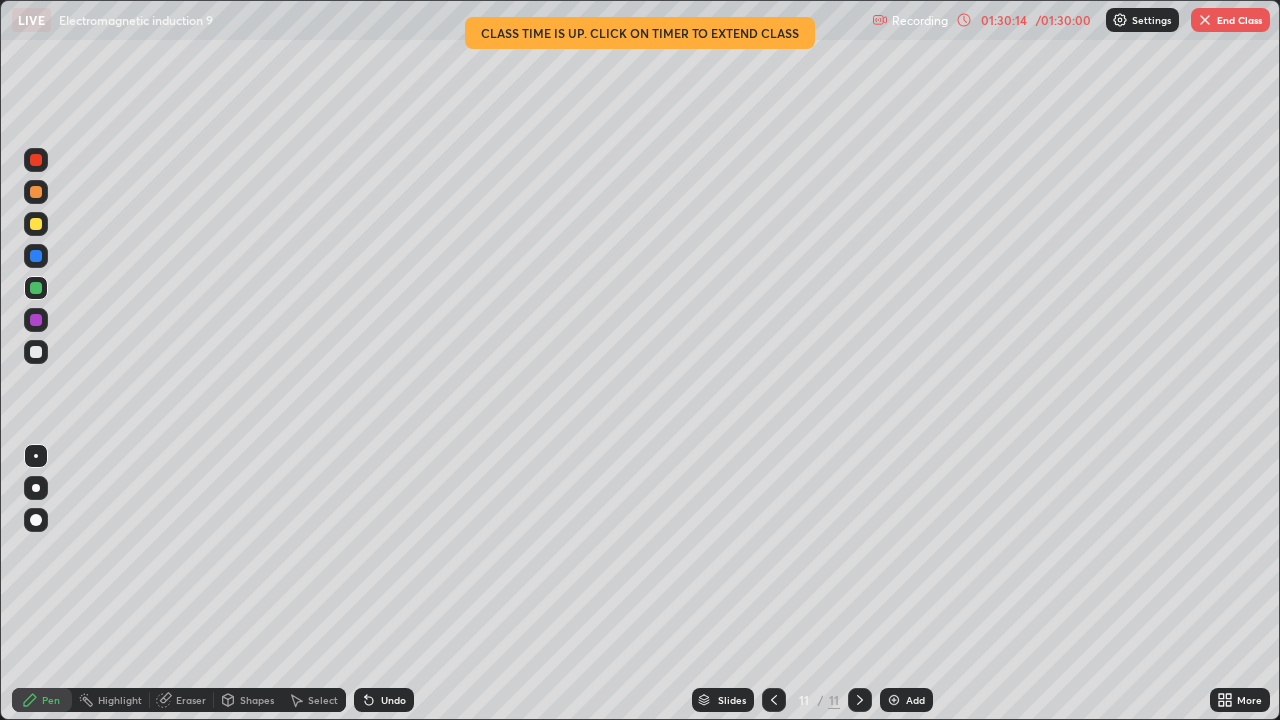click 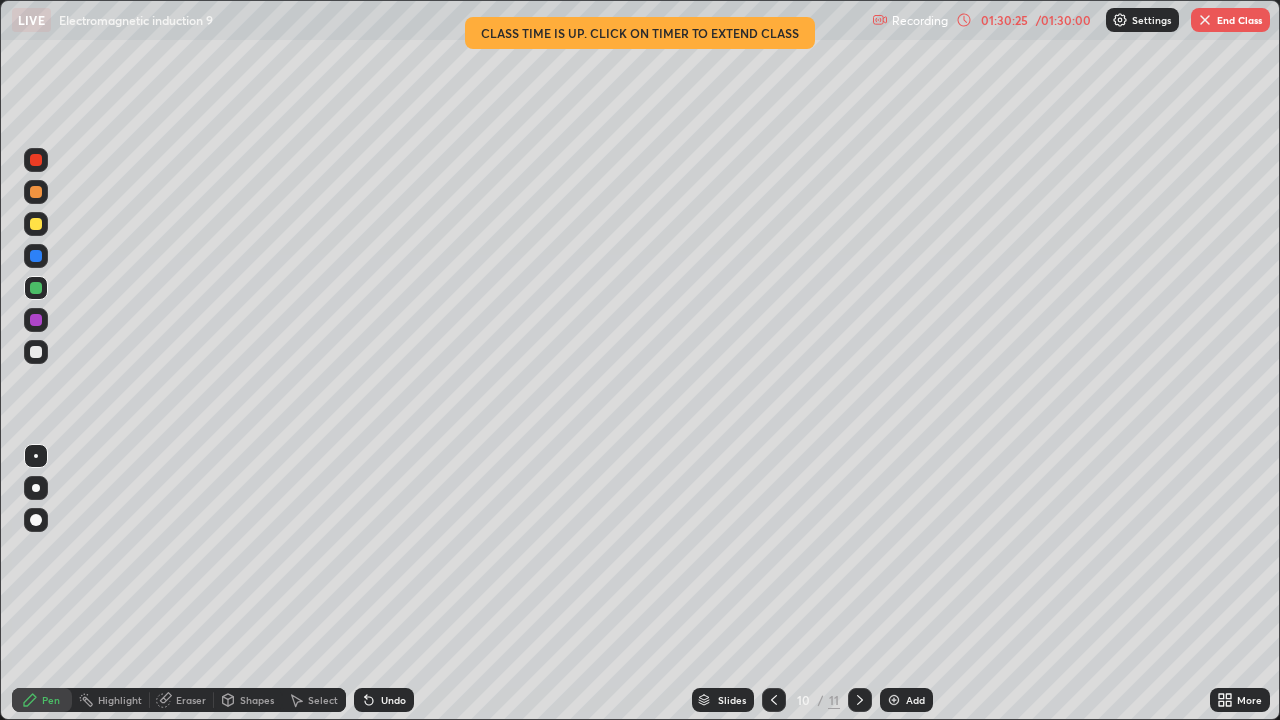 click on "End Class" at bounding box center [1230, 20] 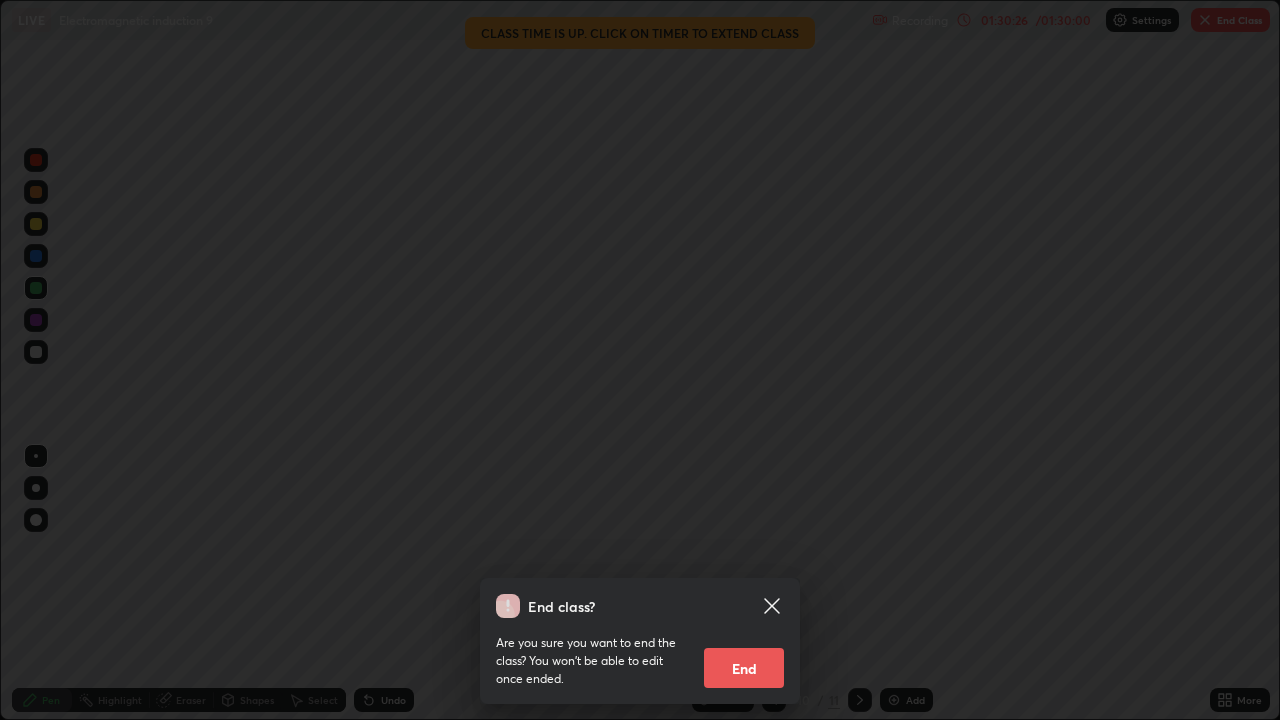 click on "End" at bounding box center (744, 668) 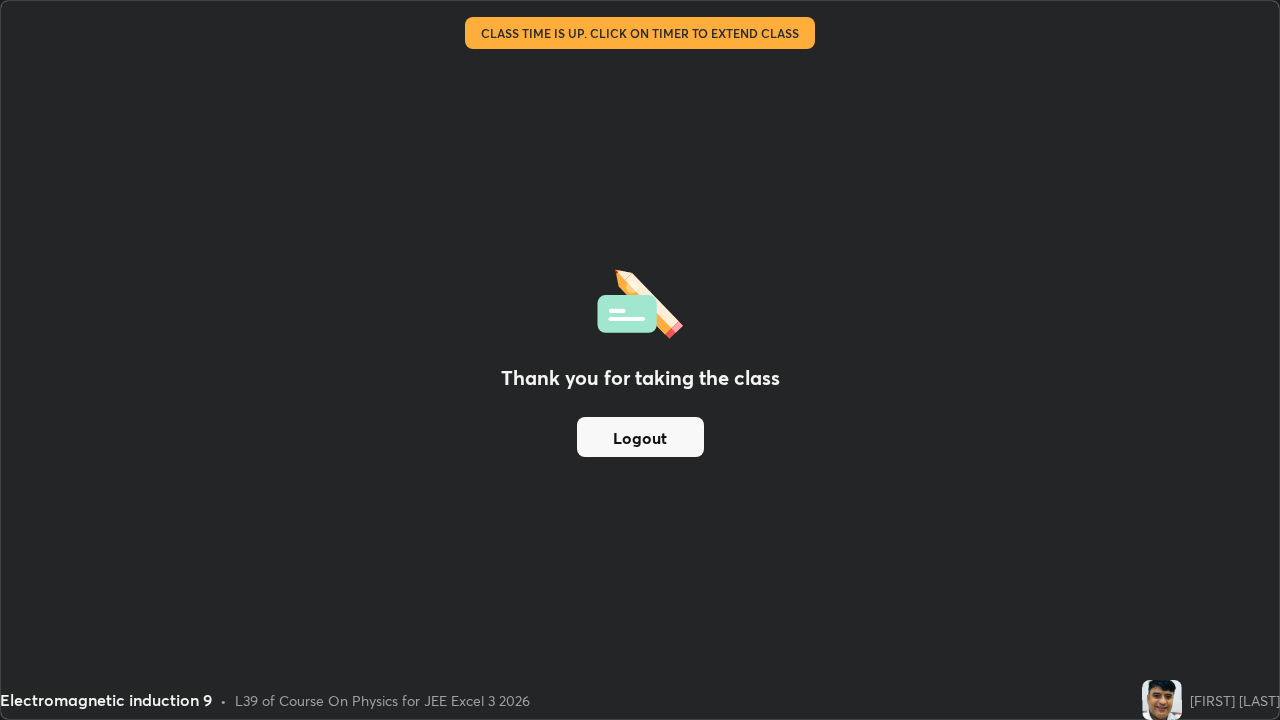 click on "Logout" at bounding box center (640, 437) 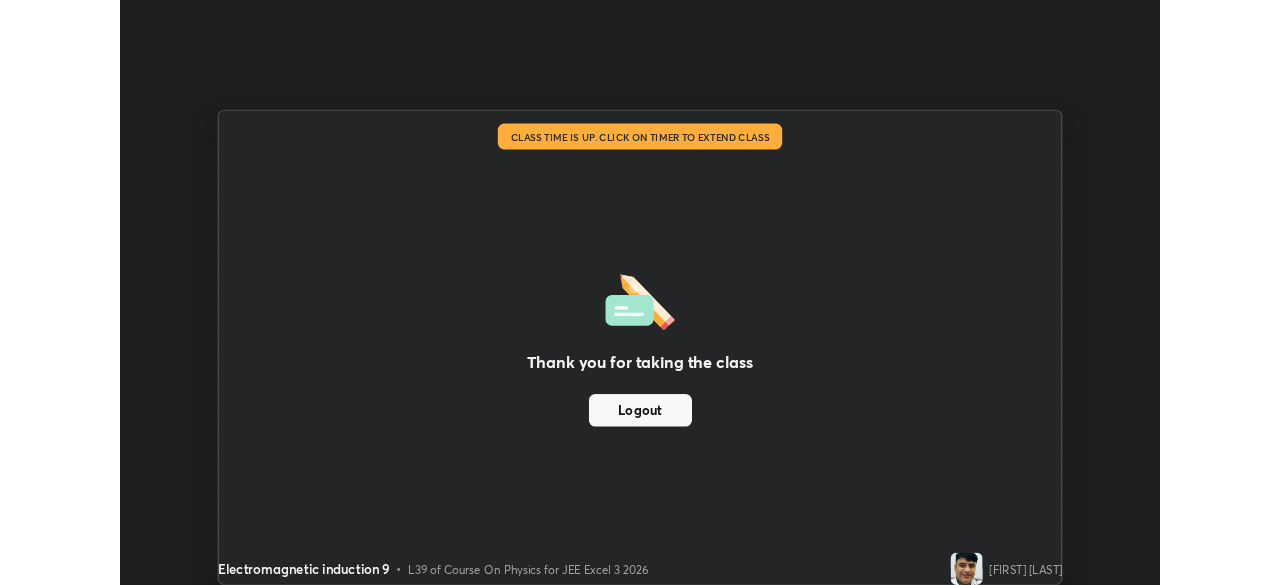 scroll, scrollTop: 585, scrollLeft: 1280, axis: both 